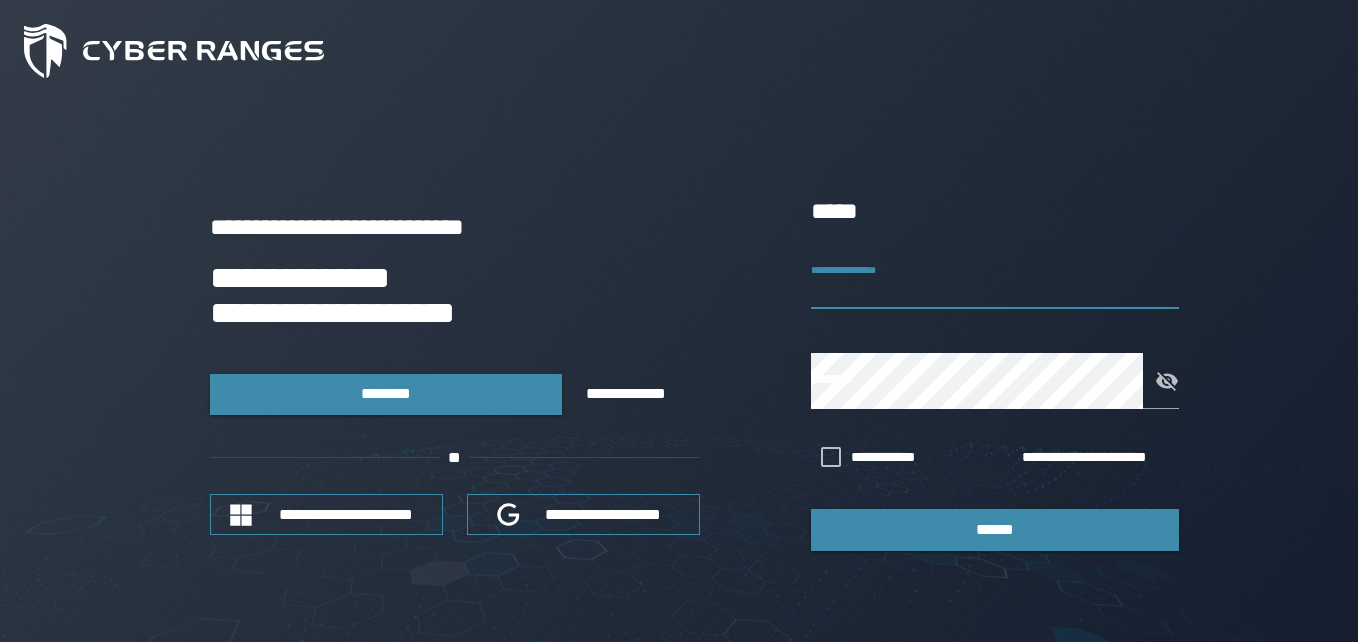 scroll, scrollTop: 0, scrollLeft: 0, axis: both 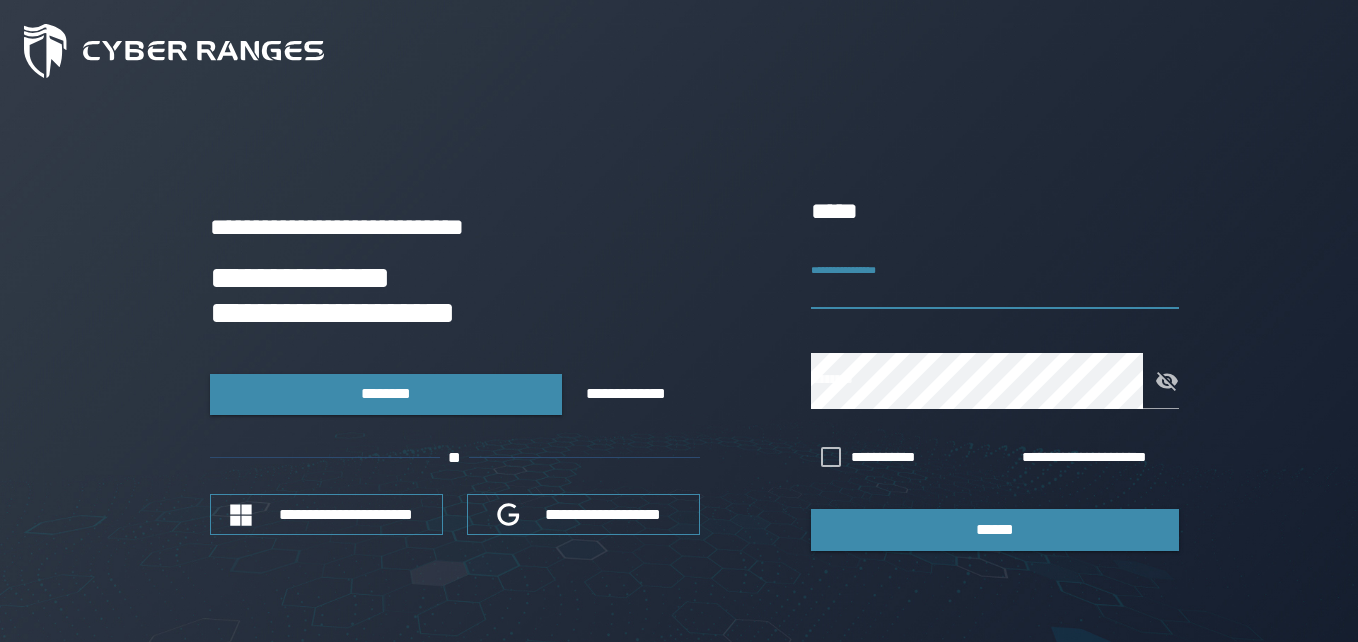 type on "**********" 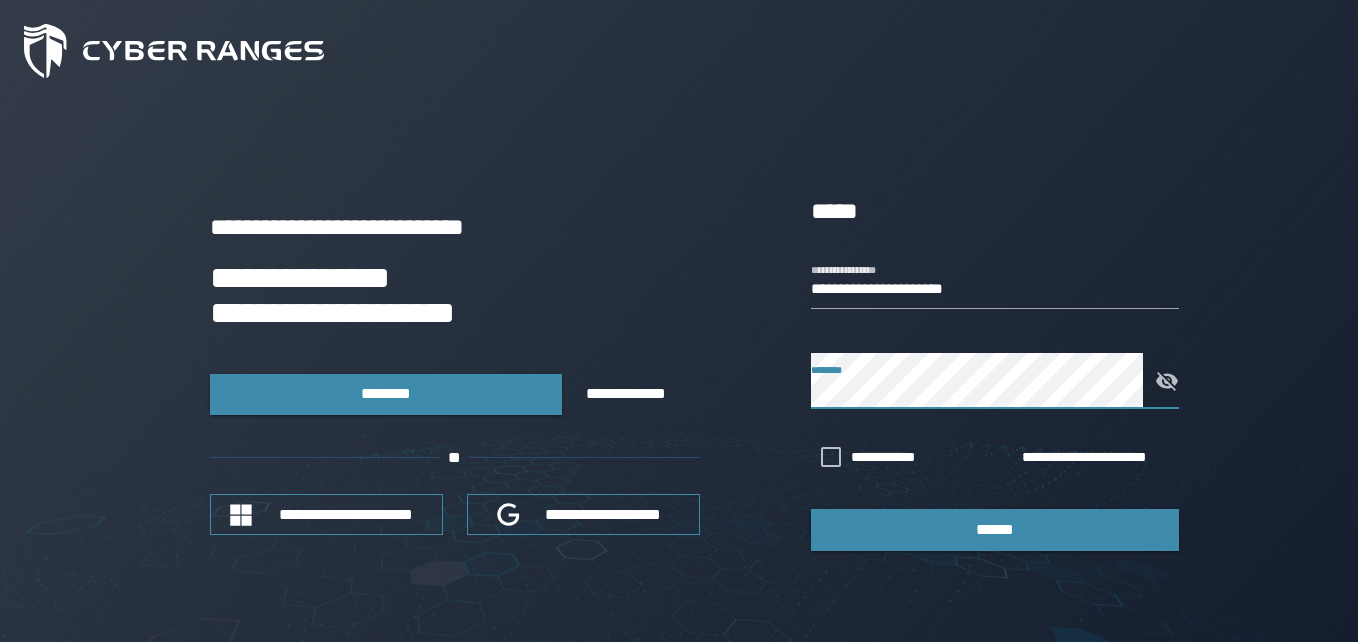 click 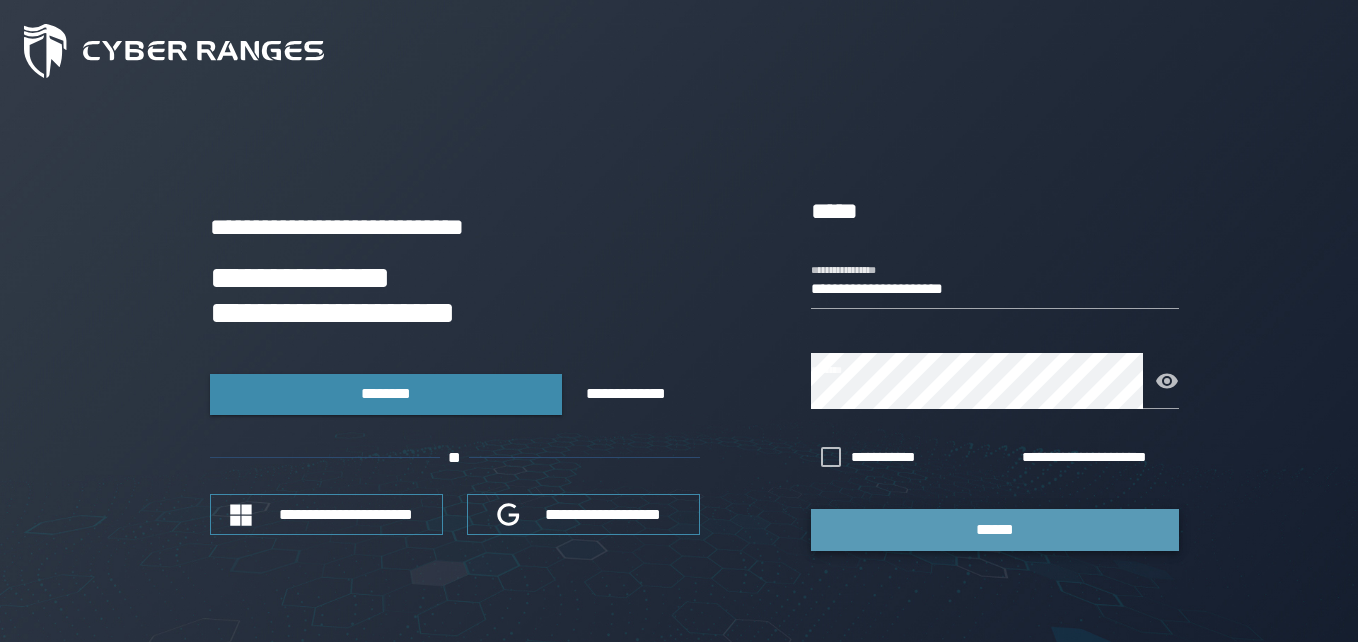 click on "******" at bounding box center [995, 529] 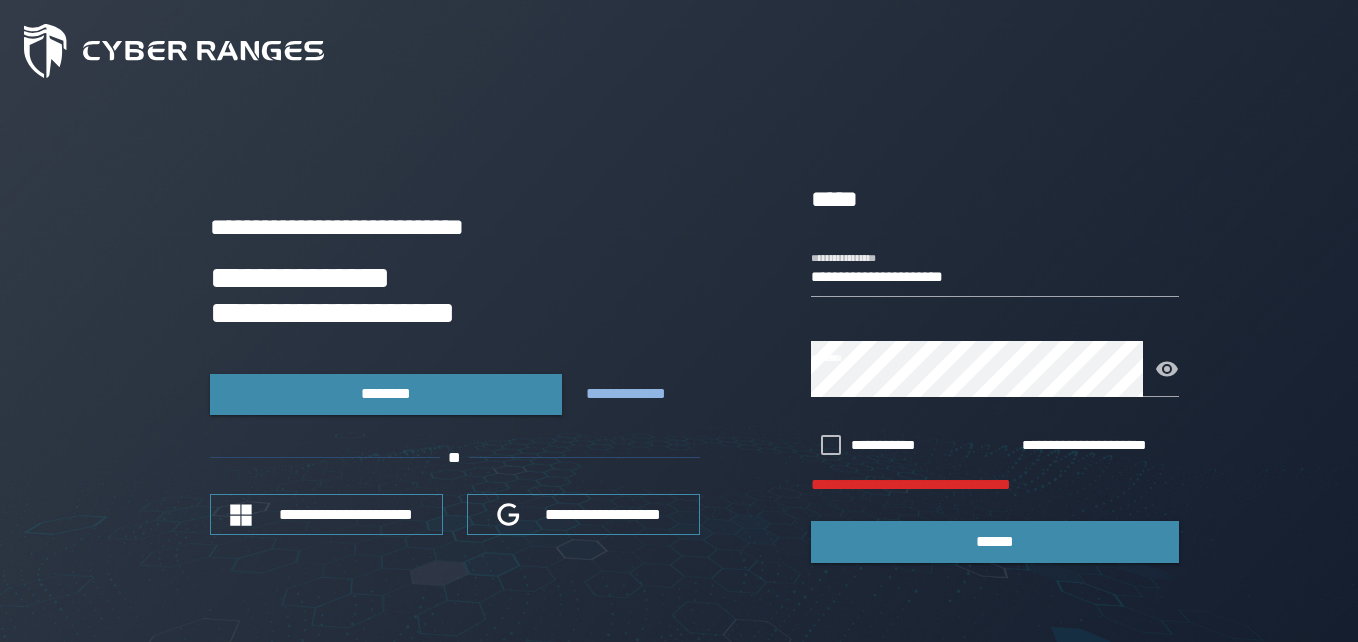 click on "**********" at bounding box center (638, 394) 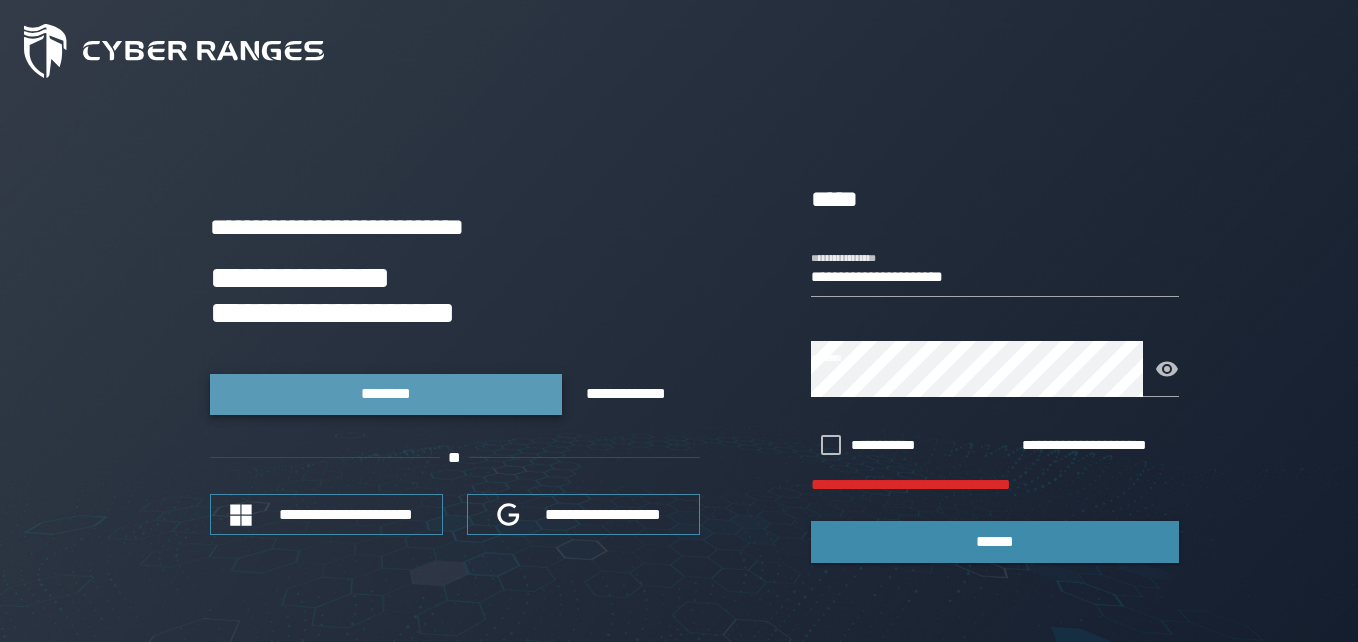 click on "********" at bounding box center (386, 394) 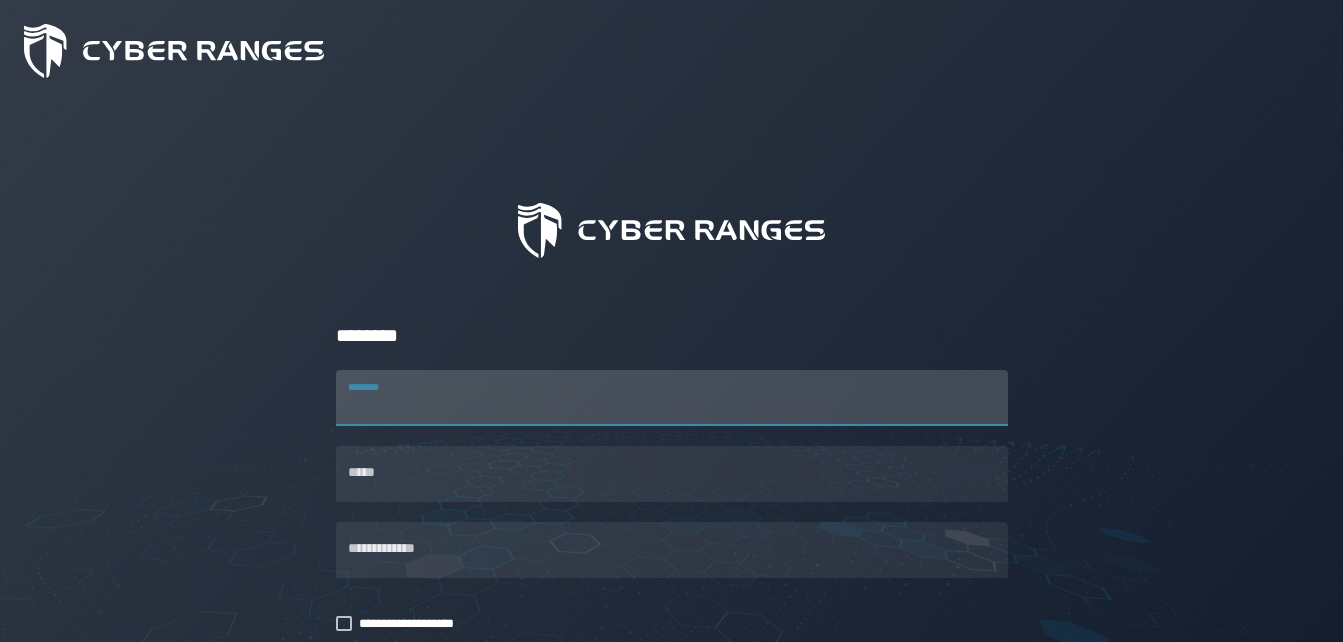 click on "********" at bounding box center [672, 398] 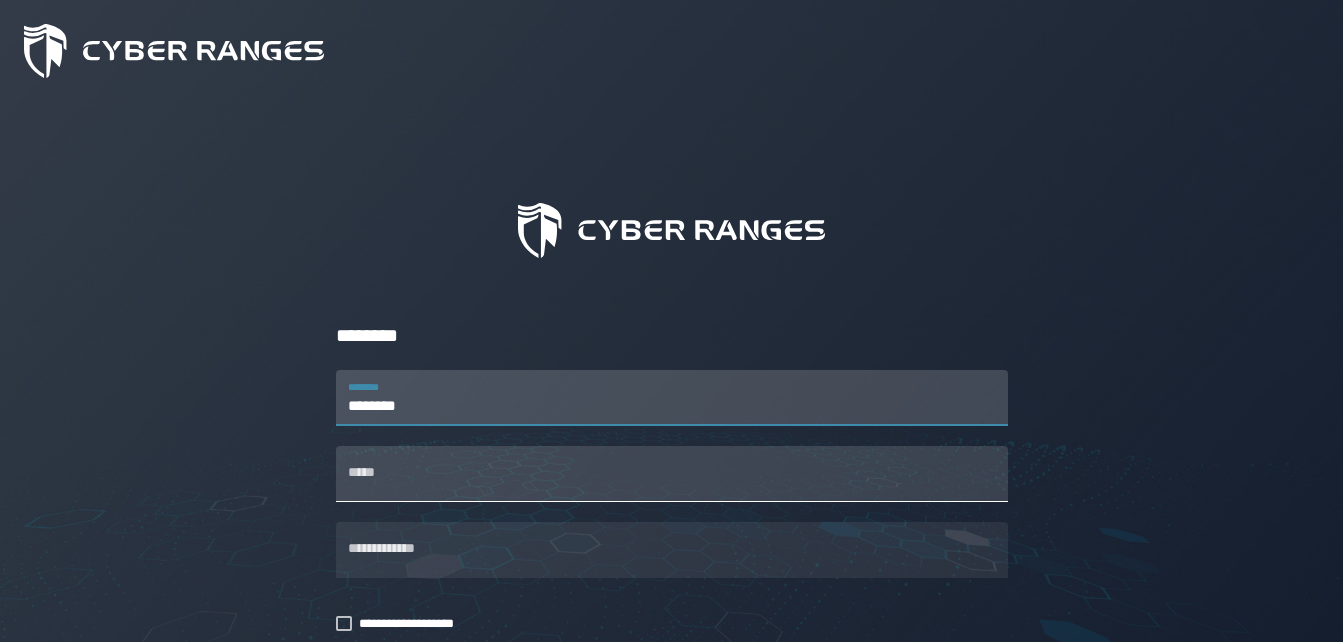 type on "********" 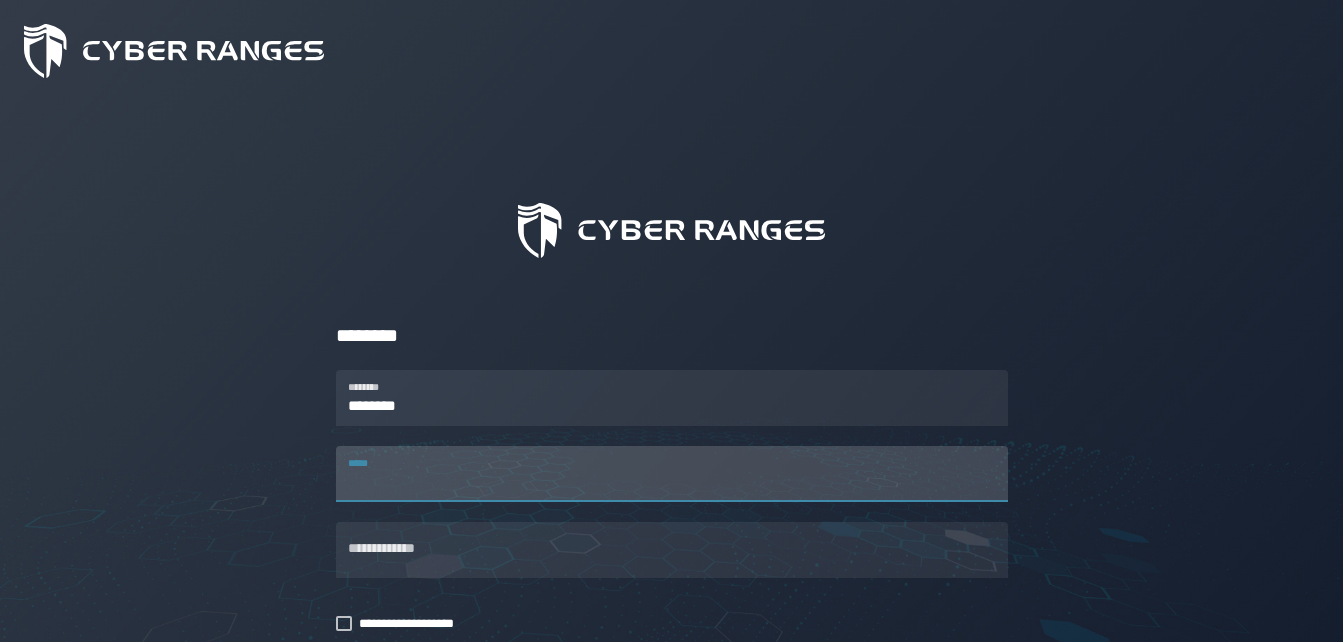 click on "*****" at bounding box center [672, 474] 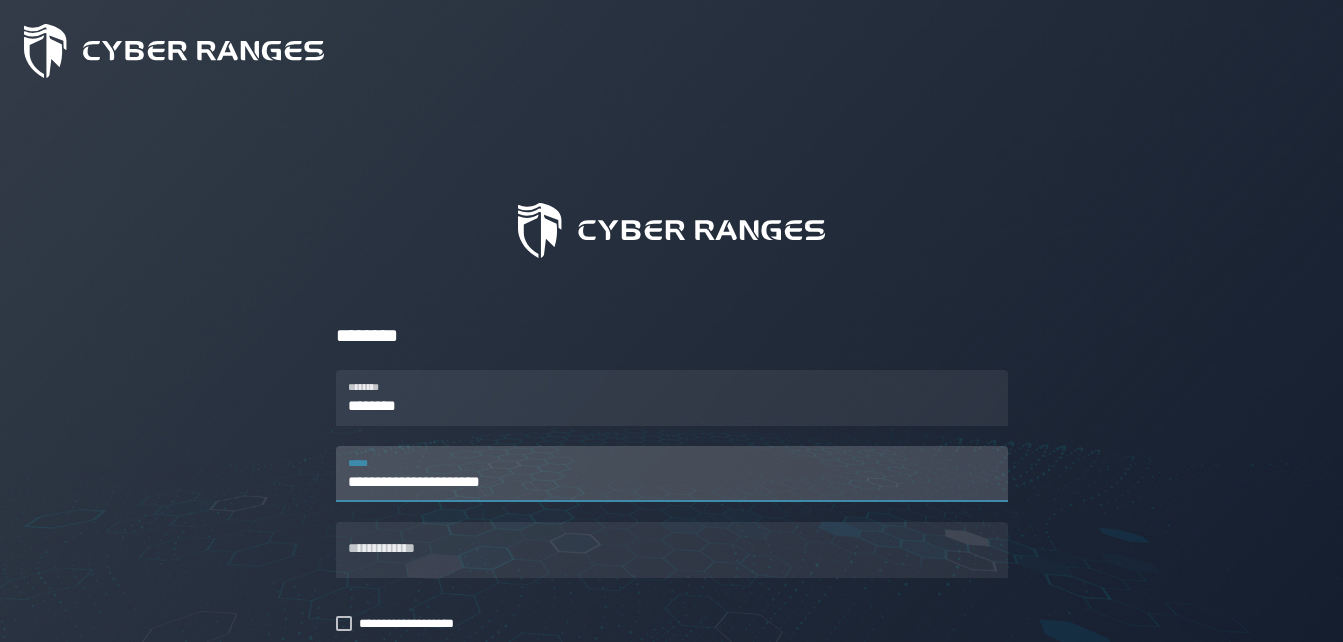 type on "**********" 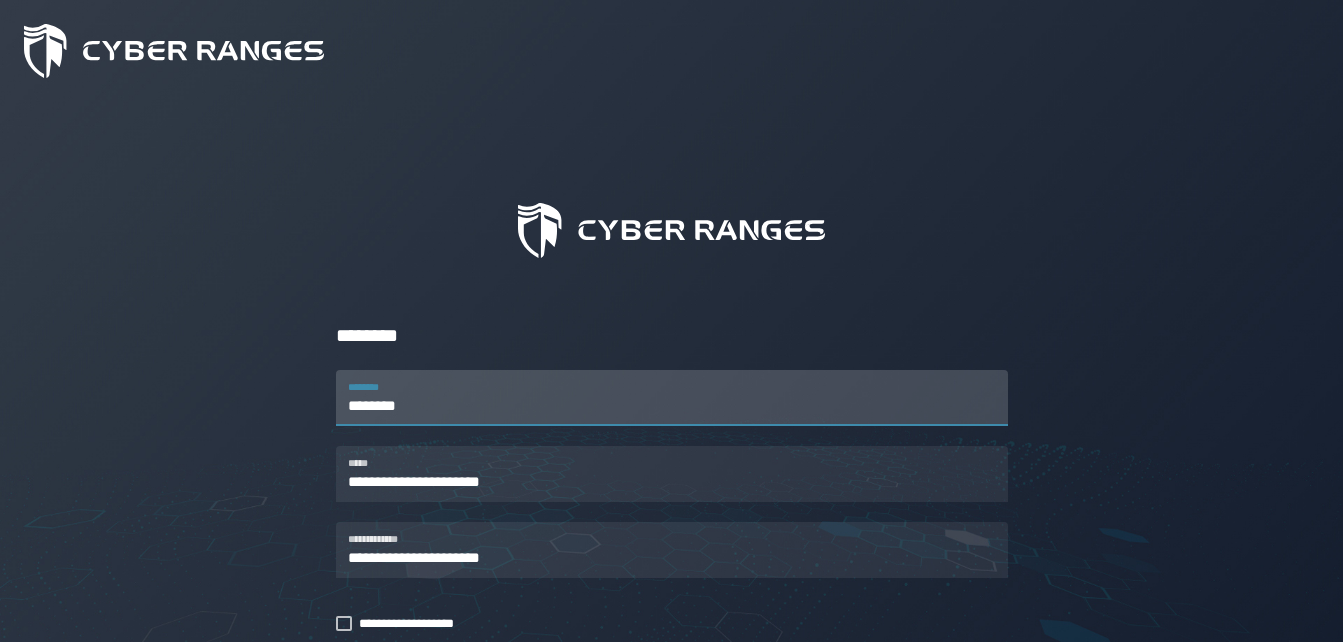click on "******** ********" at bounding box center (672, 398) 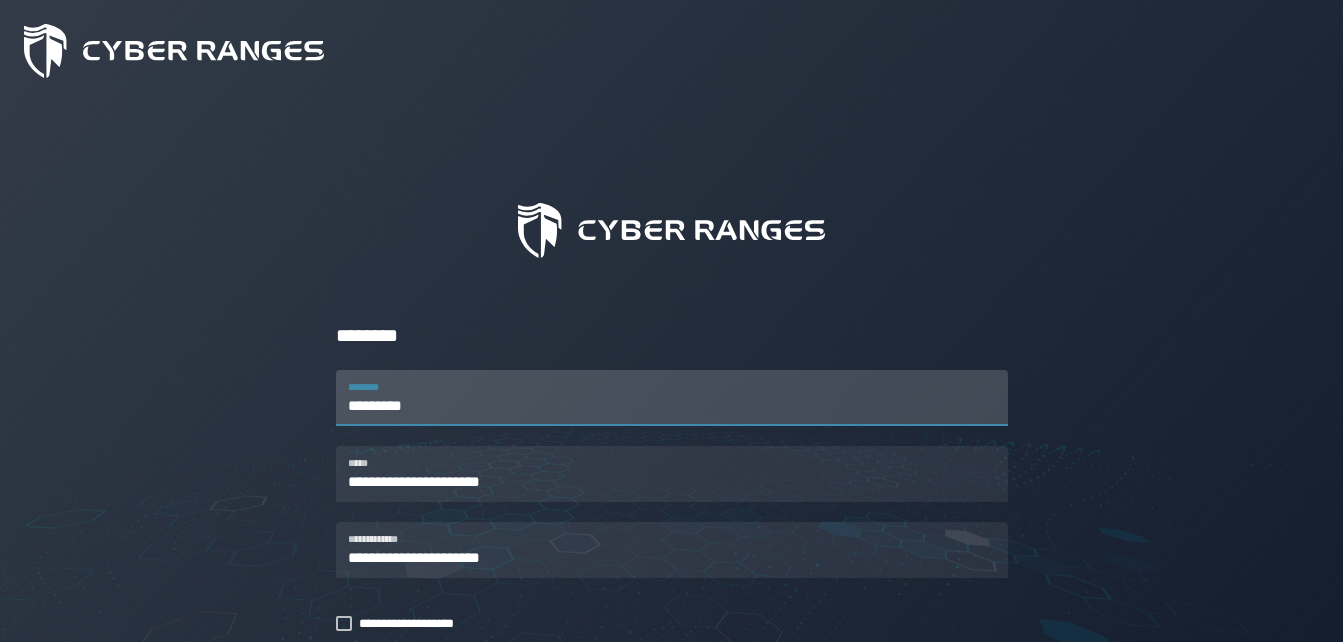 type on "********" 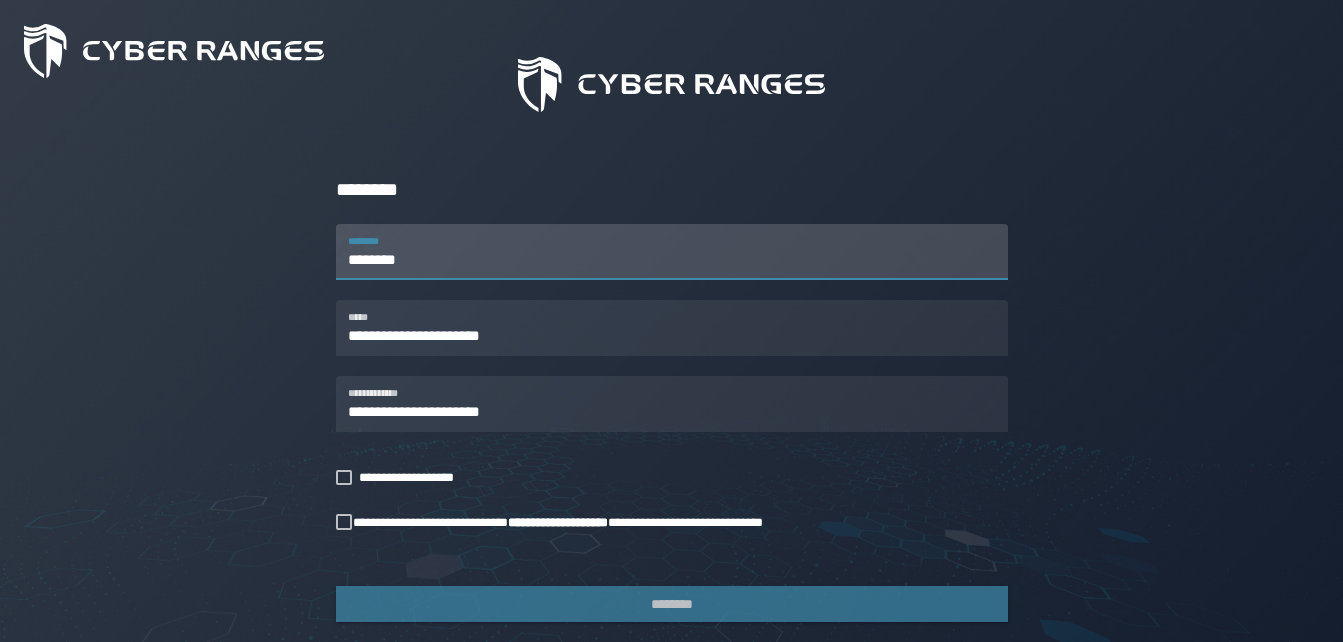 scroll, scrollTop: 160, scrollLeft: 0, axis: vertical 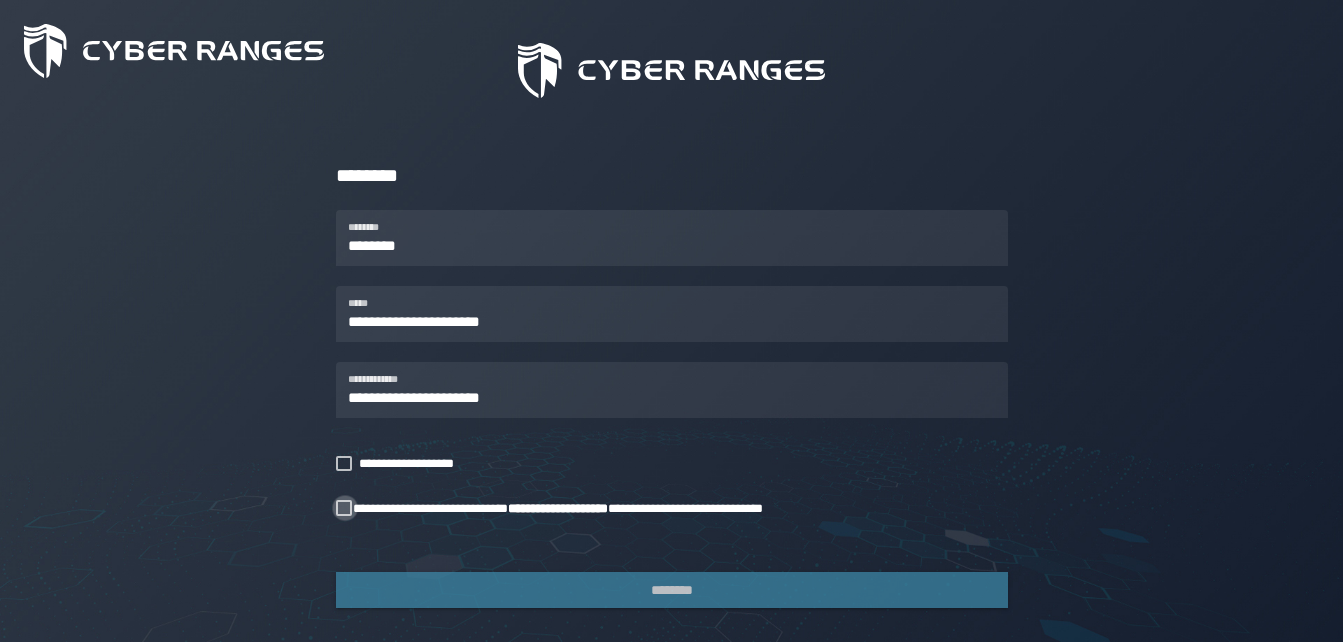 click 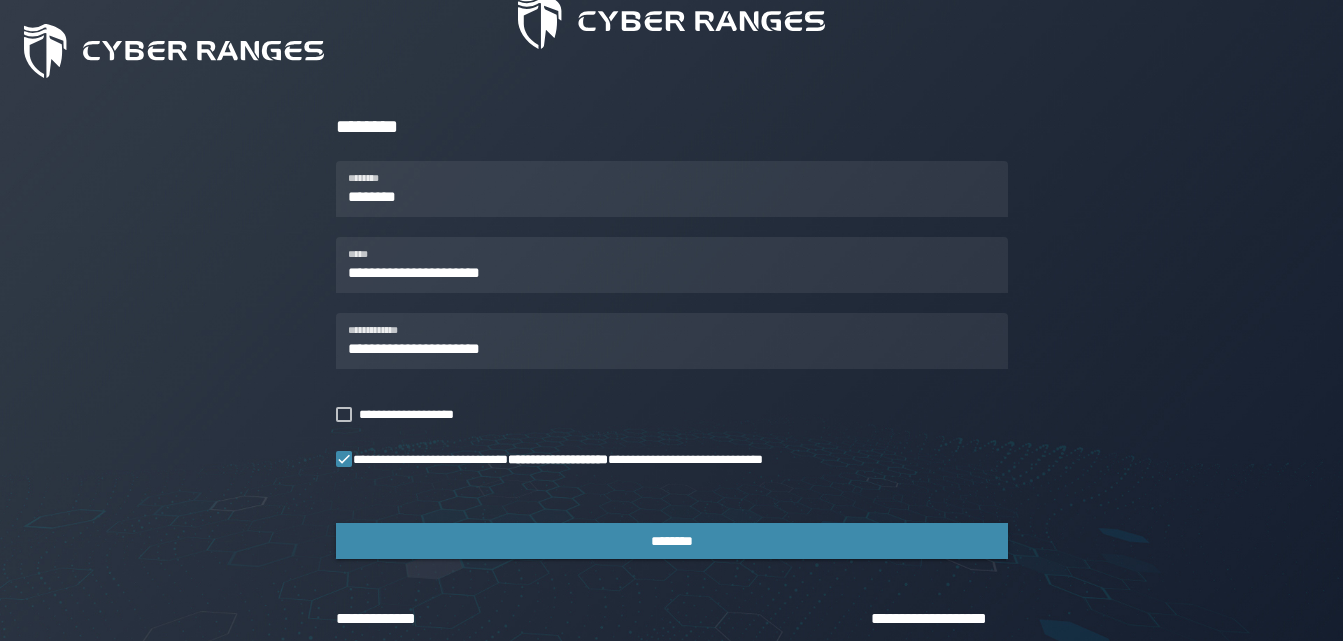 scroll, scrollTop: 262, scrollLeft: 0, axis: vertical 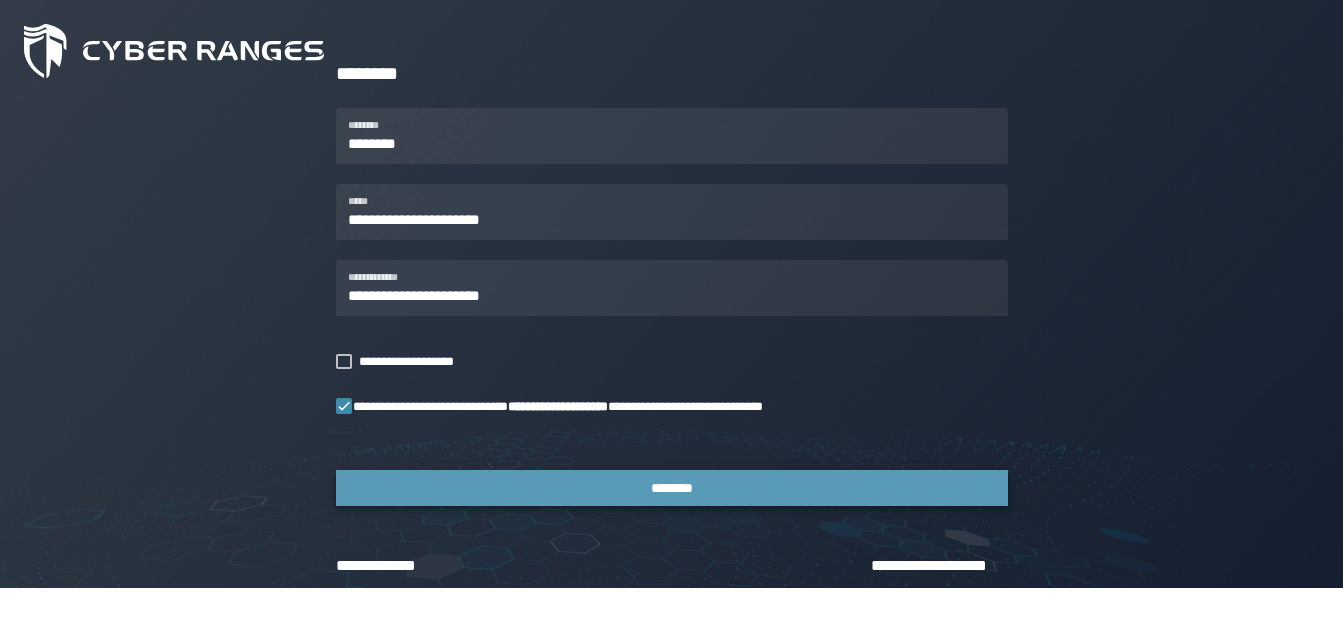 click on "********" at bounding box center (672, 488) 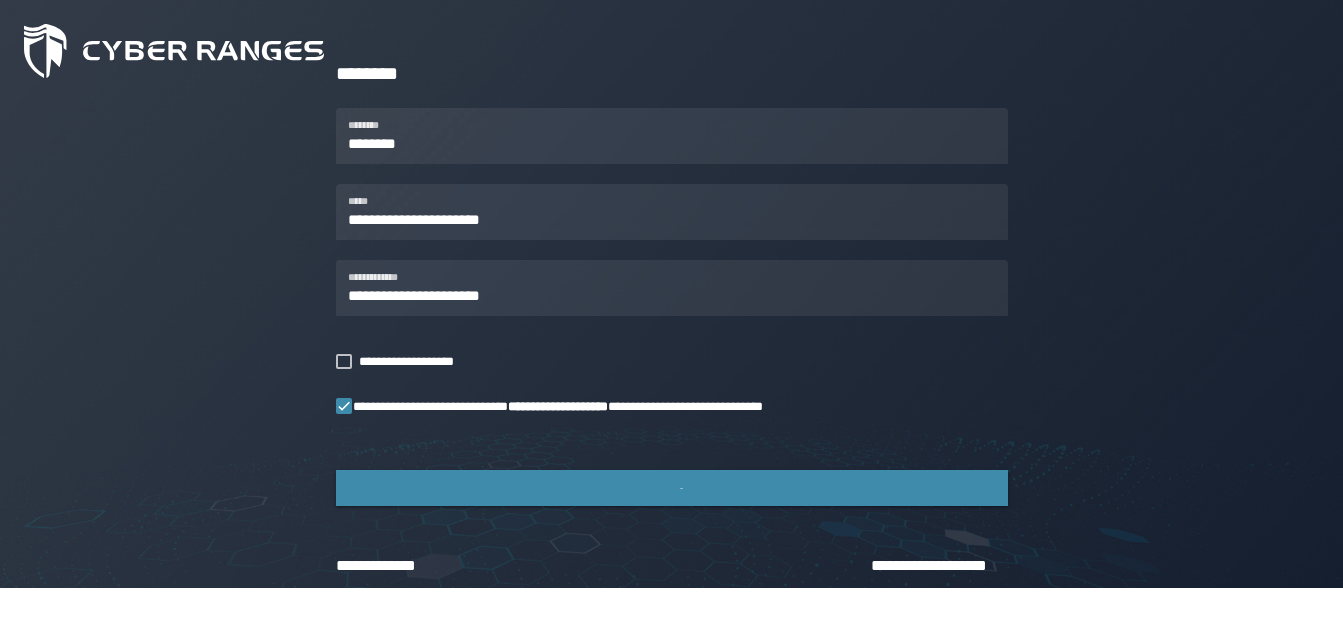 scroll, scrollTop: 0, scrollLeft: 0, axis: both 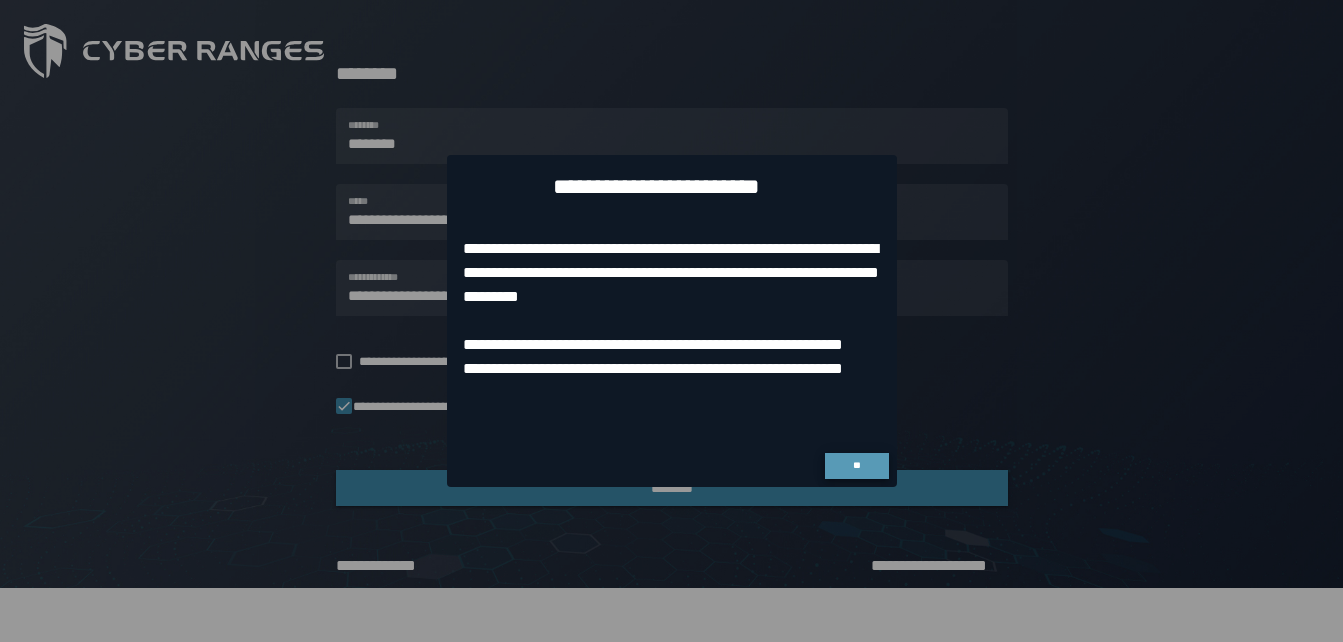 click on "**" at bounding box center (857, 466) 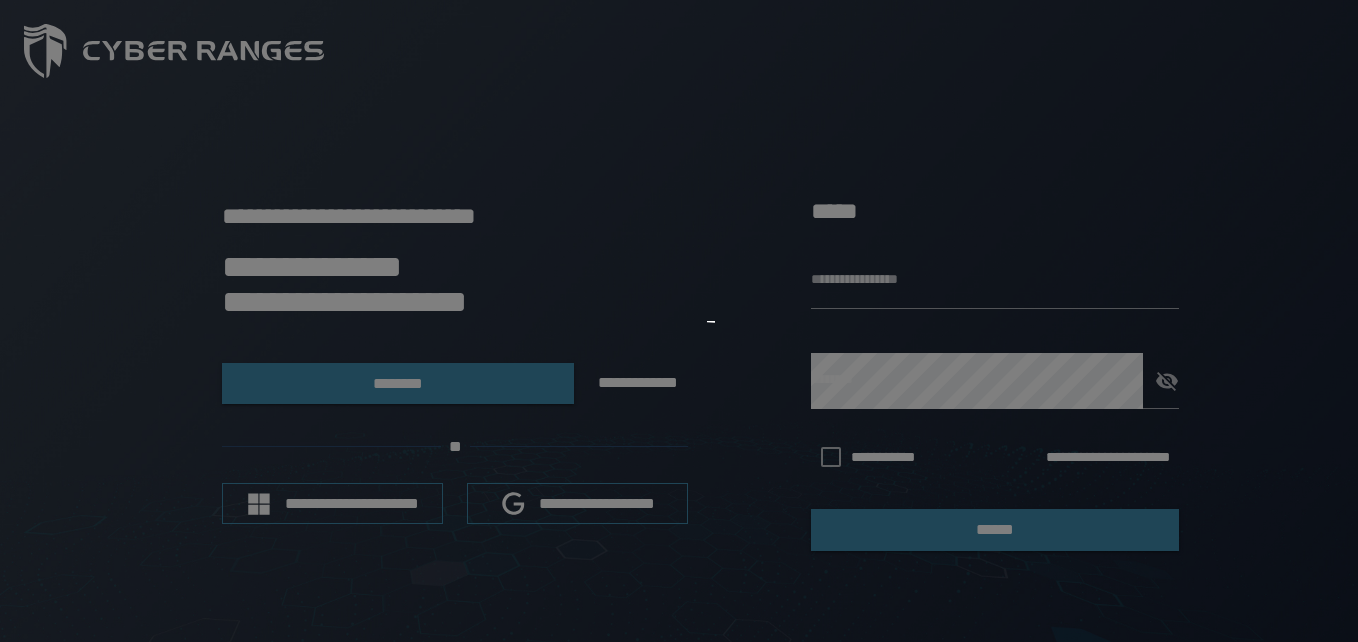 type on "**********" 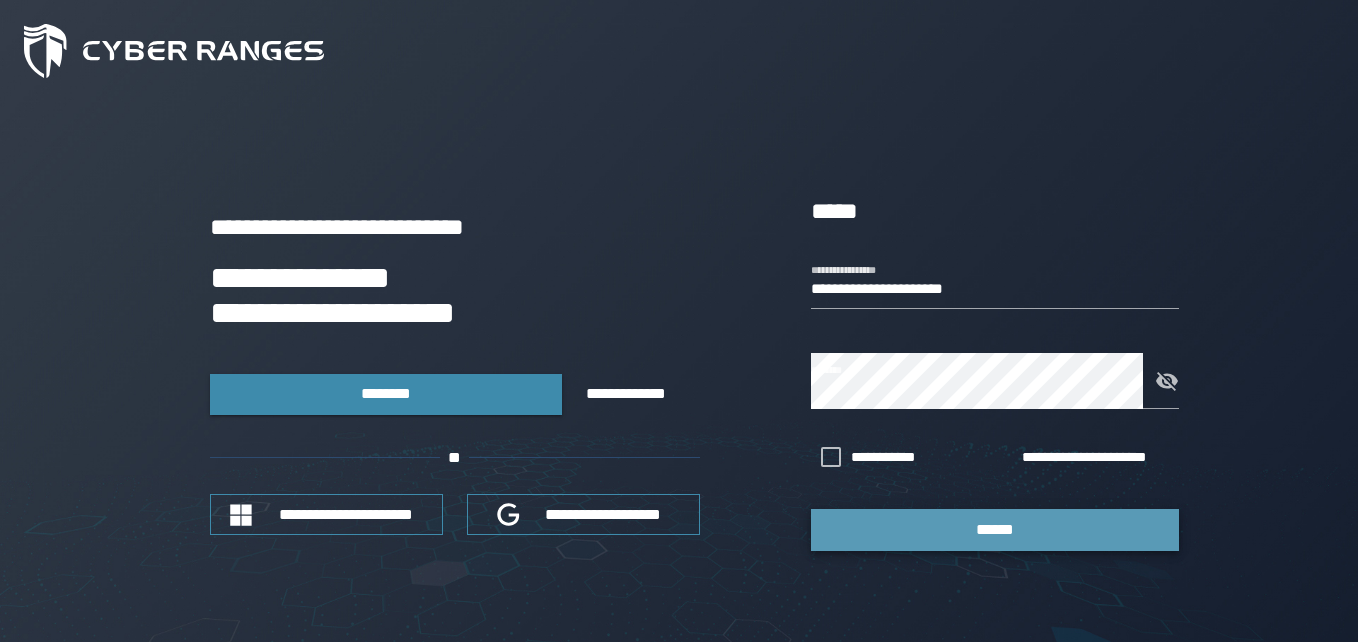 click on "******" at bounding box center (995, 529) 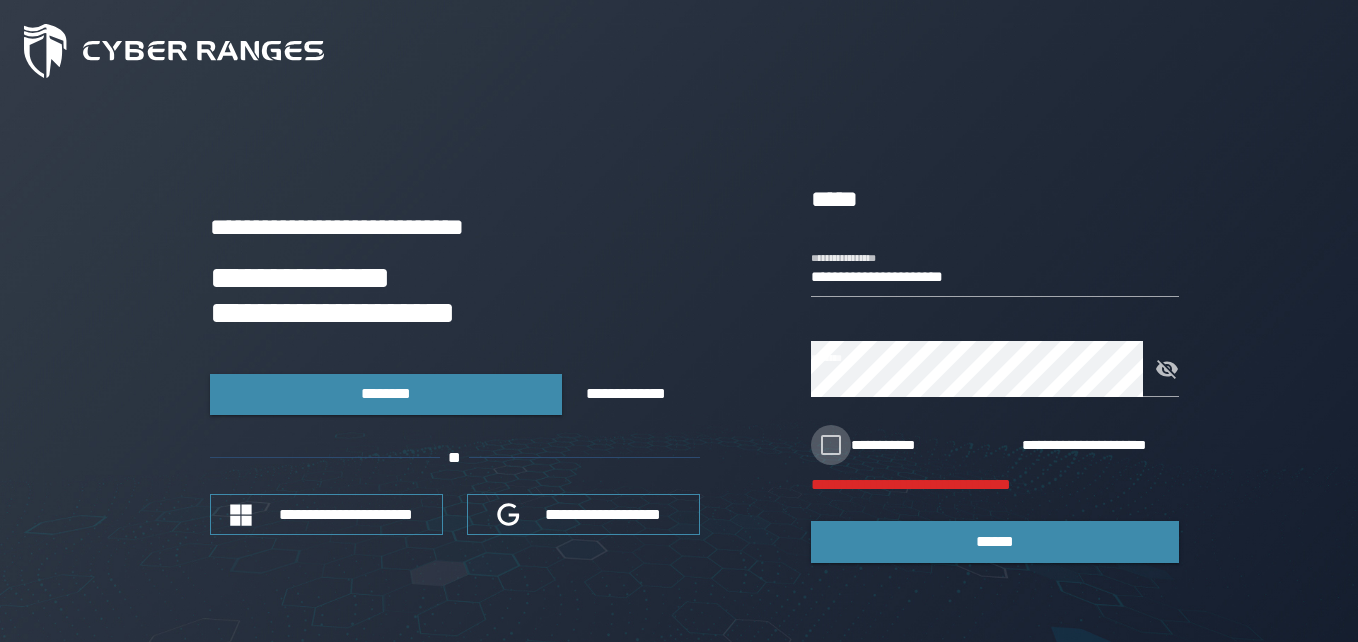 click at bounding box center [831, 445] 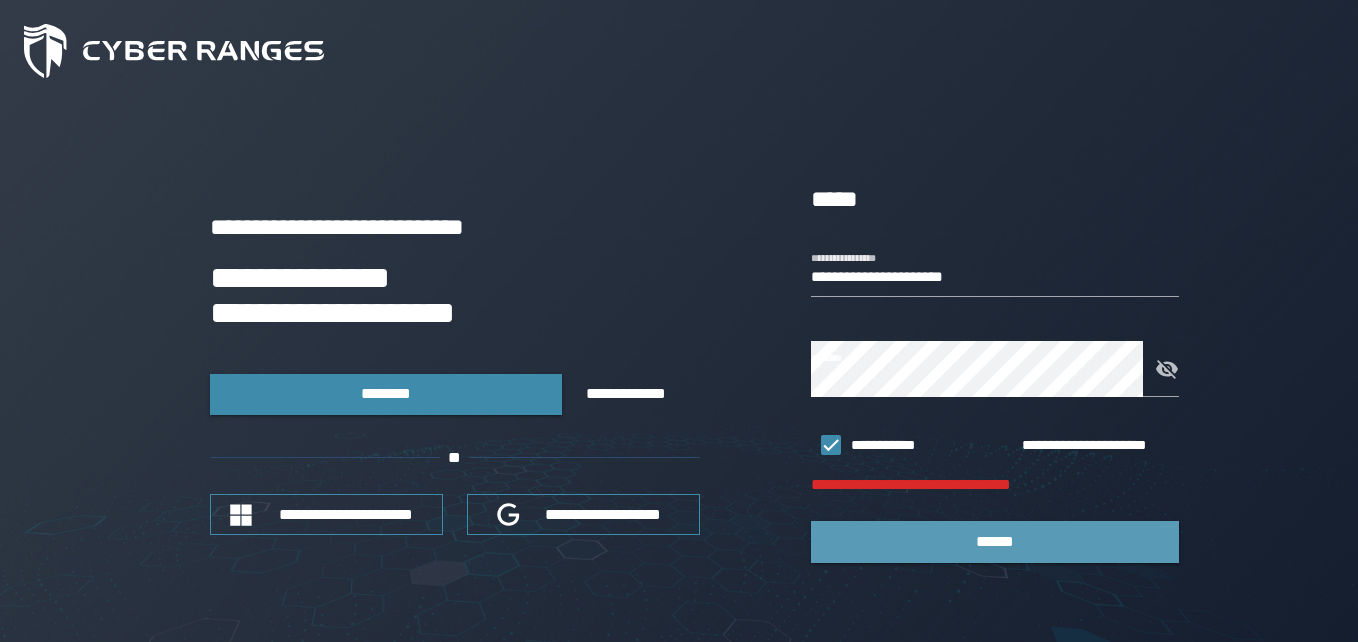 click on "******" at bounding box center (995, 541) 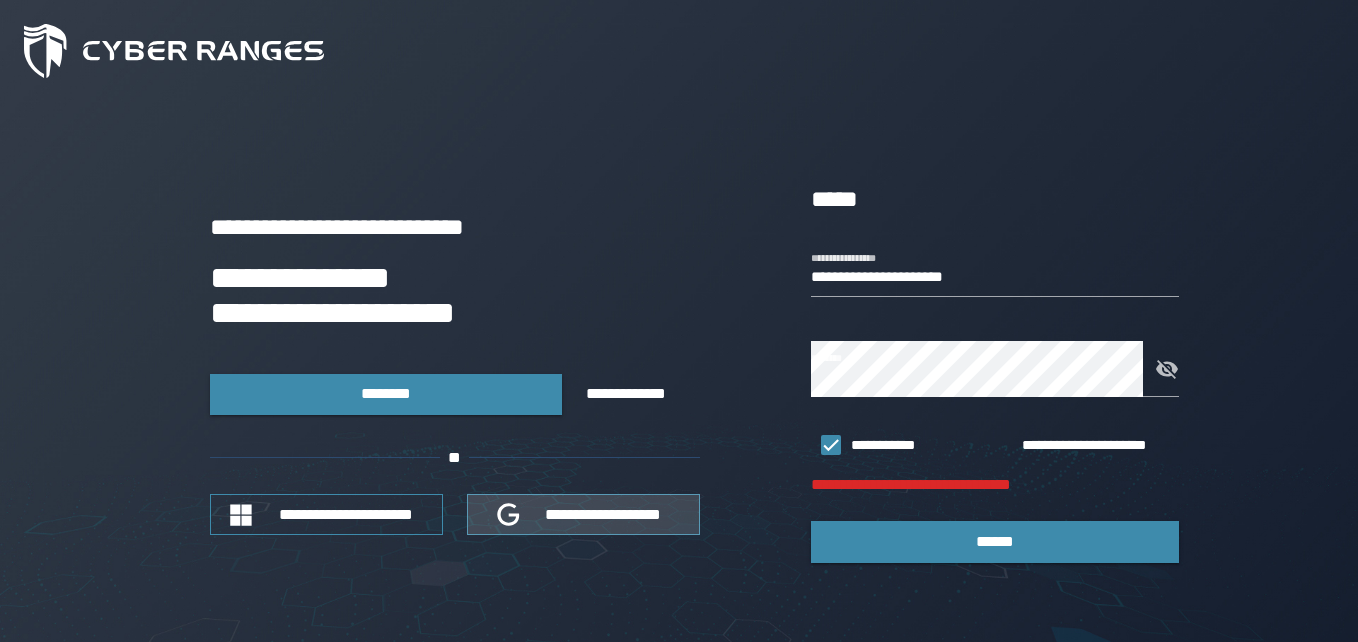 drag, startPoint x: 860, startPoint y: 474, endPoint x: 666, endPoint y: 507, distance: 196.78668 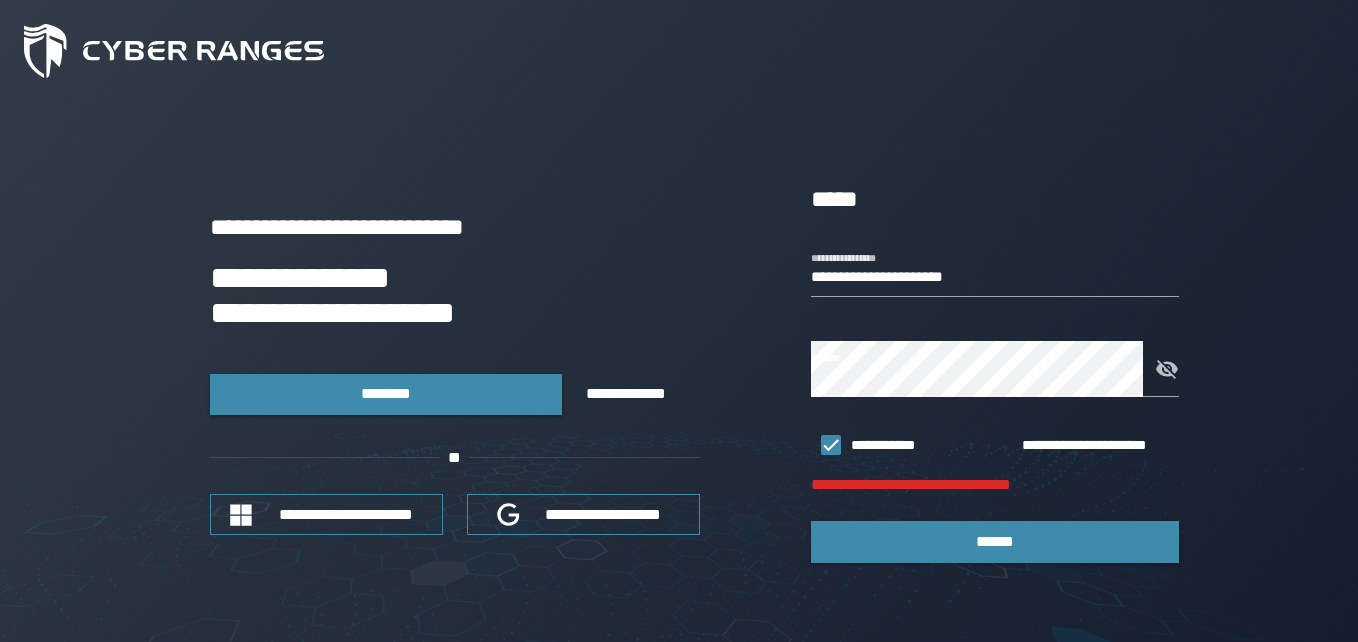 drag, startPoint x: 666, startPoint y: 507, endPoint x: 723, endPoint y: 540, distance: 65.863495 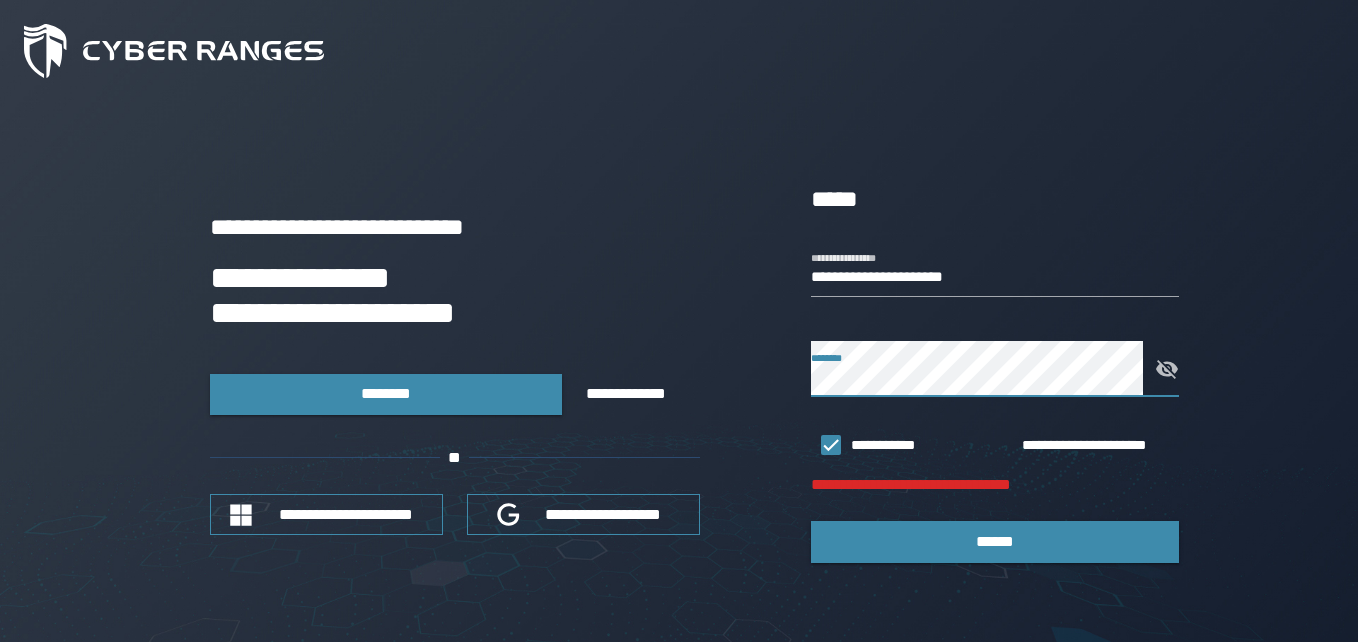 click 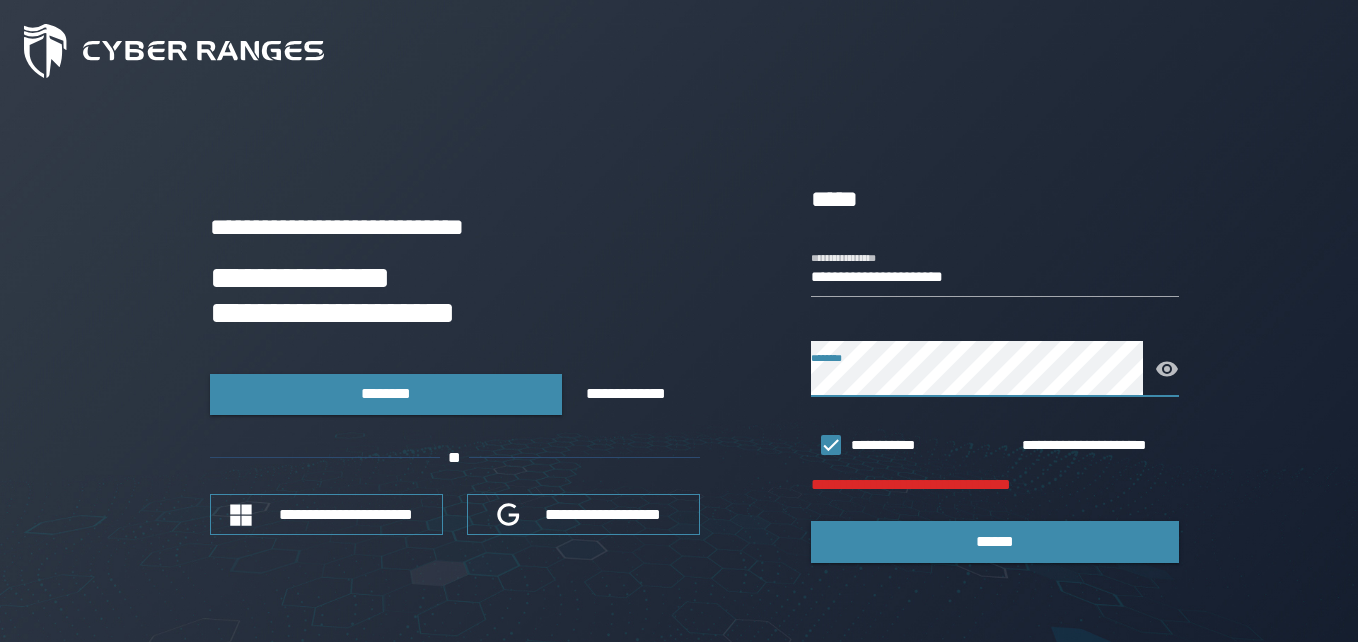 click 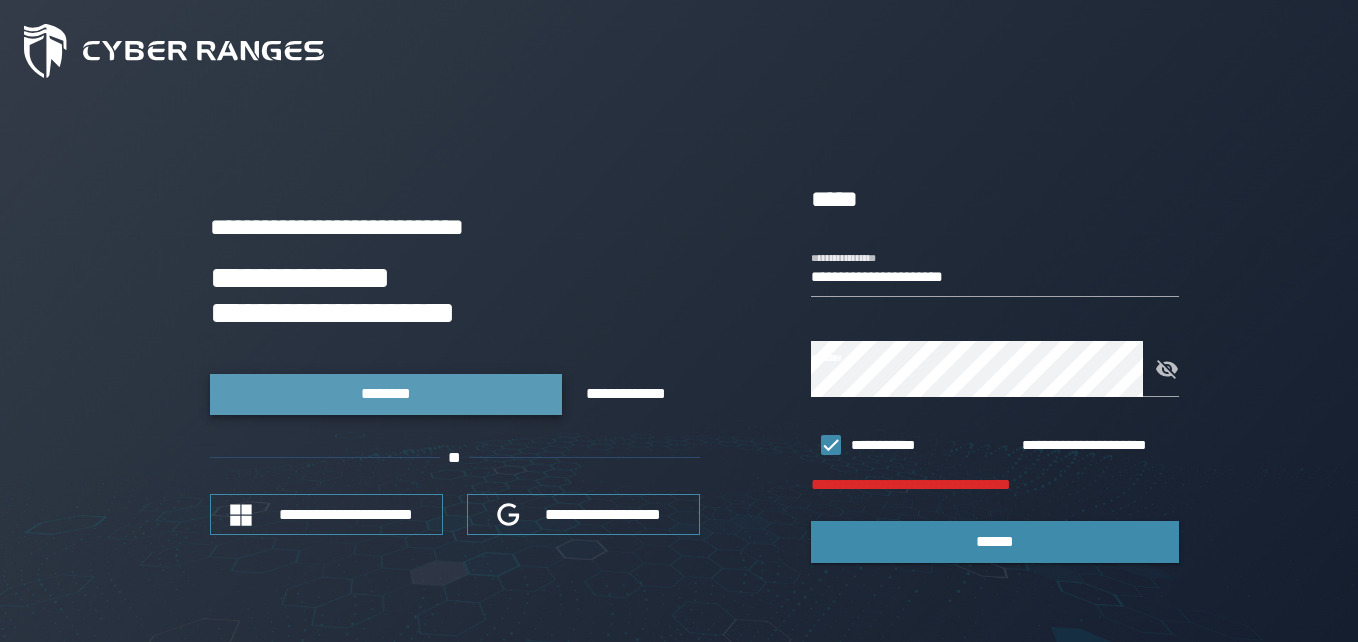 click on "********" at bounding box center [385, 393] 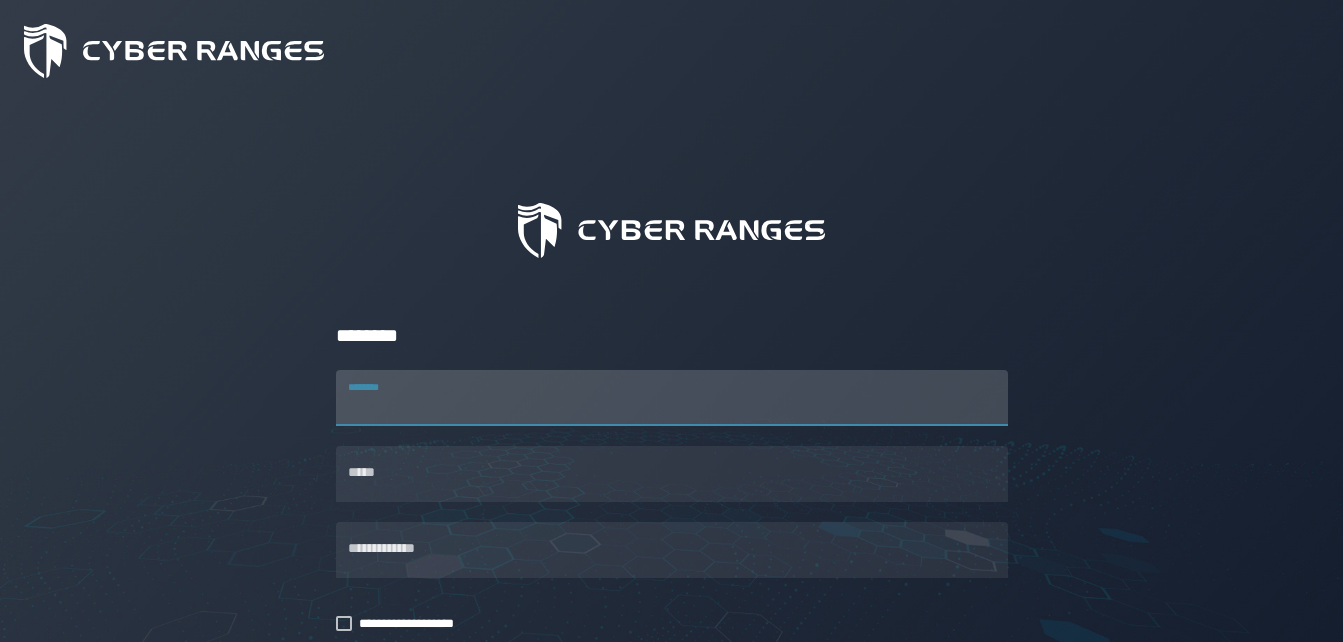 click on "********" at bounding box center (672, 398) 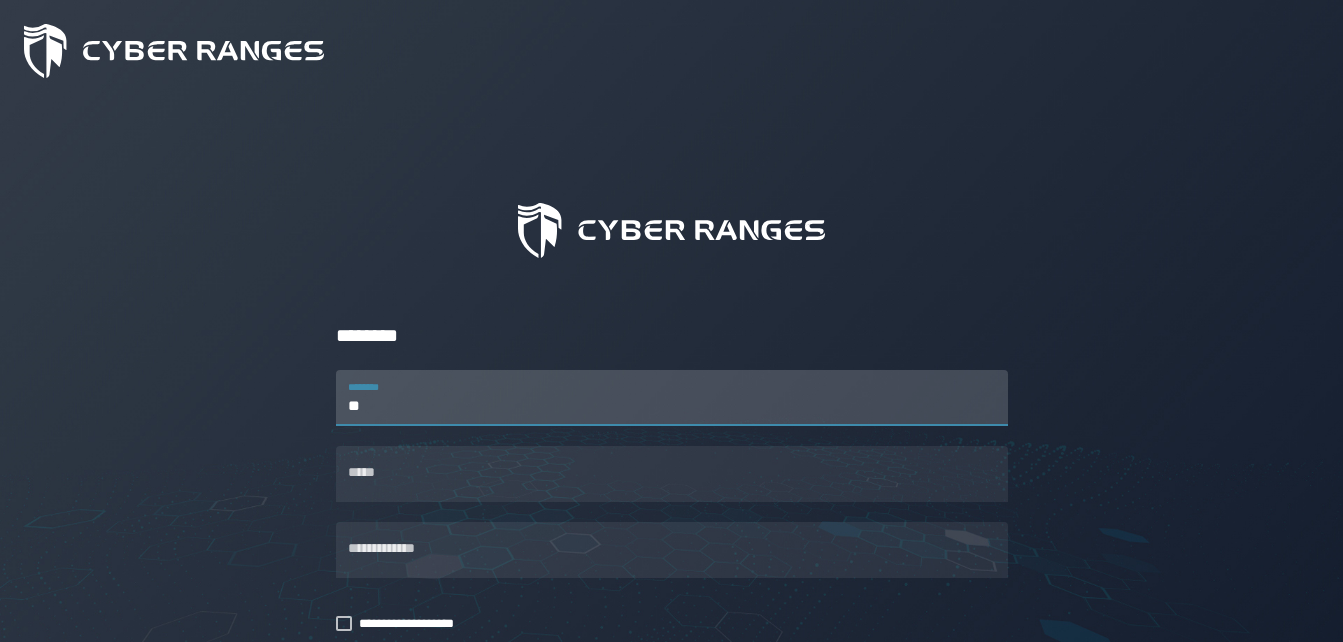 type on "*" 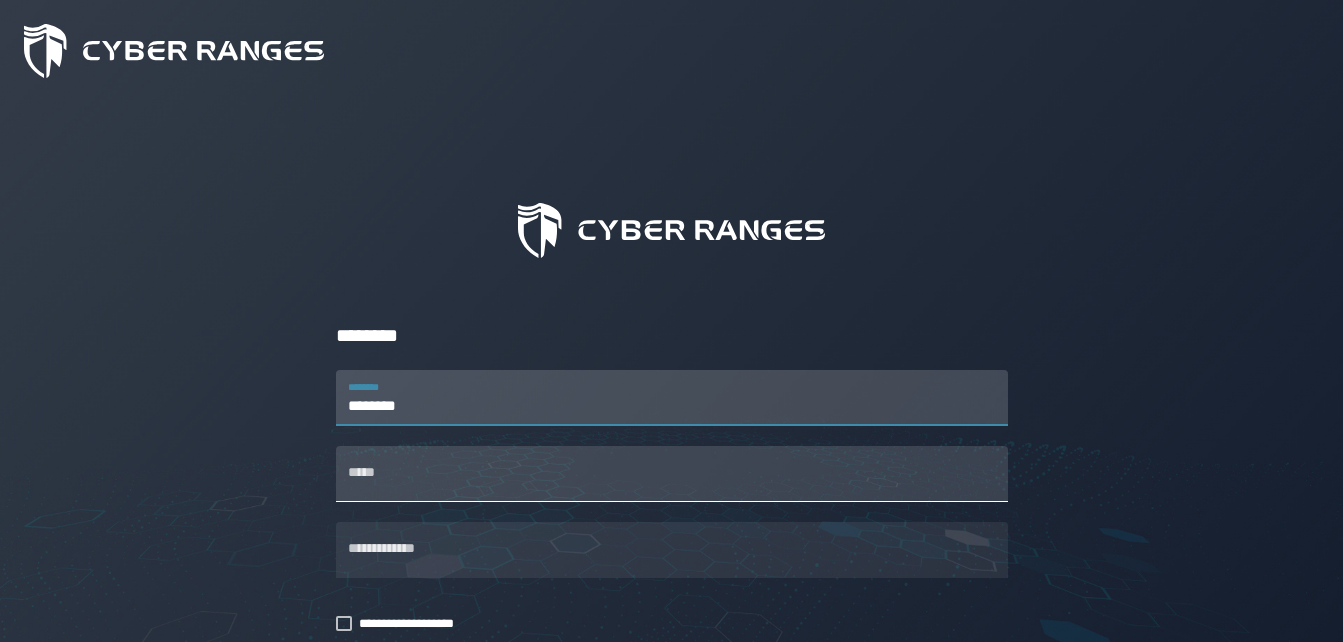 type on "********" 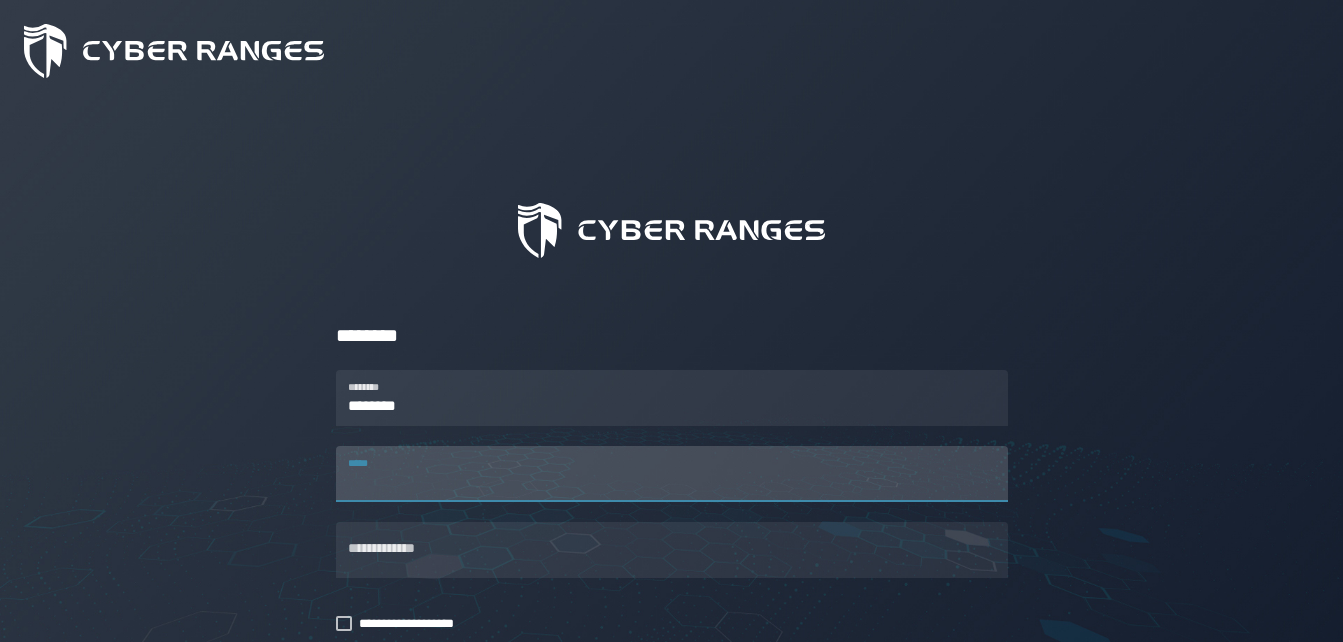 type on "**********" 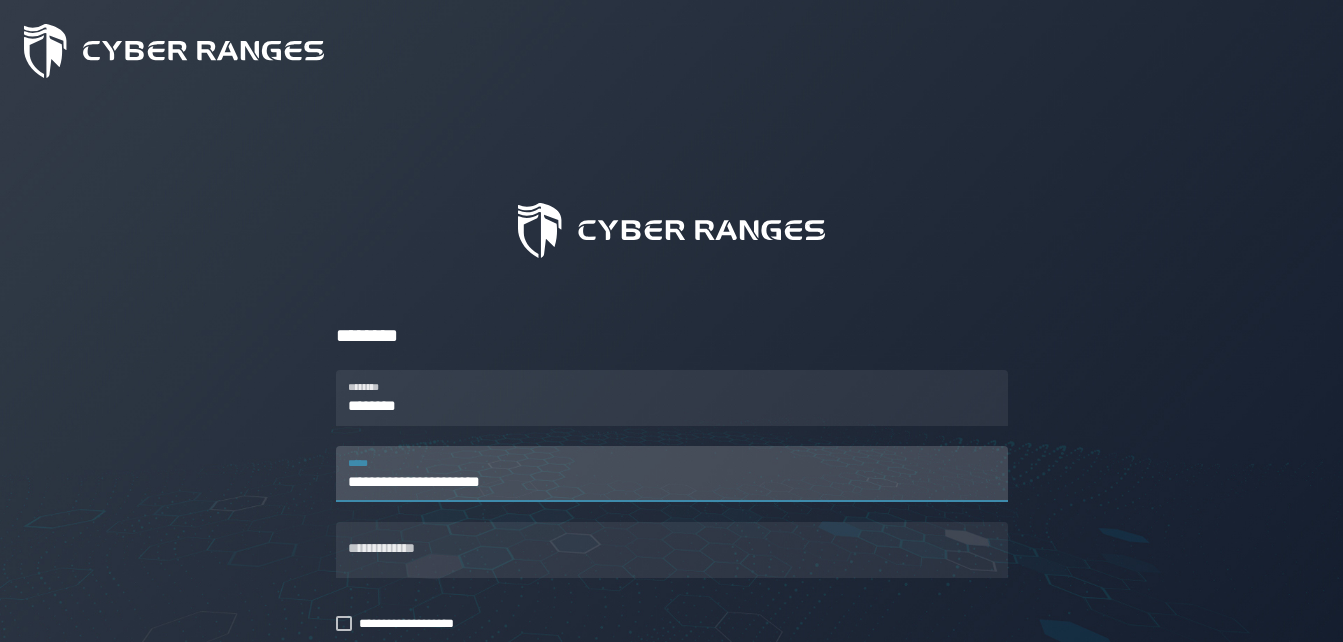 type on "**********" 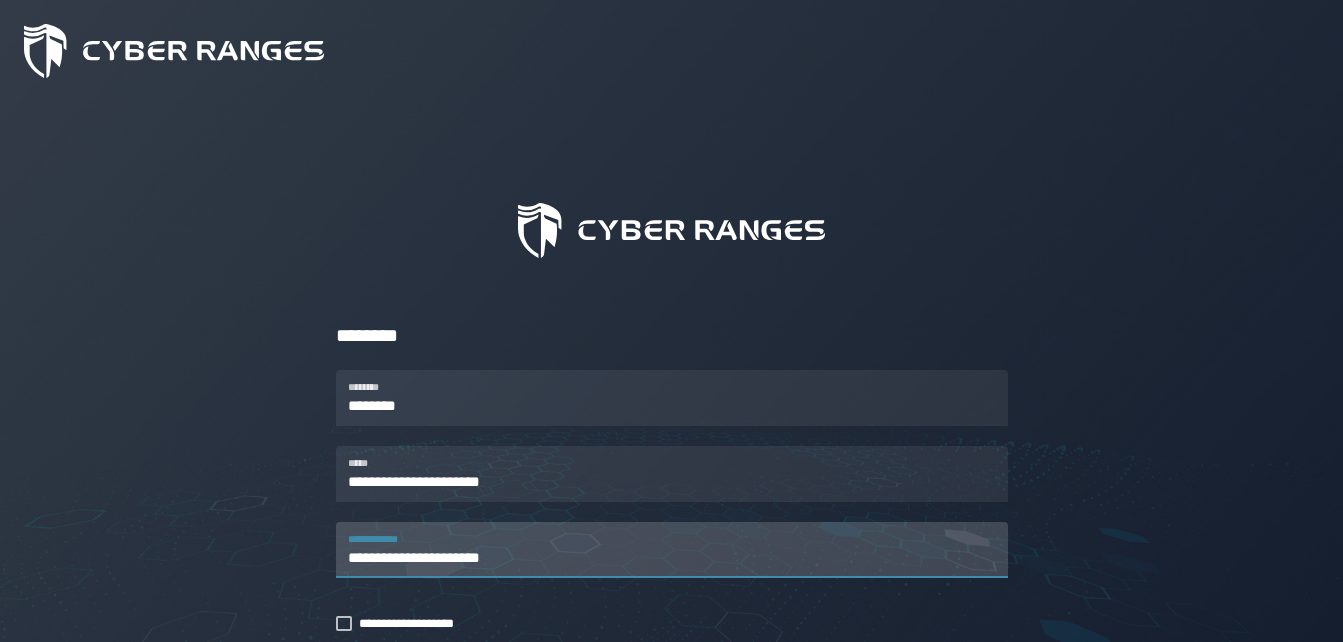 click on "**********" at bounding box center (672, 550) 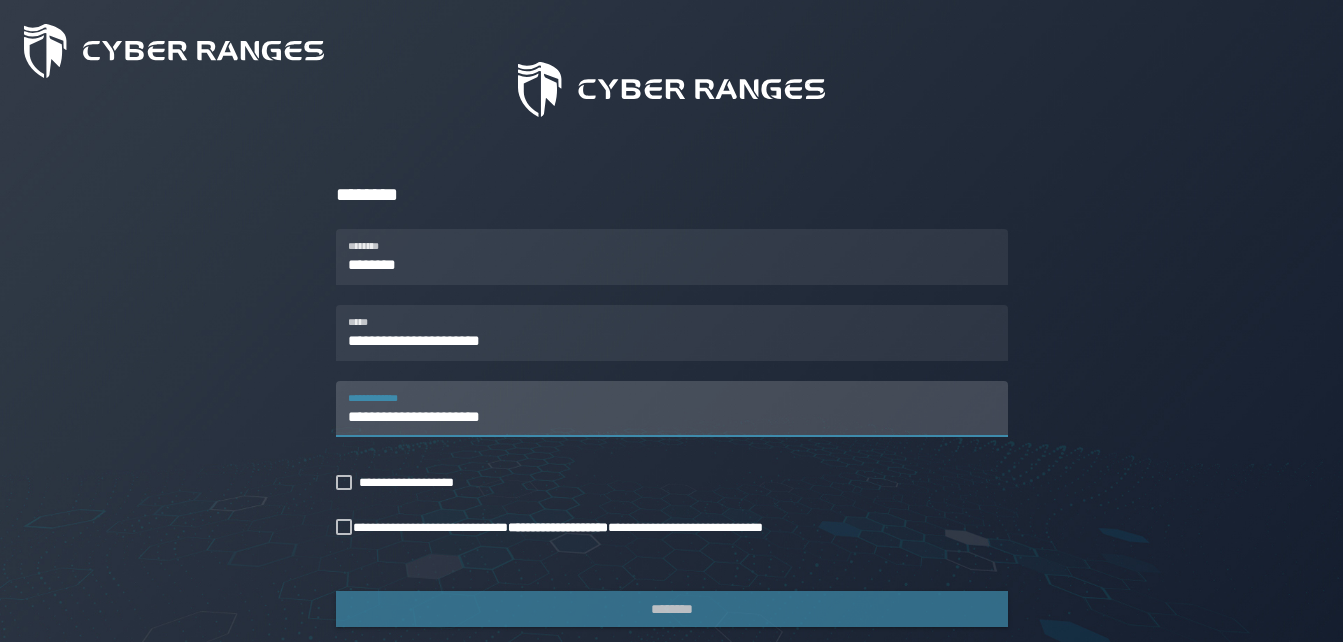 scroll, scrollTop: 160, scrollLeft: 0, axis: vertical 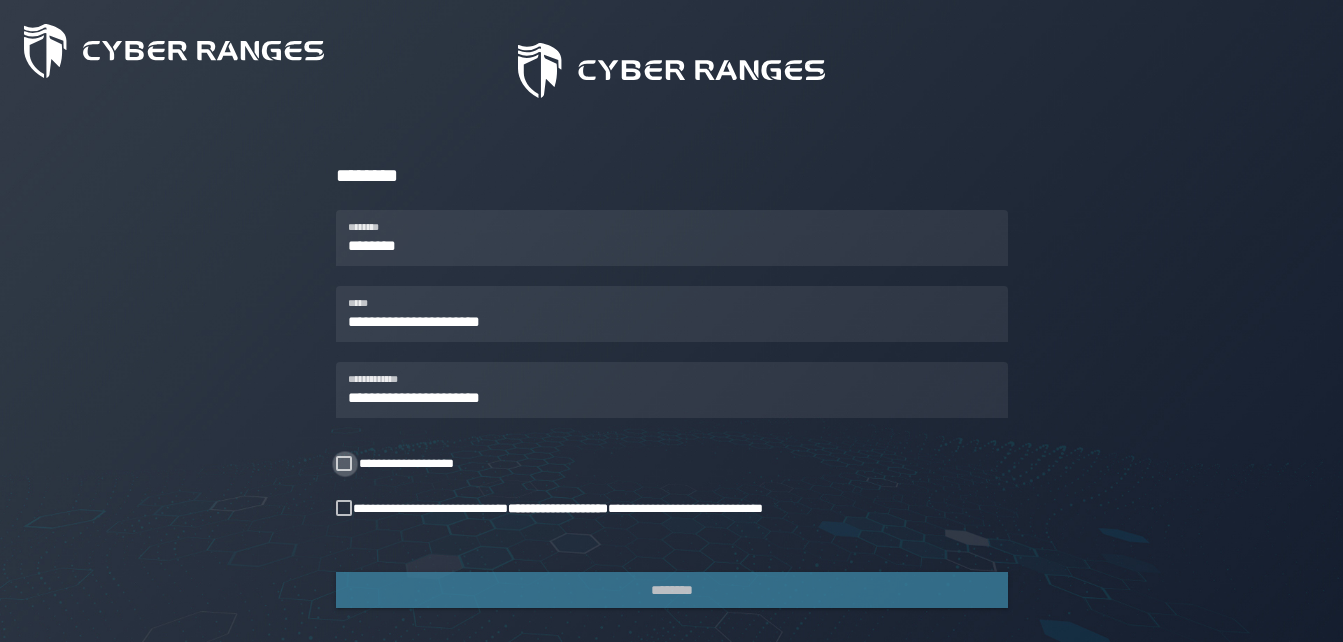 click on "**********" at bounding box center (414, 463) 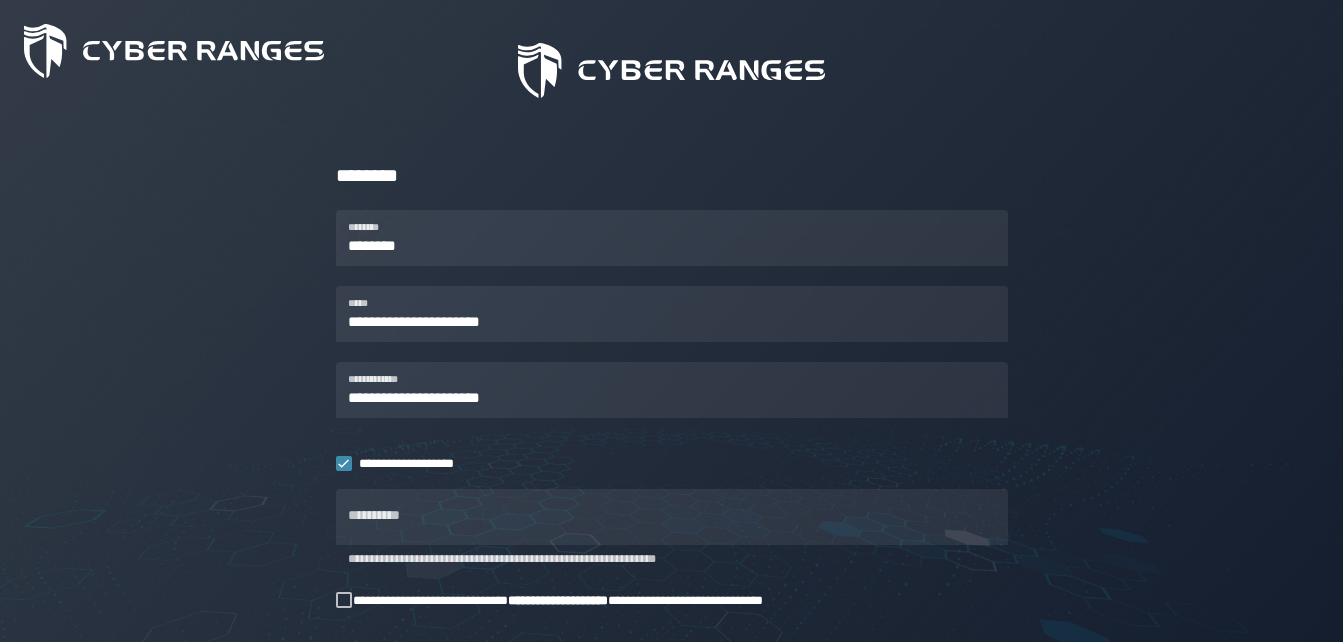 click on "**********" 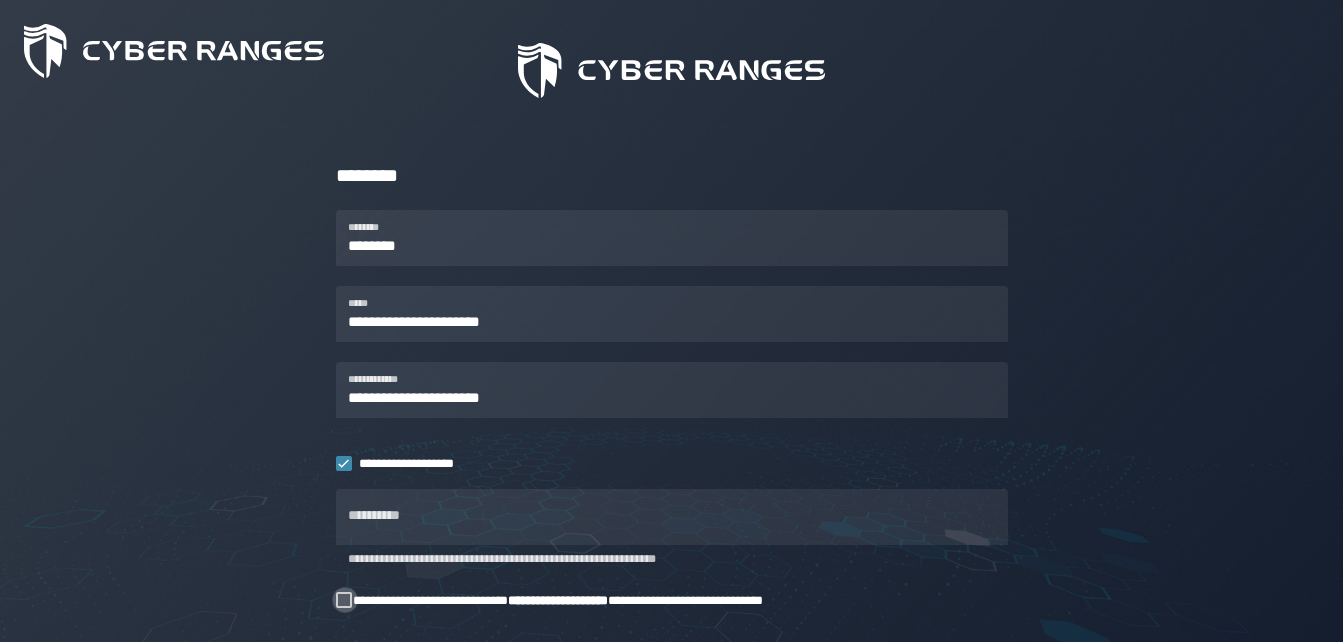 click at bounding box center (344, 600) 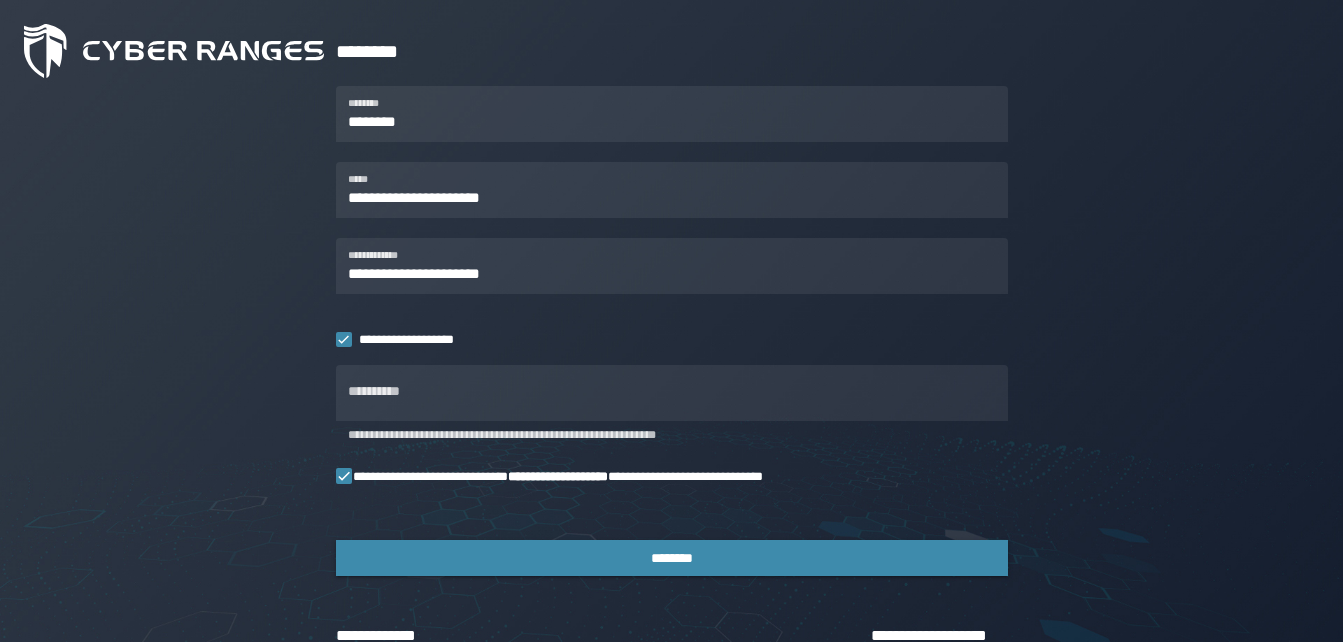 scroll, scrollTop: 354, scrollLeft: 0, axis: vertical 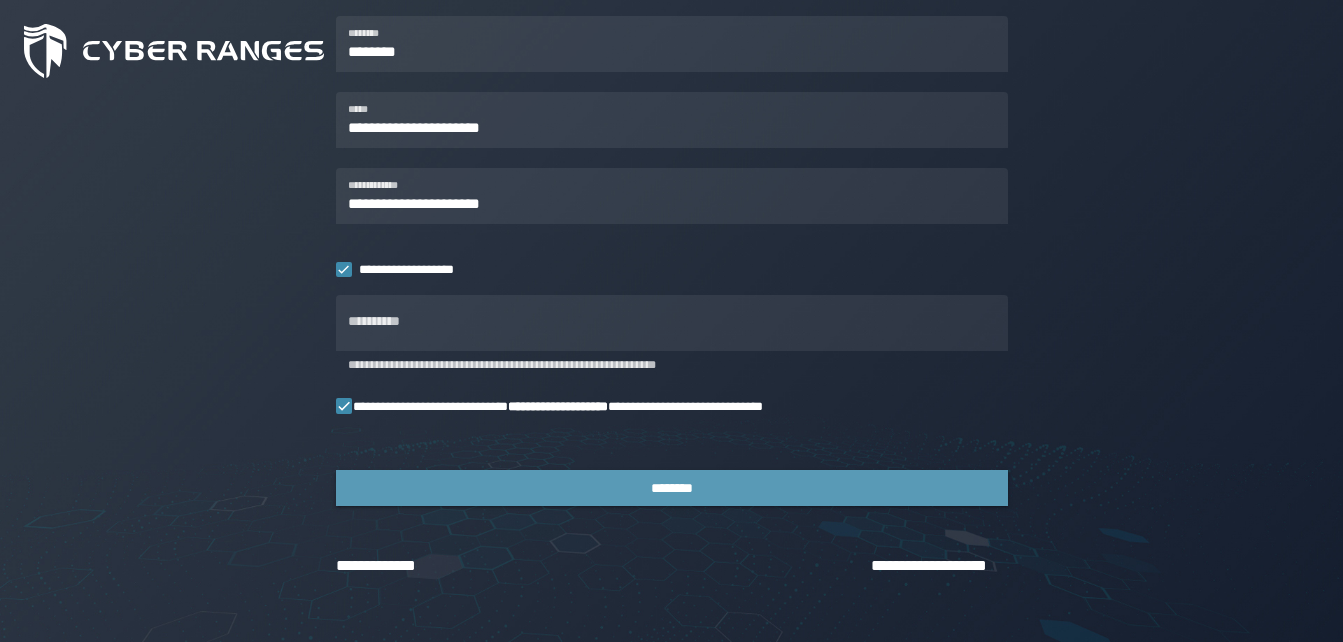 click on "********" at bounding box center (672, 488) 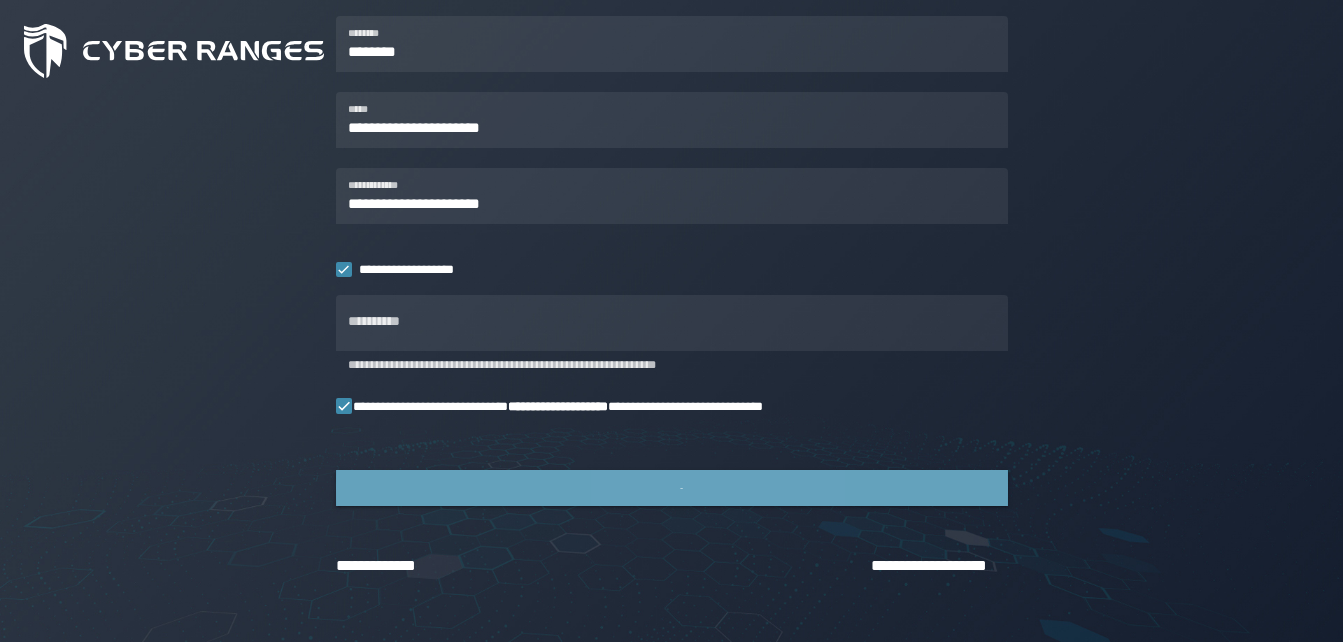 scroll, scrollTop: 0, scrollLeft: 0, axis: both 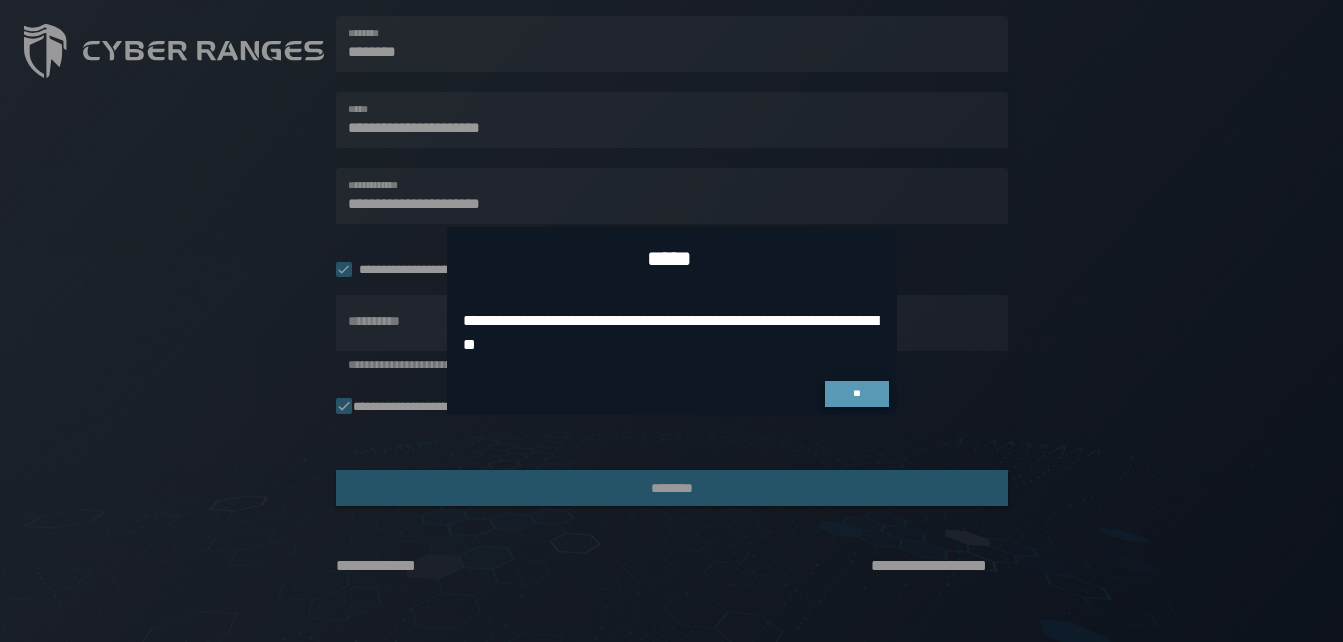 click on "**" at bounding box center [856, 393] 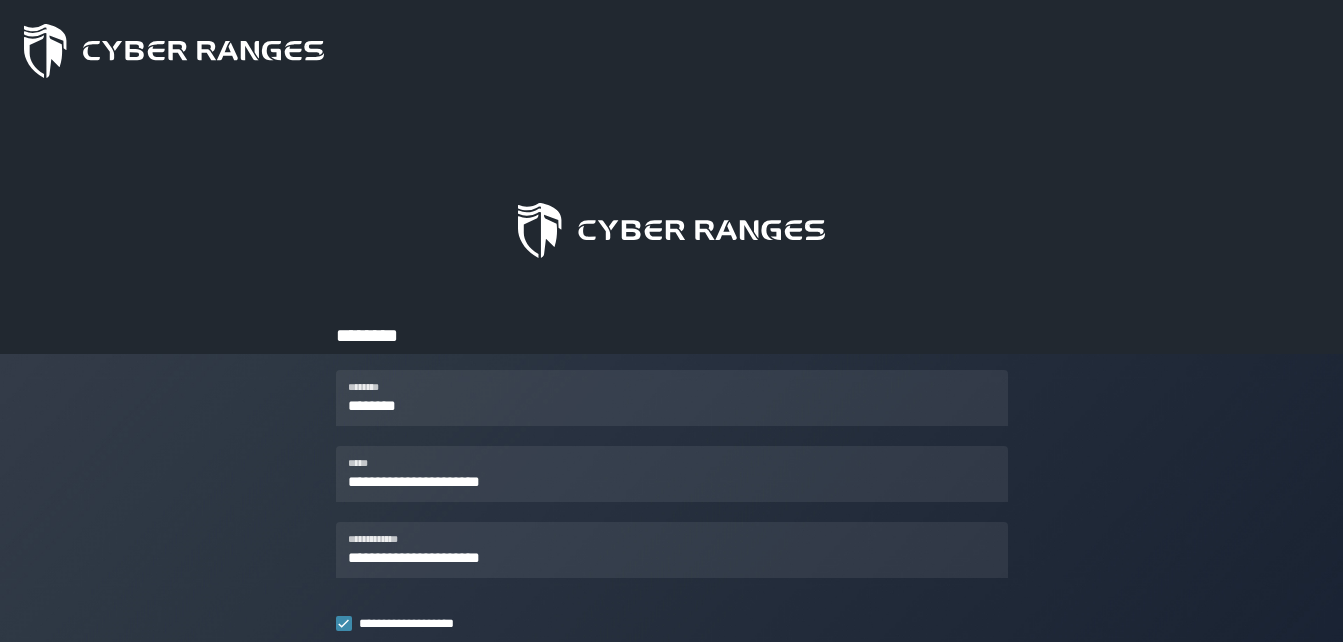 scroll, scrollTop: 354, scrollLeft: 0, axis: vertical 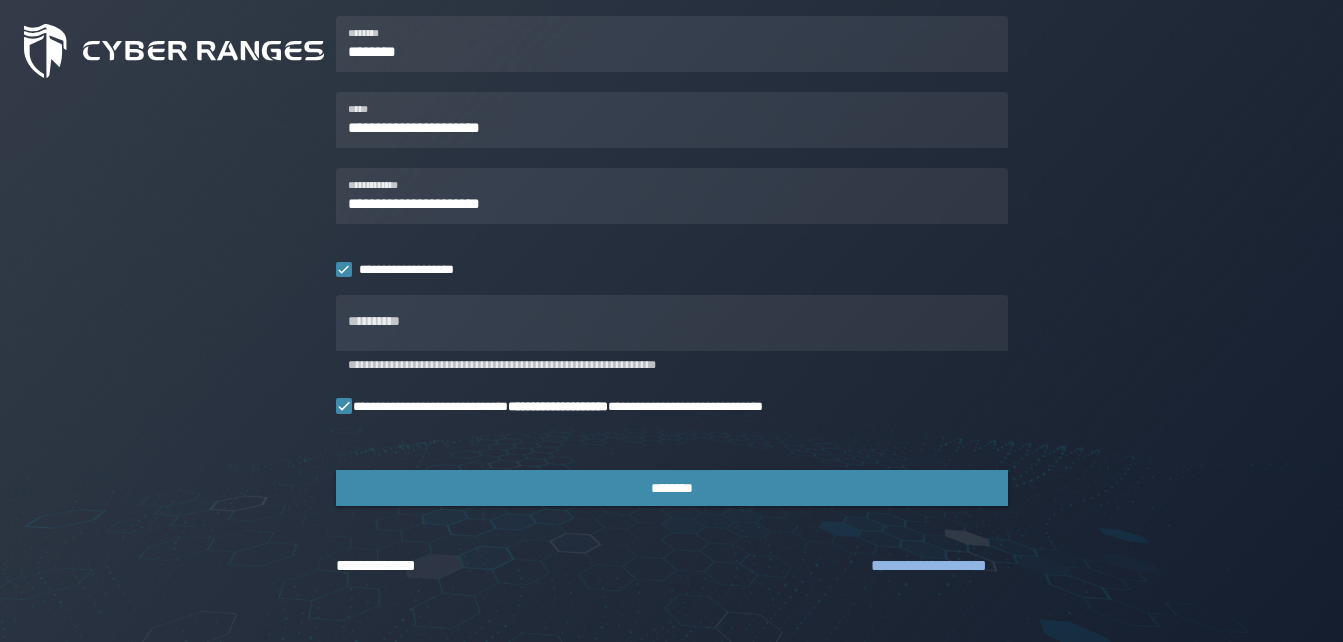 click on "**********" 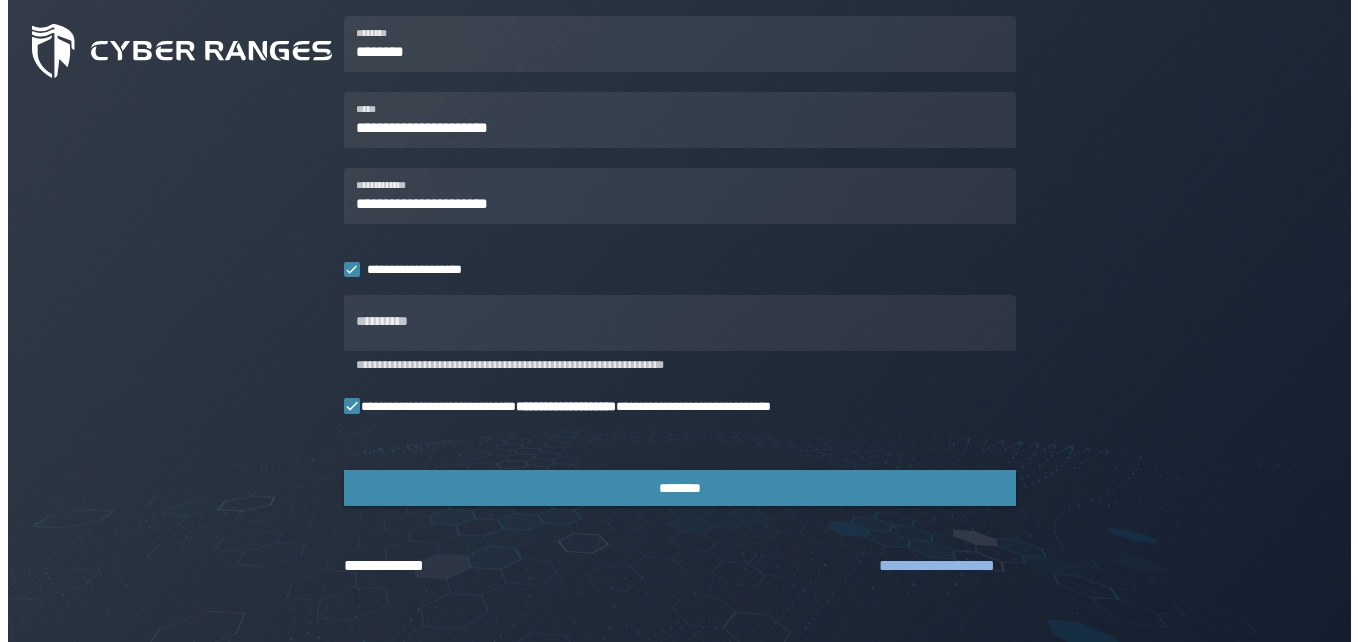 scroll, scrollTop: 0, scrollLeft: 0, axis: both 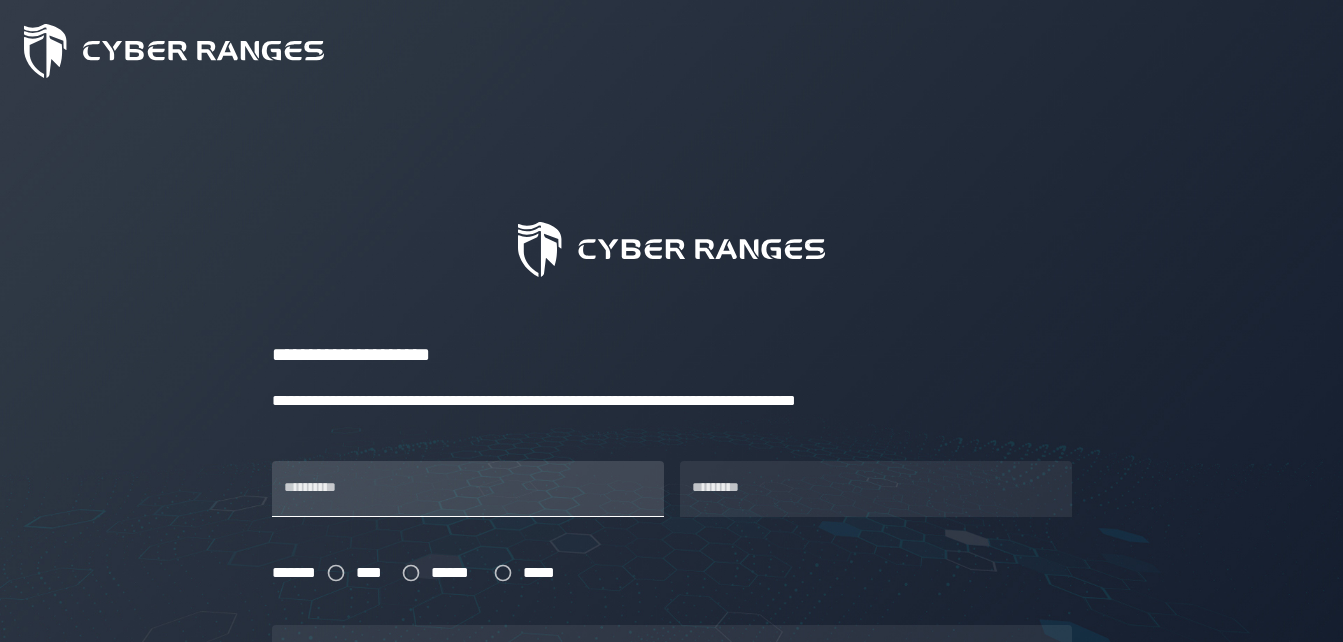 click on "**********" at bounding box center [468, 489] 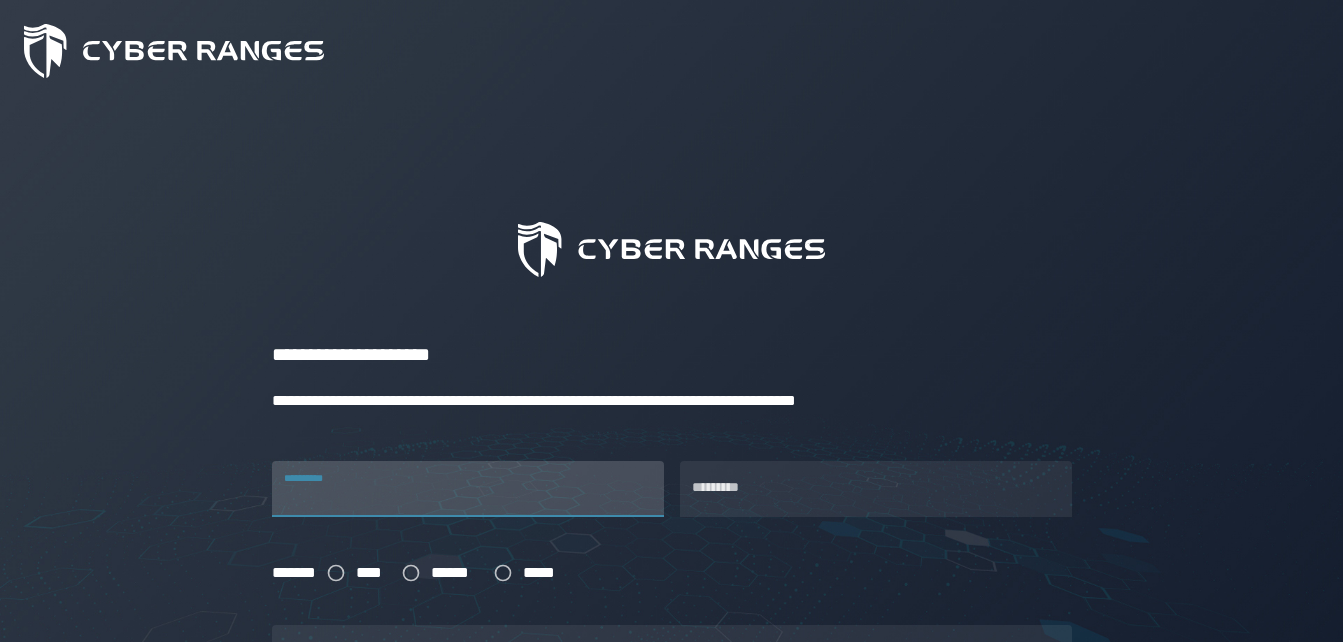 type on "**********" 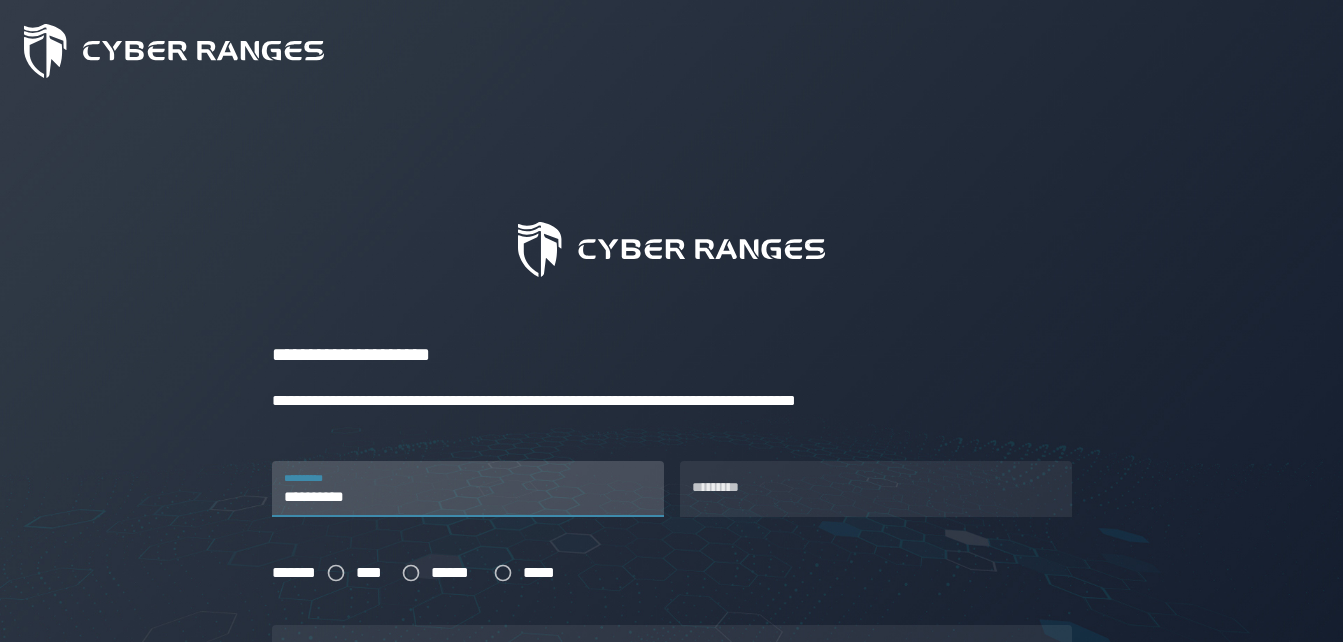 type on "********" 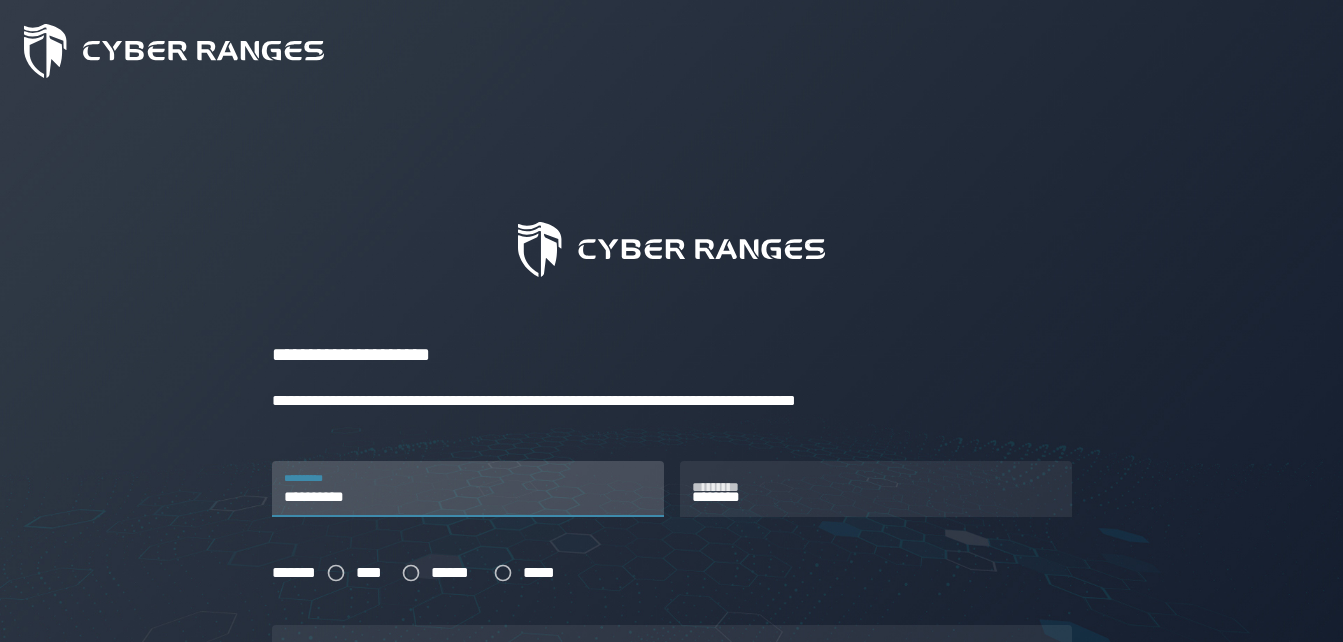 type on "*****" 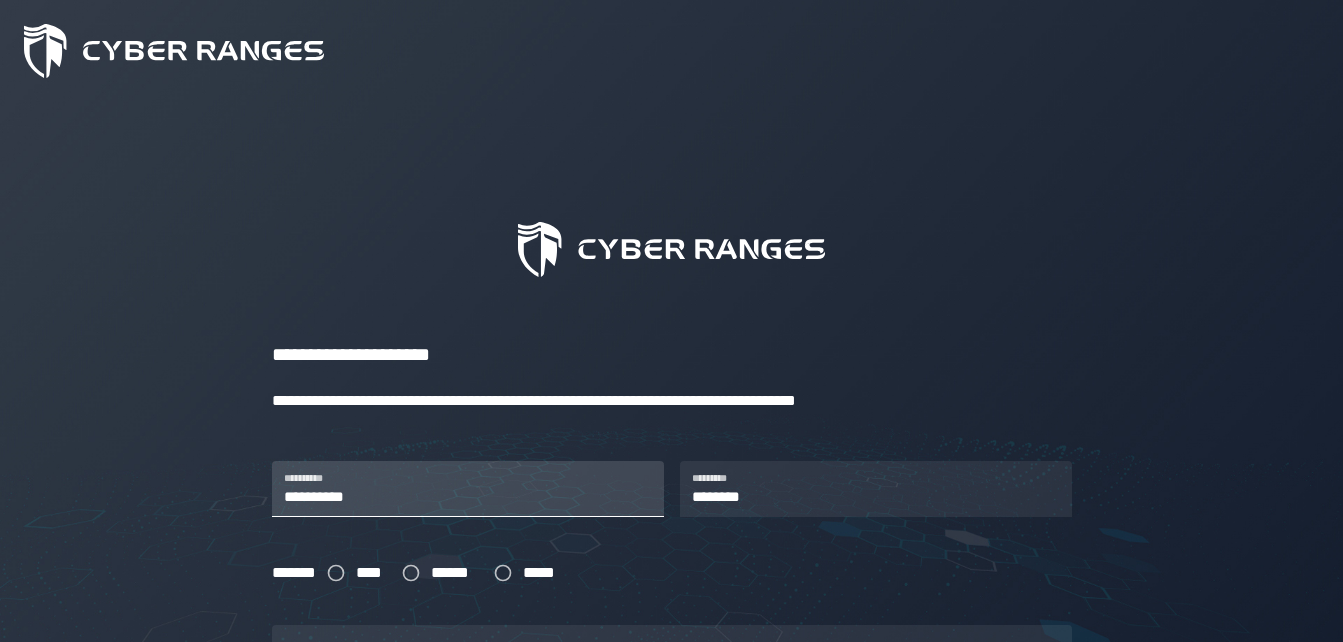 type on "*****" 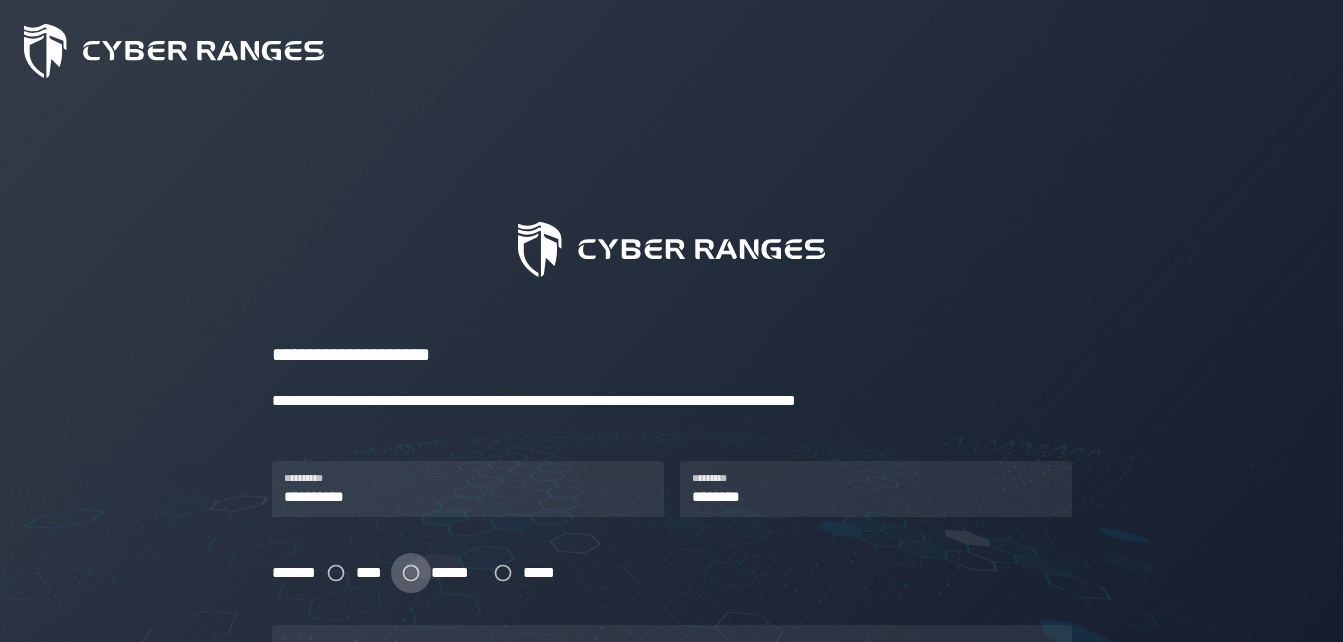 click 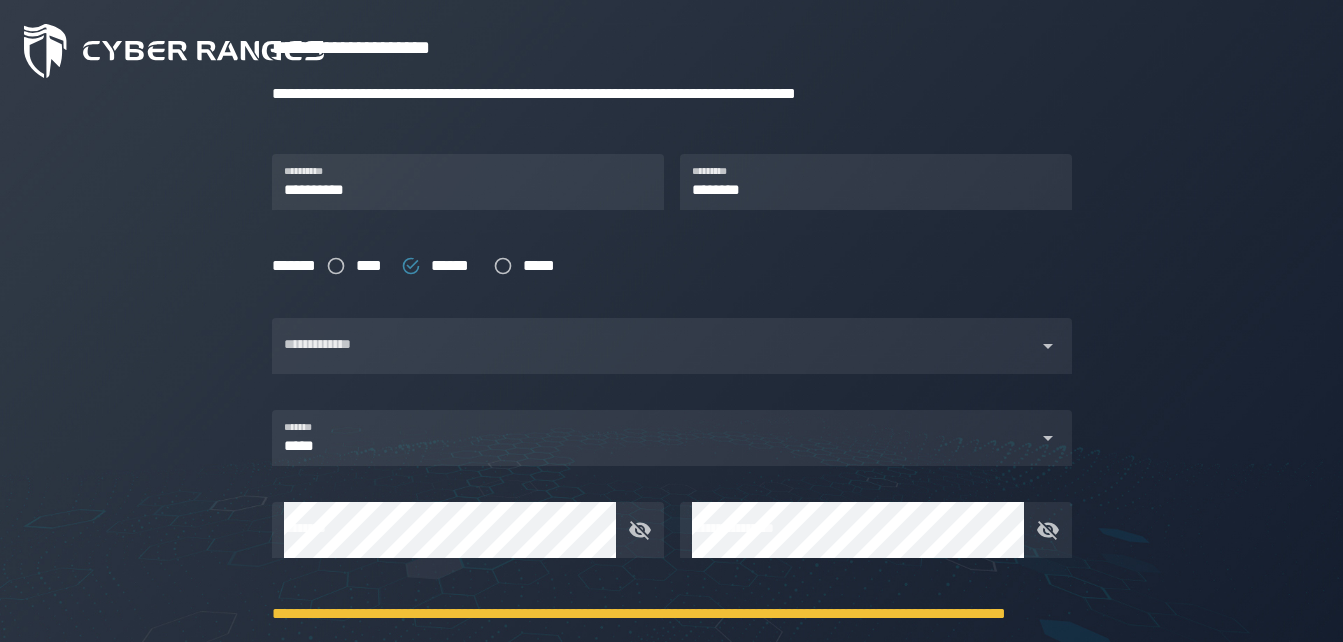 scroll, scrollTop: 347, scrollLeft: 0, axis: vertical 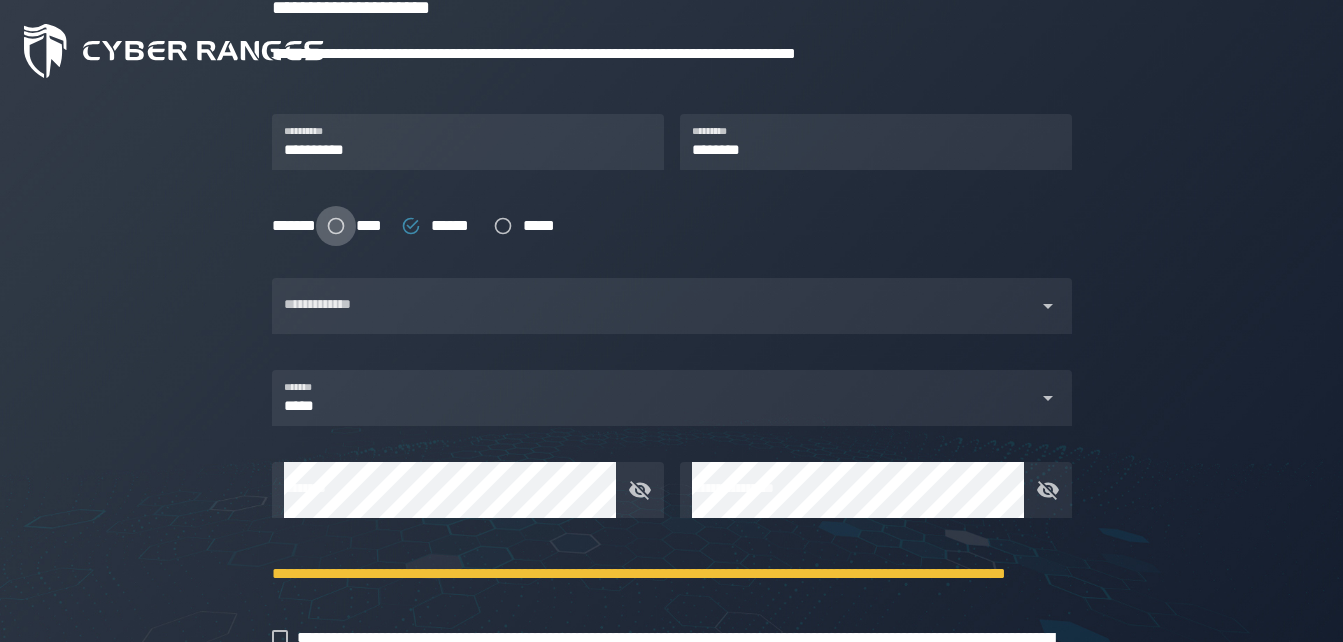 click 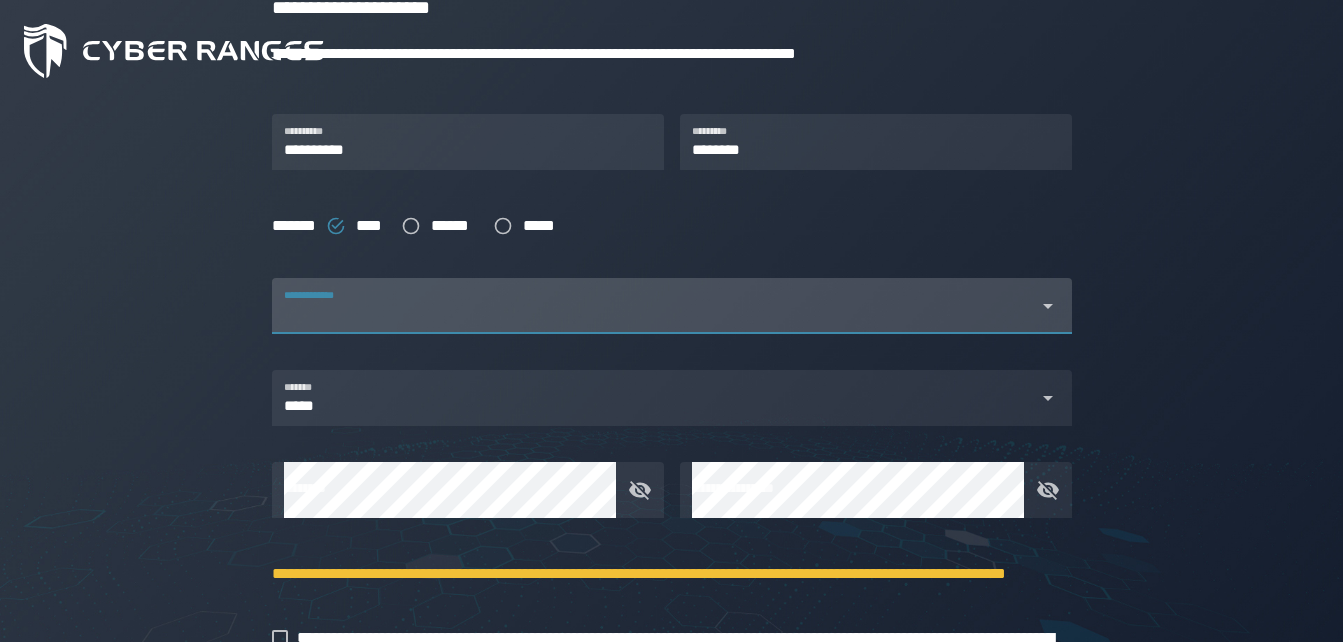 click 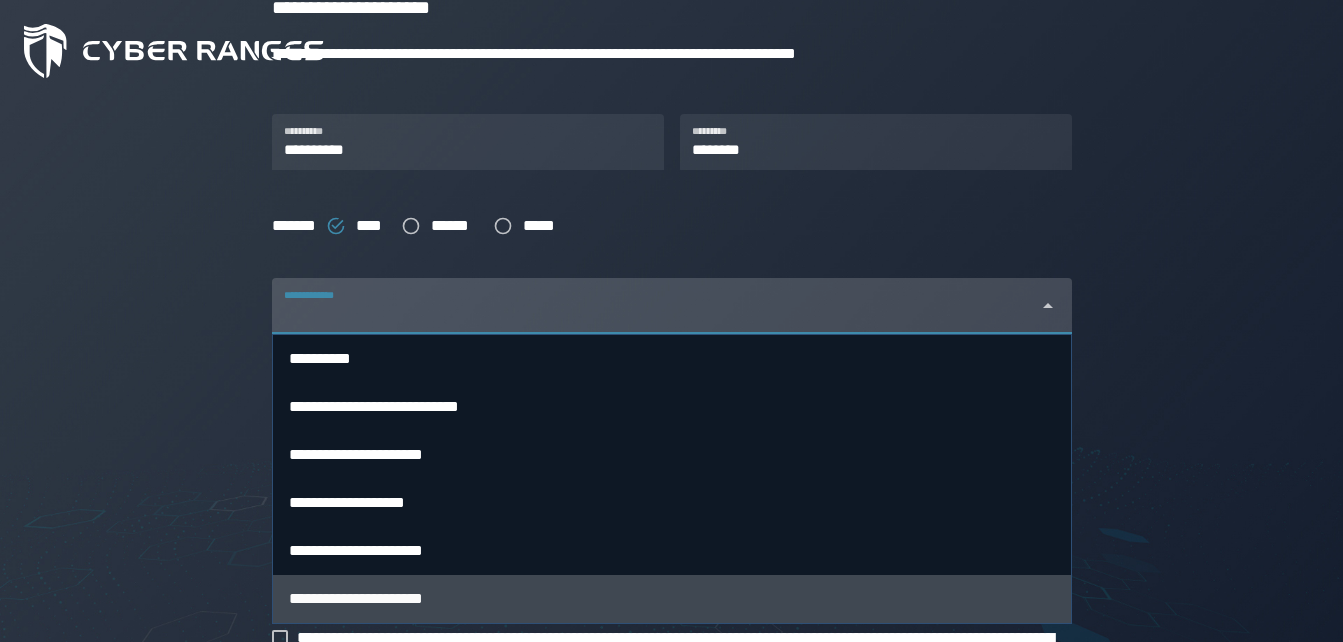 click on "**********" at bounding box center [356, 598] 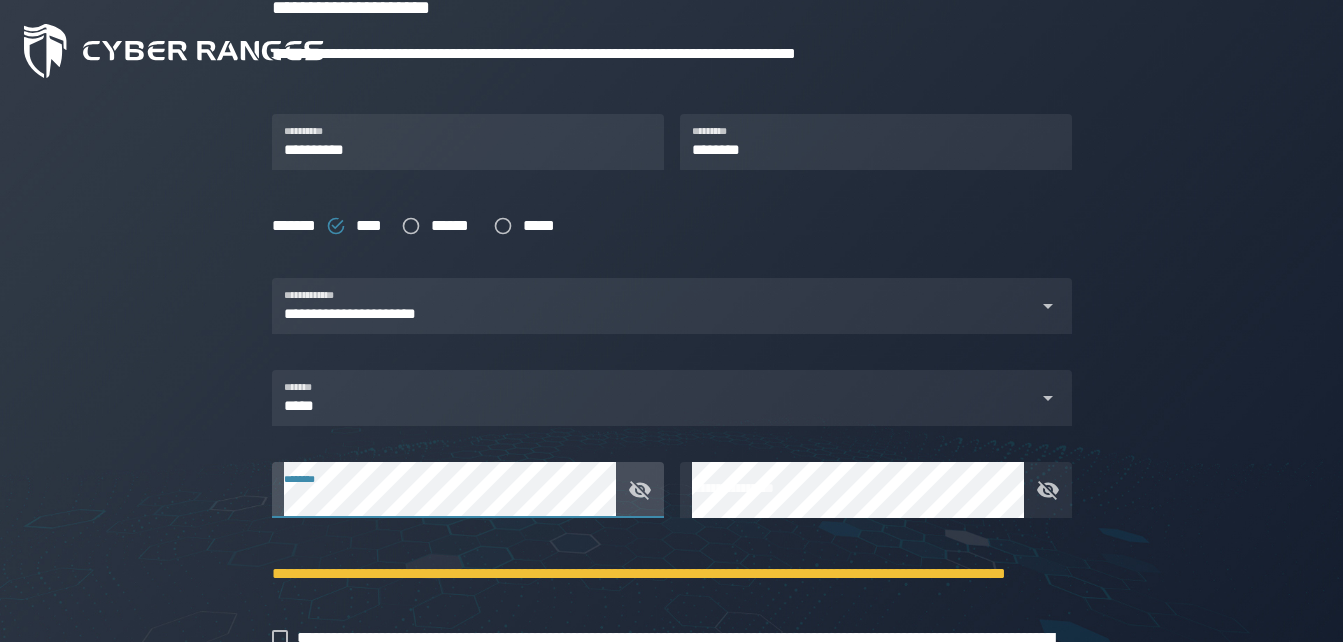 click 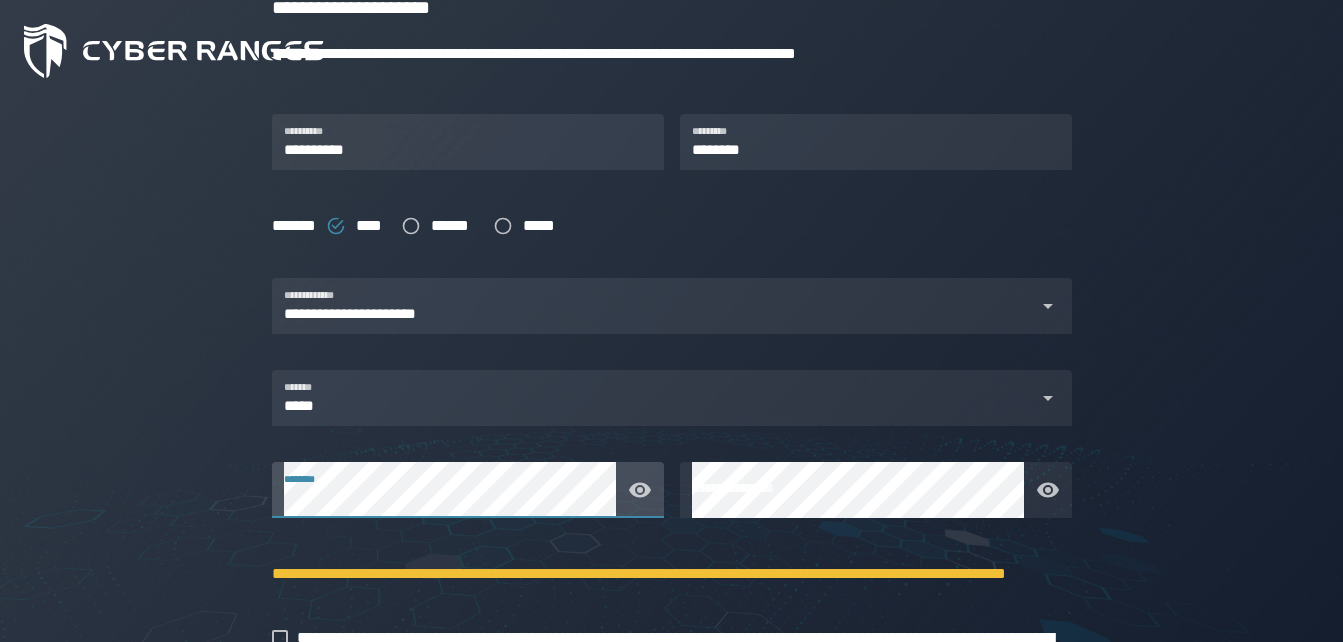 type on "**********" 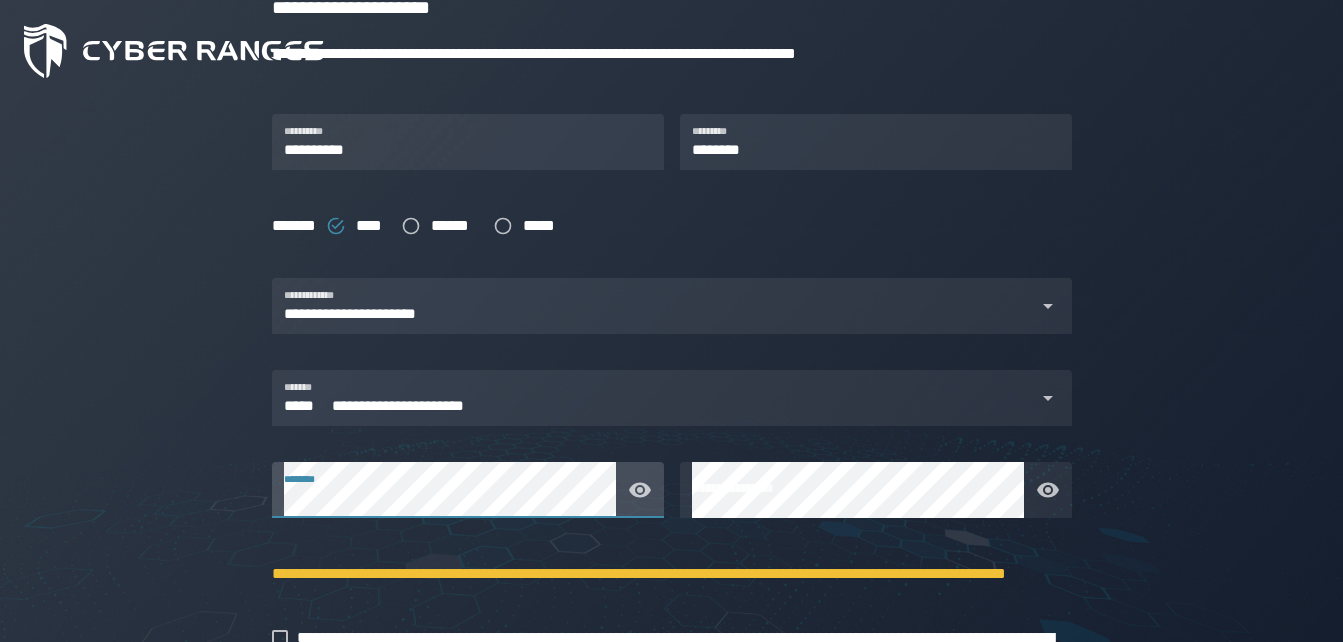 type 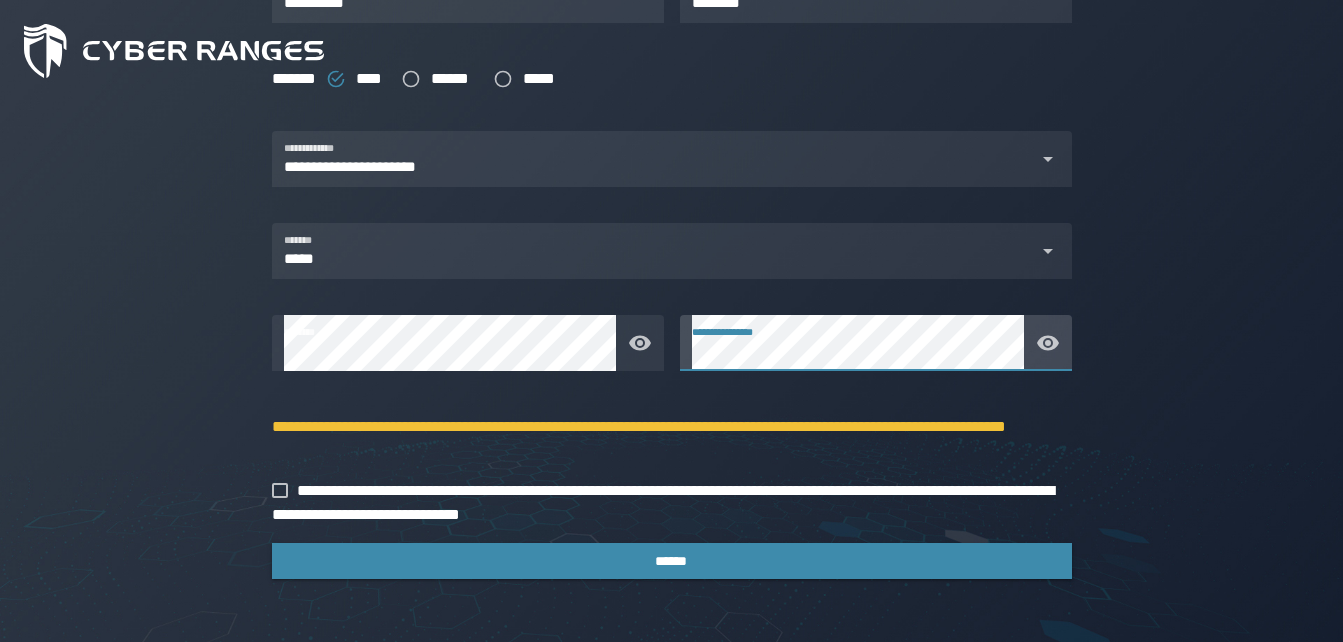 scroll, scrollTop: 495, scrollLeft: 0, axis: vertical 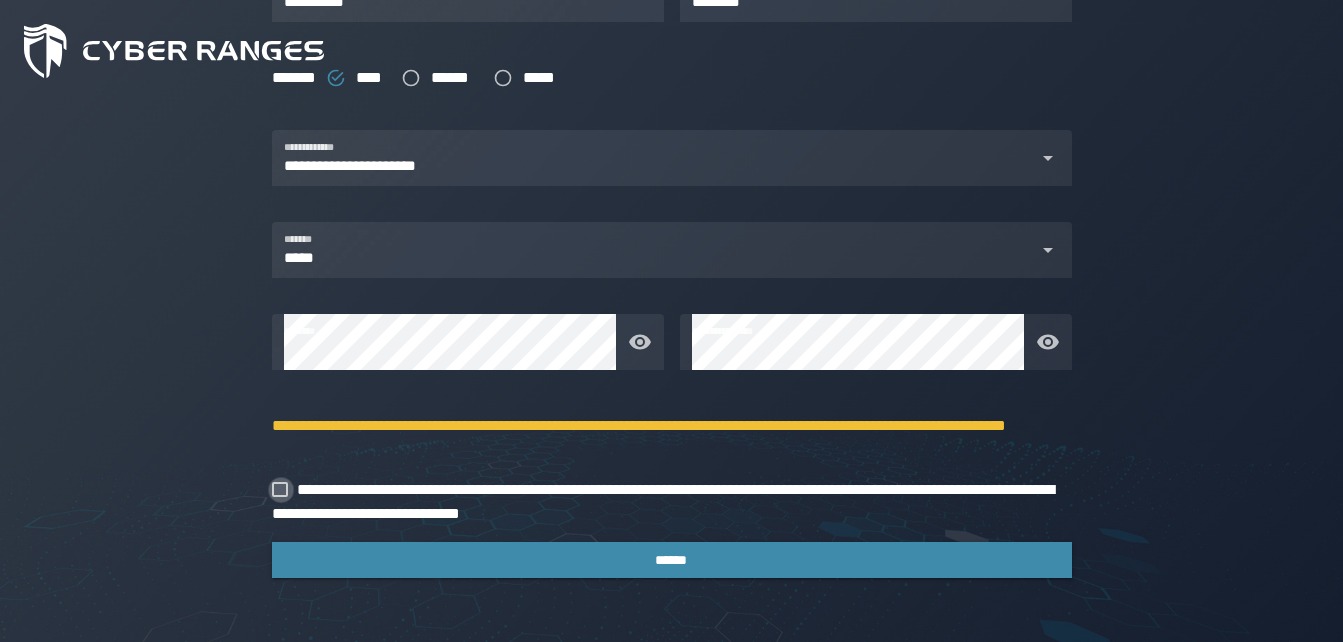 click 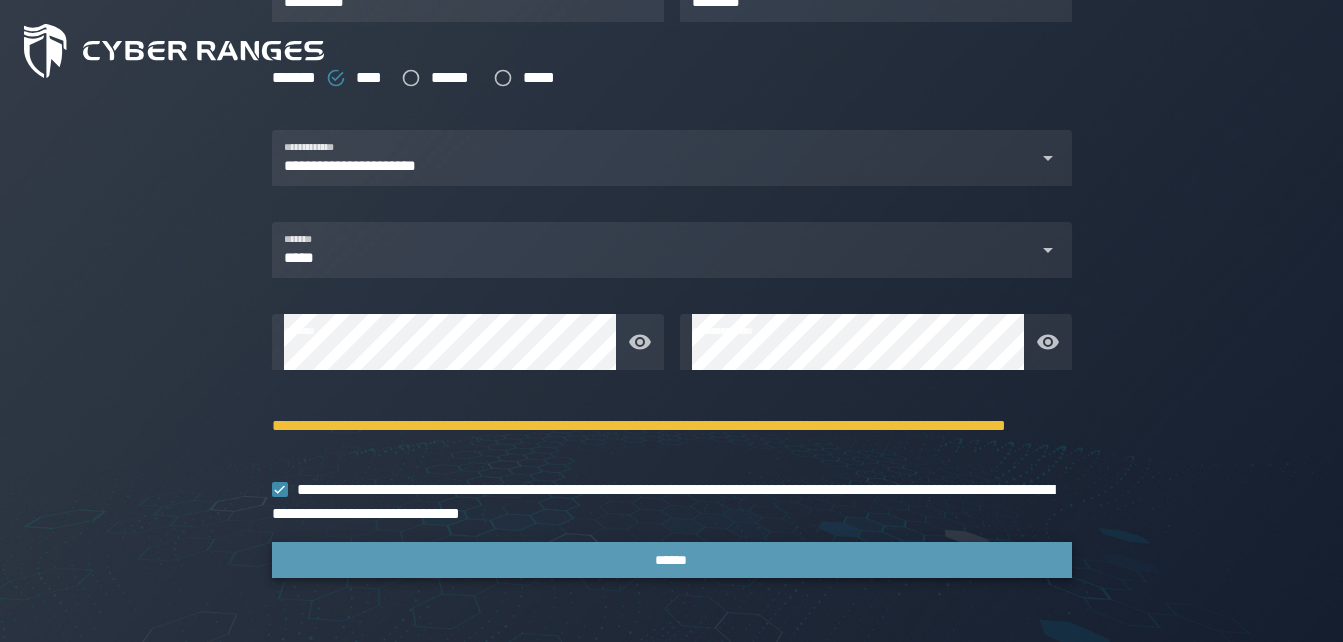 click on "******" at bounding box center (672, 560) 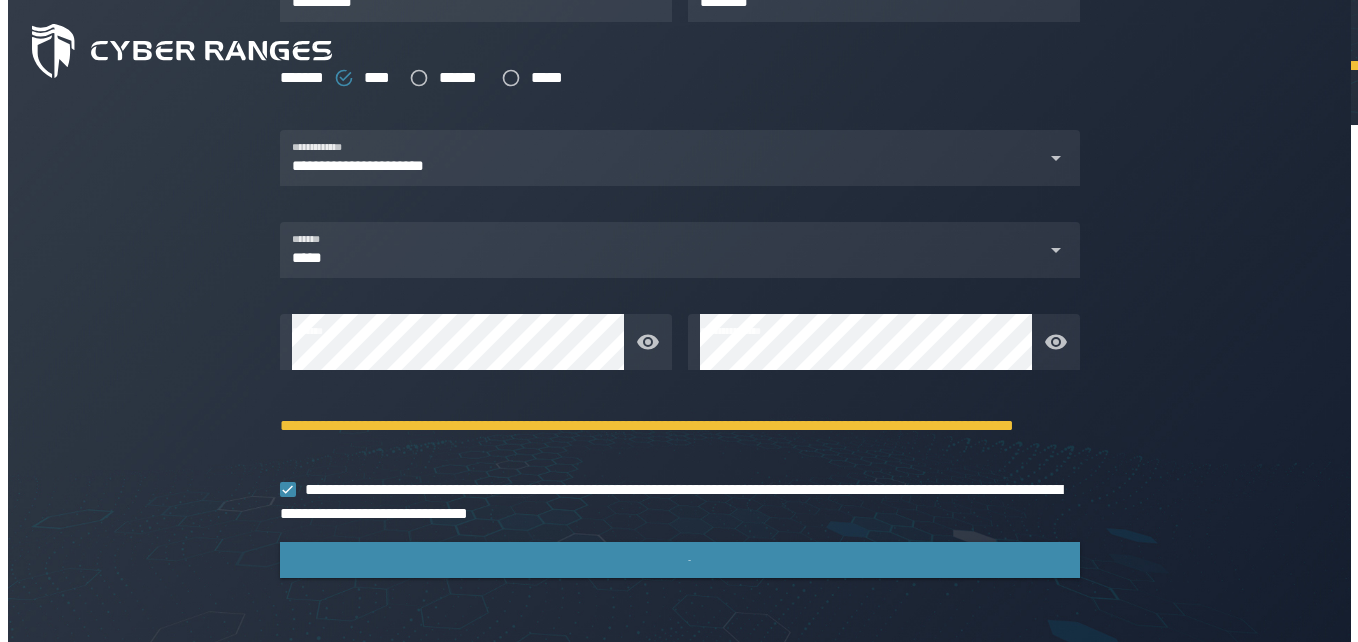scroll, scrollTop: 0, scrollLeft: 0, axis: both 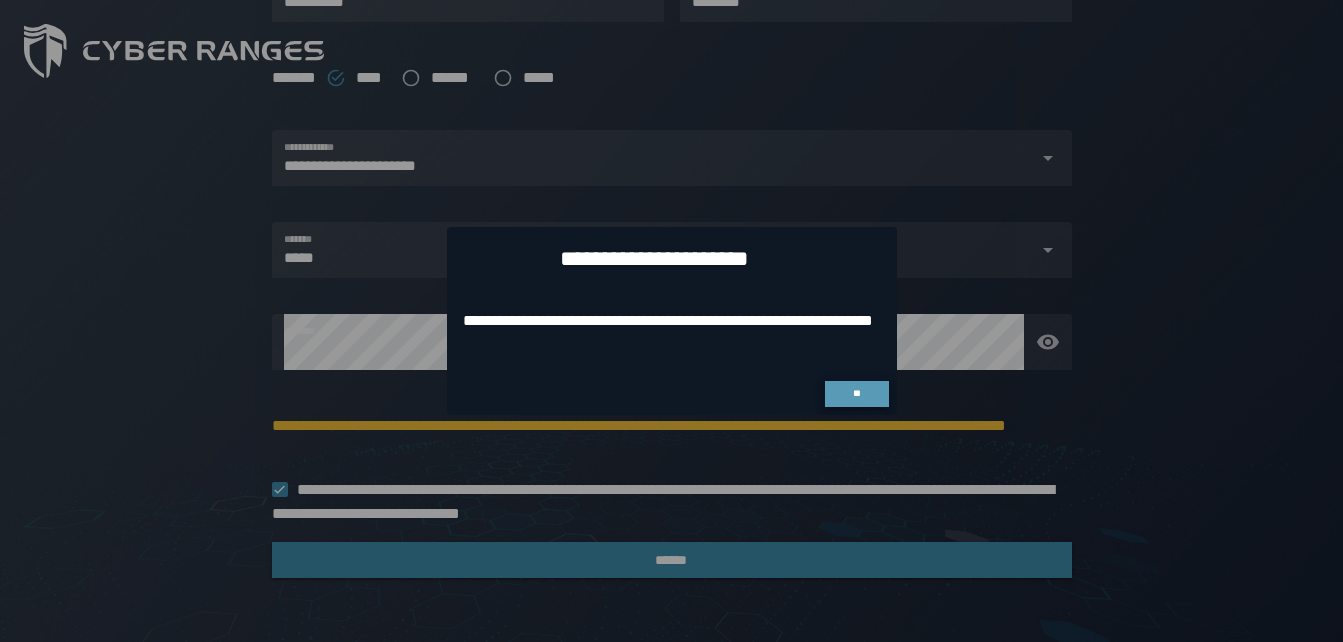 click on "**" at bounding box center [857, 394] 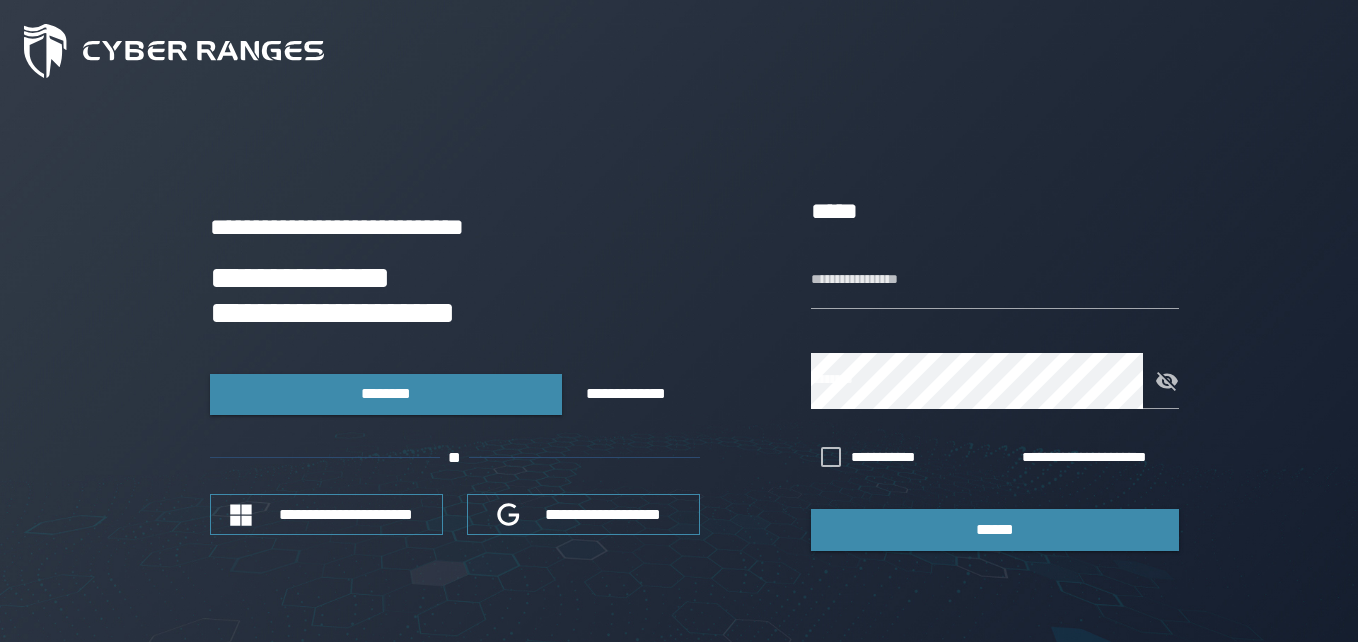 type on "**********" 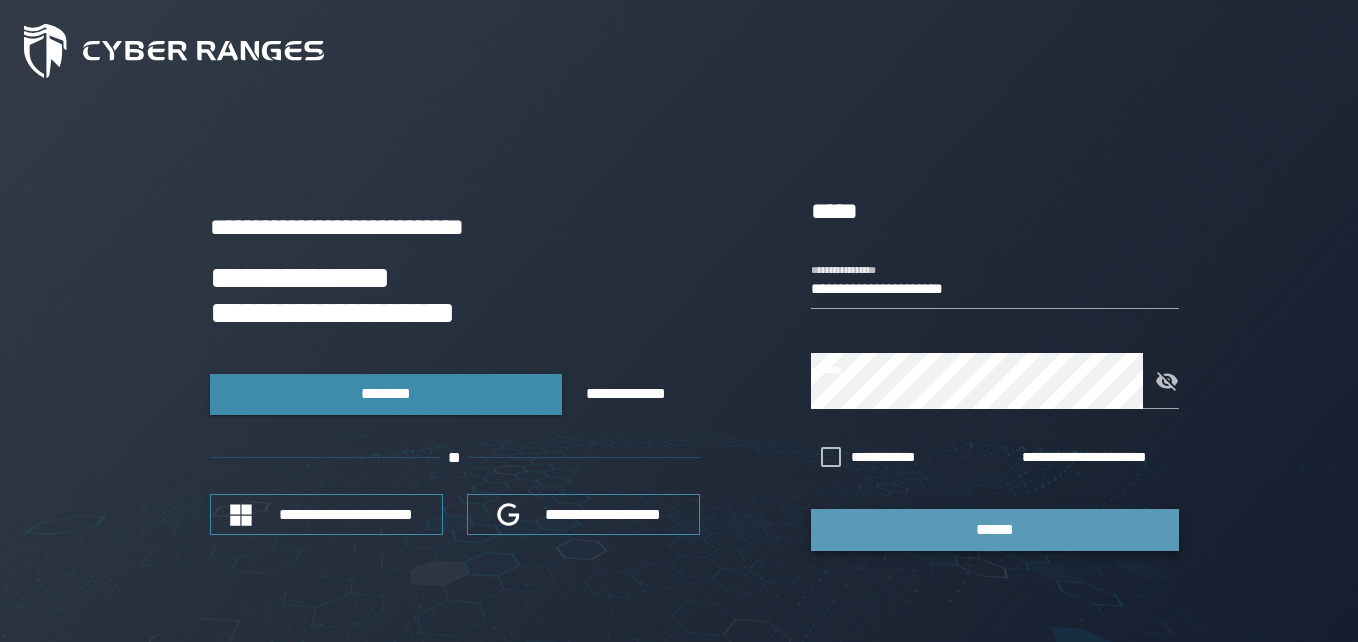 click on "******" at bounding box center [995, 529] 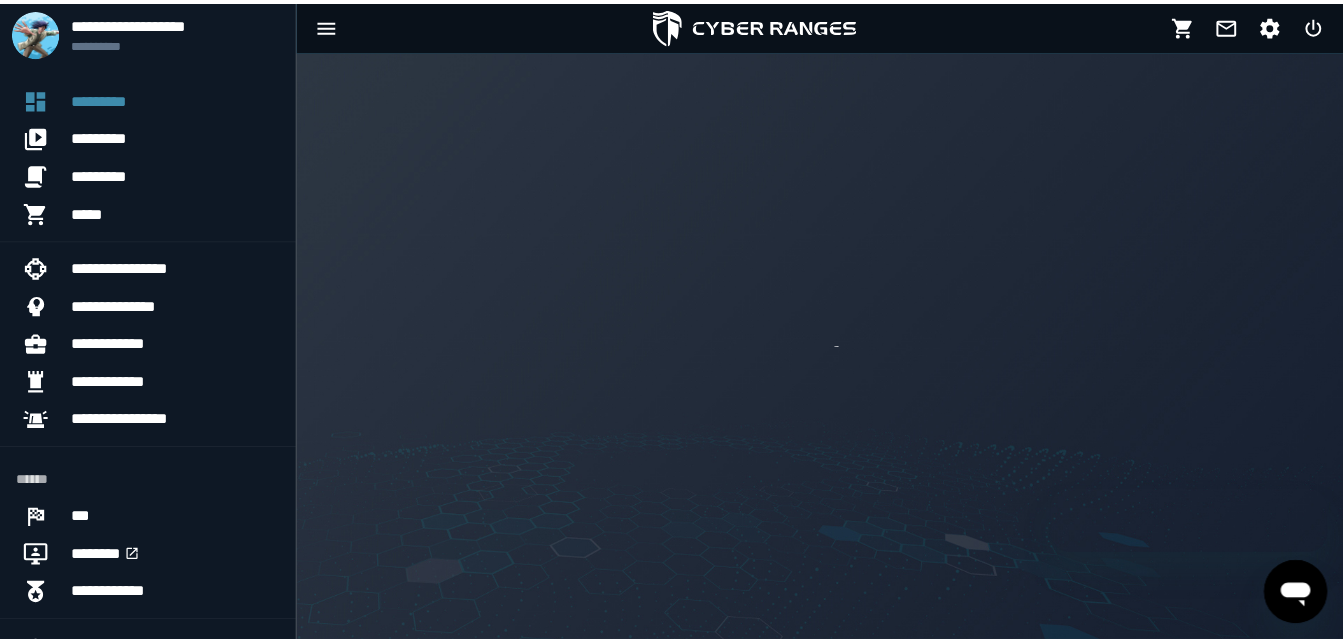 scroll, scrollTop: 0, scrollLeft: 0, axis: both 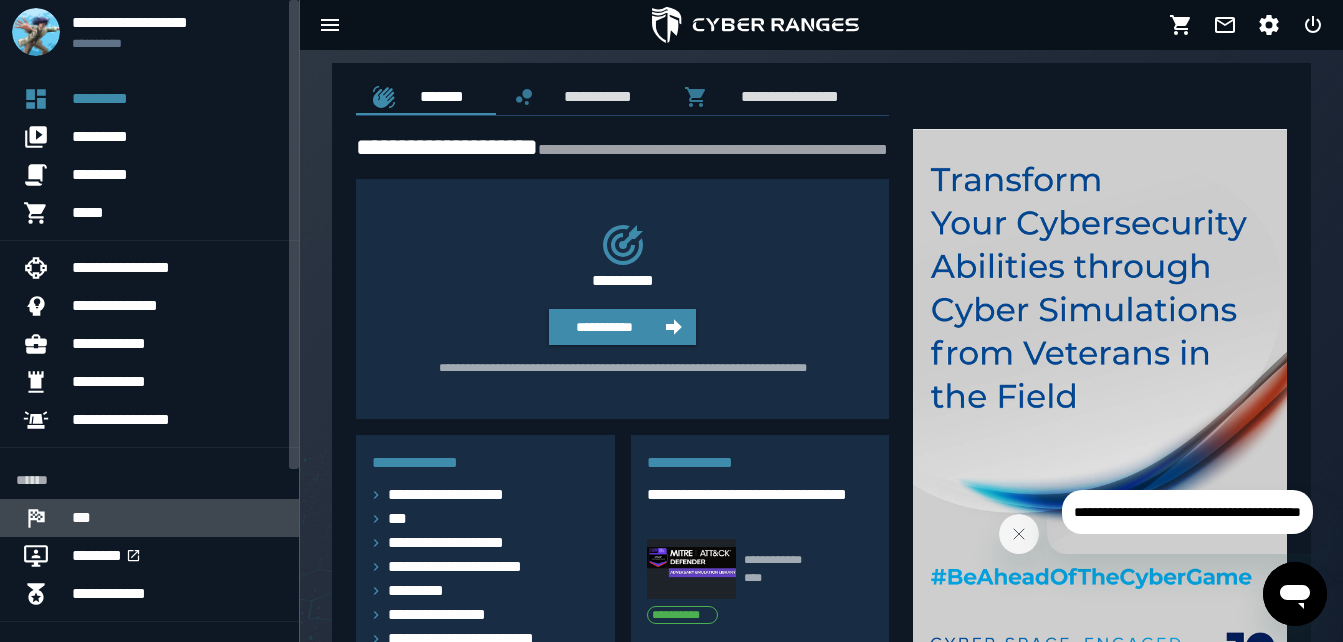 click at bounding box center [44, 518] 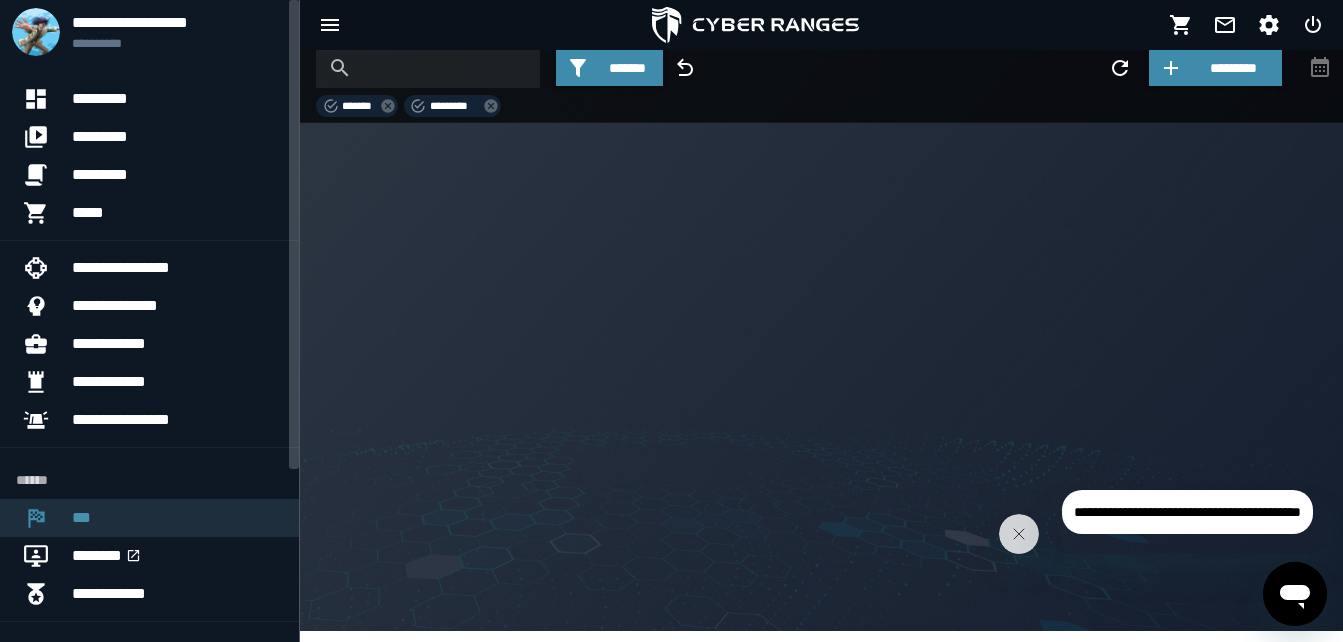 scroll, scrollTop: 0, scrollLeft: 0, axis: both 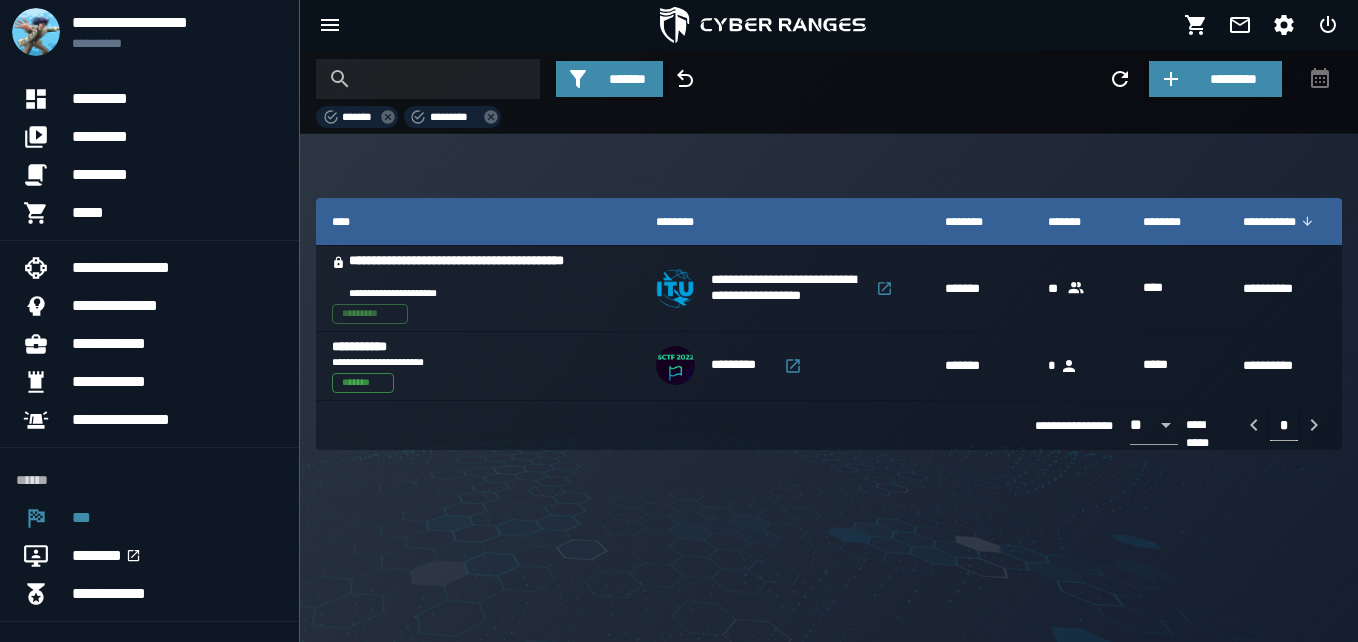 click on "**********" 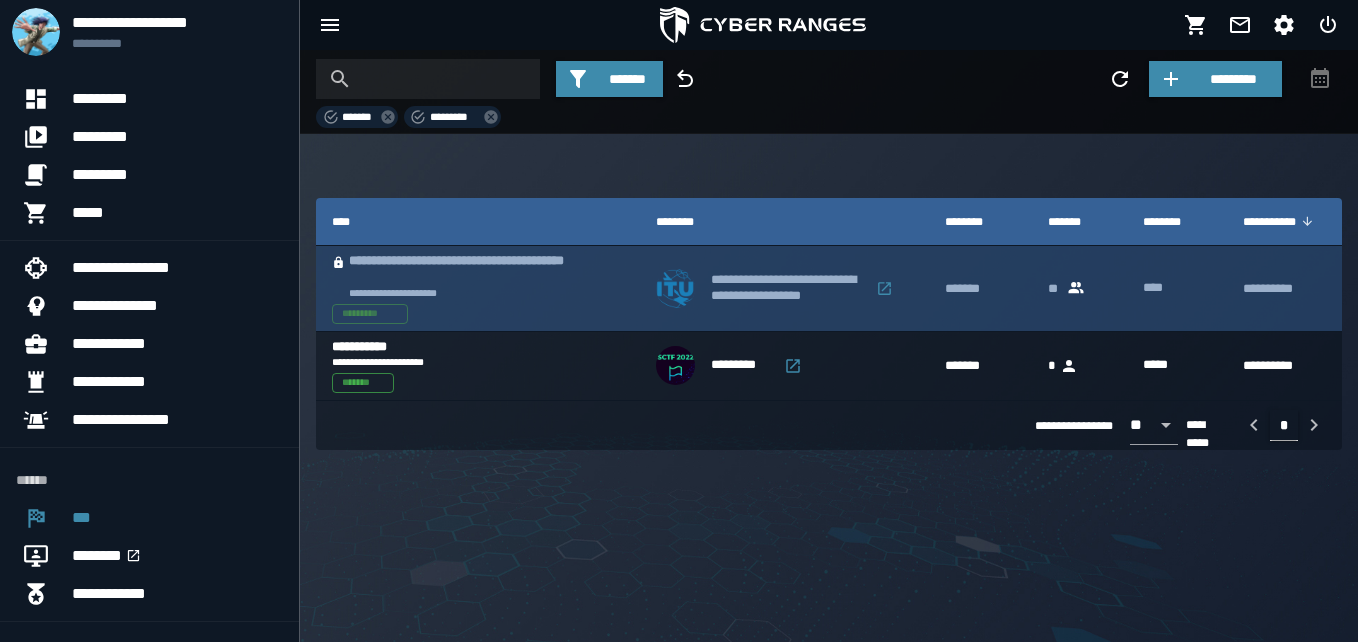 click on "**********" at bounding box center [479, 293] 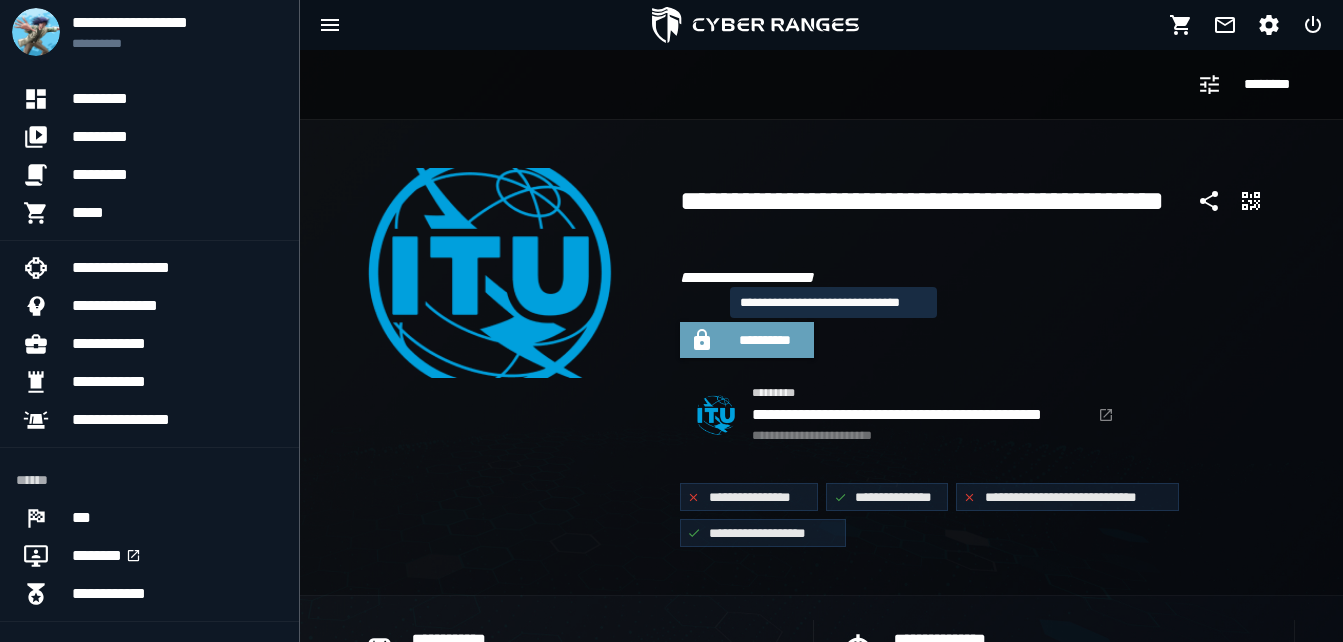 click 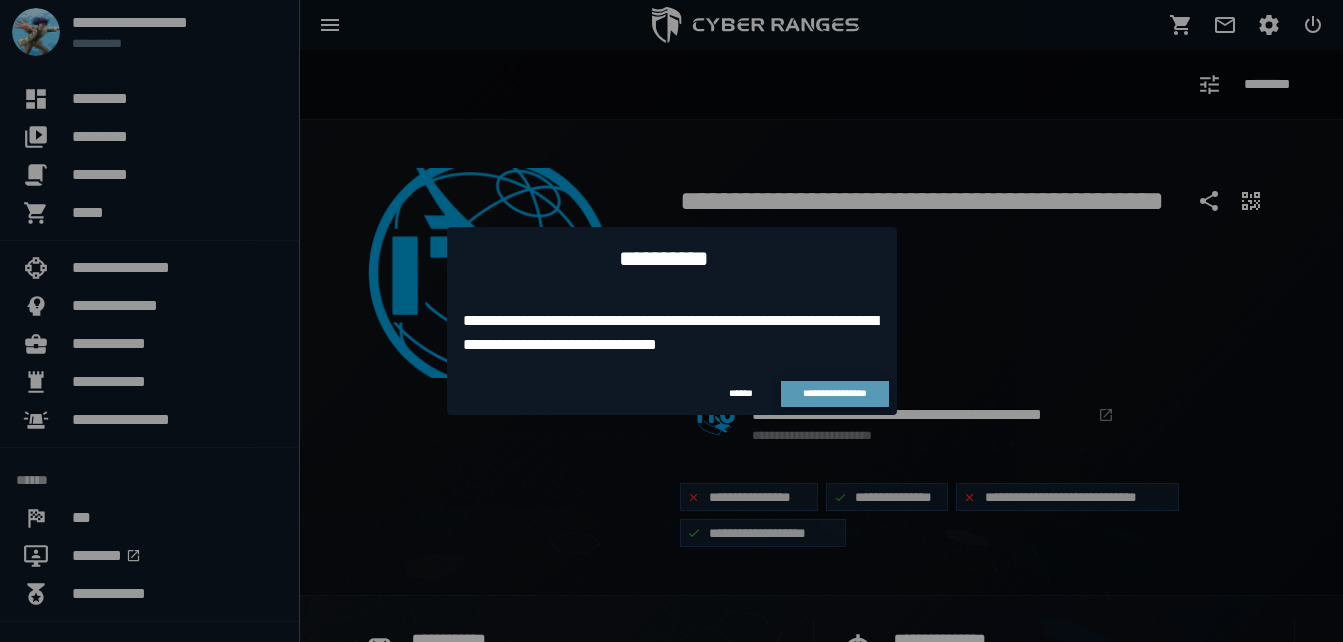 click on "**********" at bounding box center [834, 393] 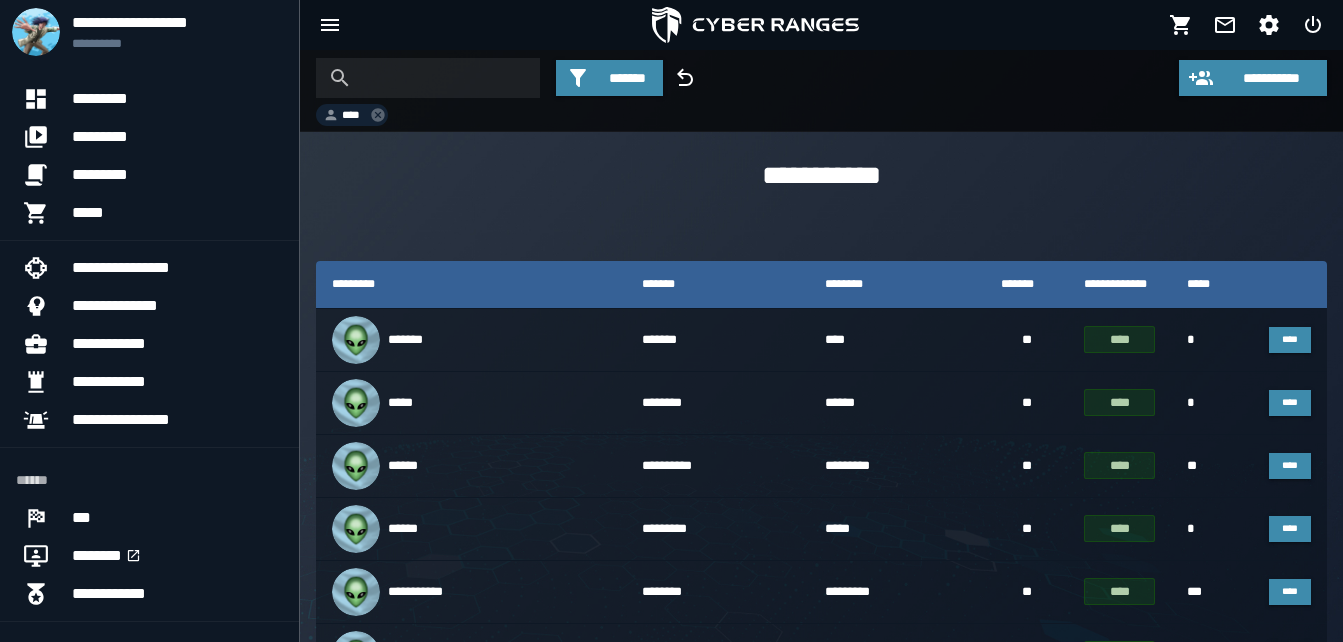 scroll, scrollTop: 346, scrollLeft: 0, axis: vertical 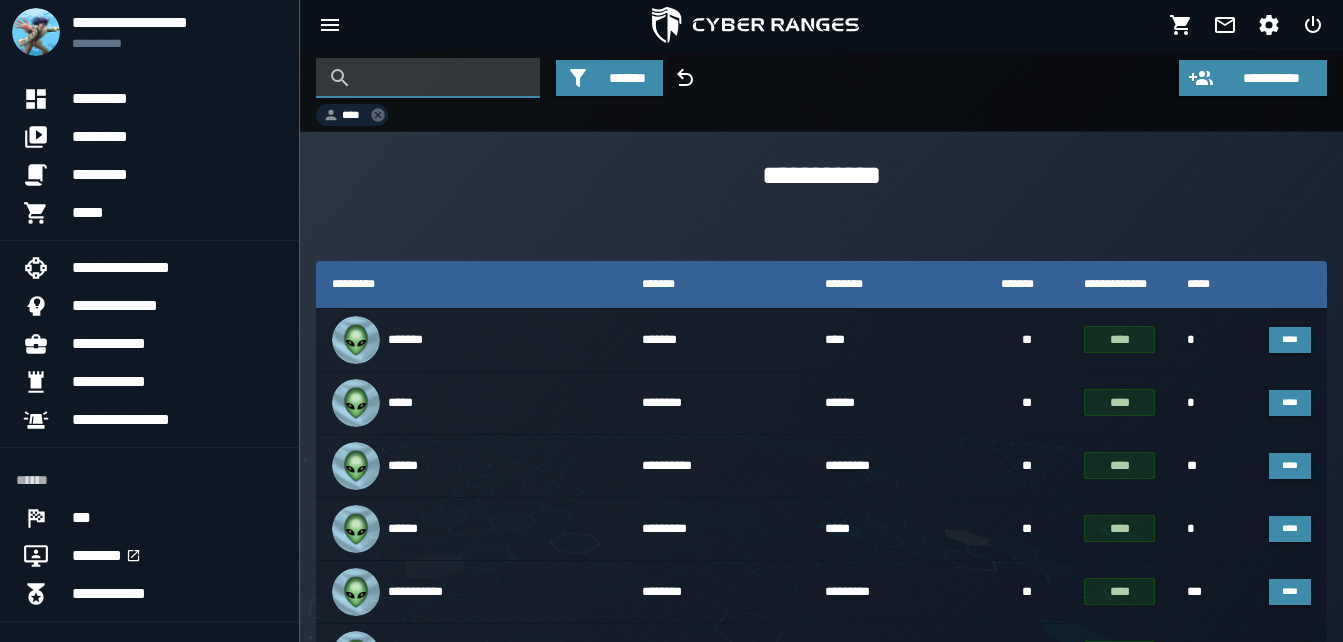 click at bounding box center [443, 78] 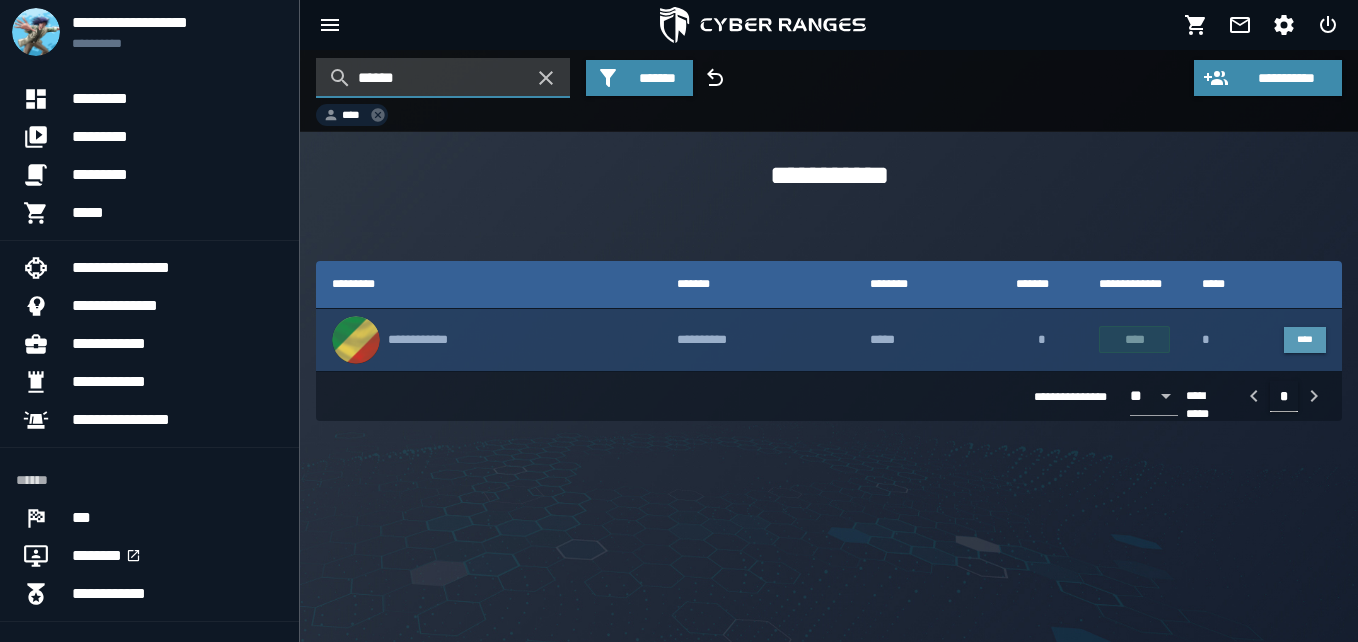 type on "******" 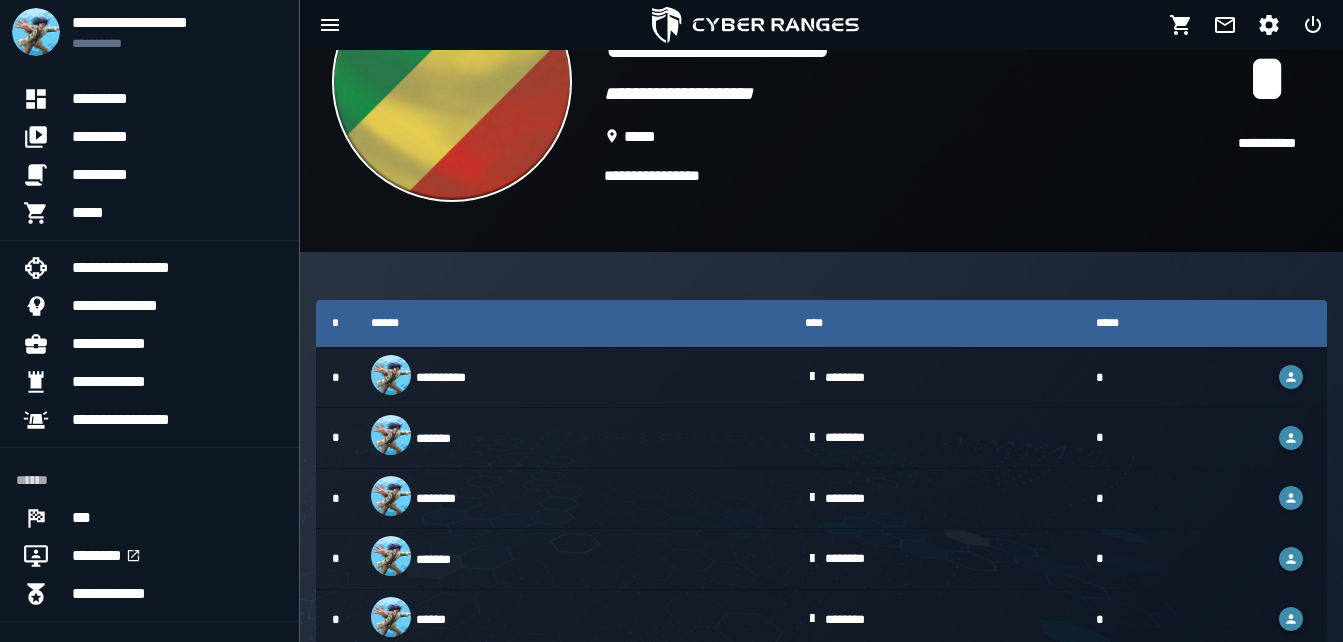 scroll, scrollTop: 160, scrollLeft: 0, axis: vertical 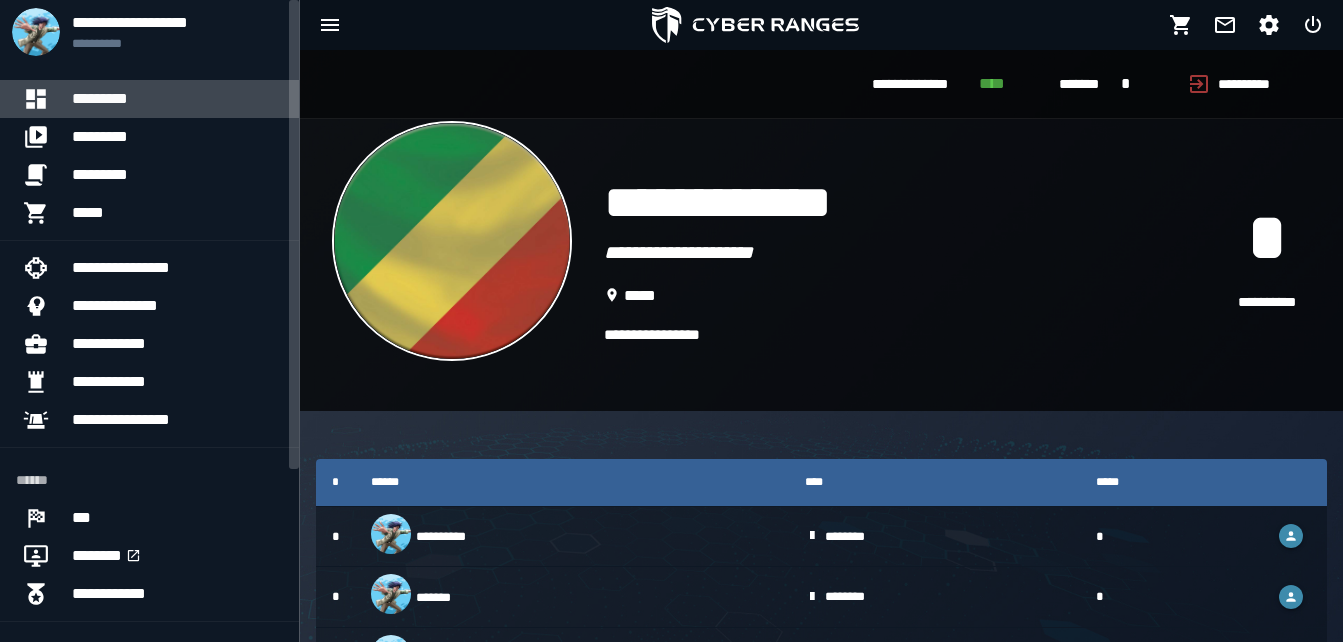 click on "*********" at bounding box center [177, 99] 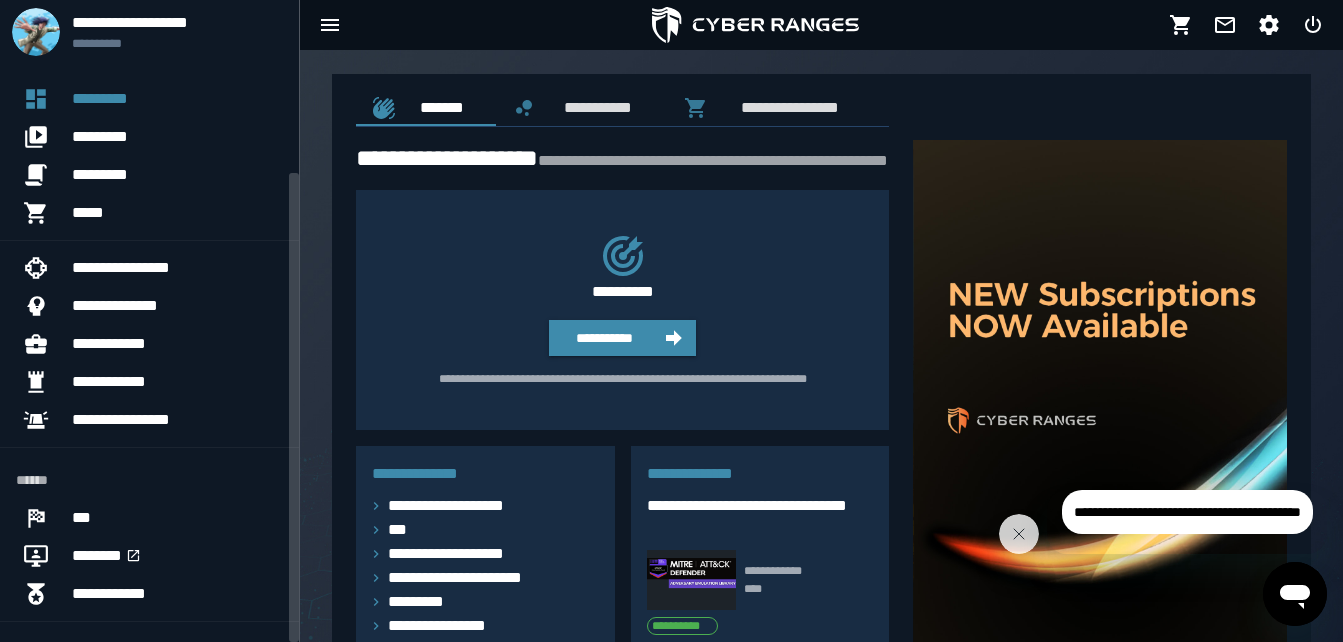 scroll, scrollTop: 237, scrollLeft: 0, axis: vertical 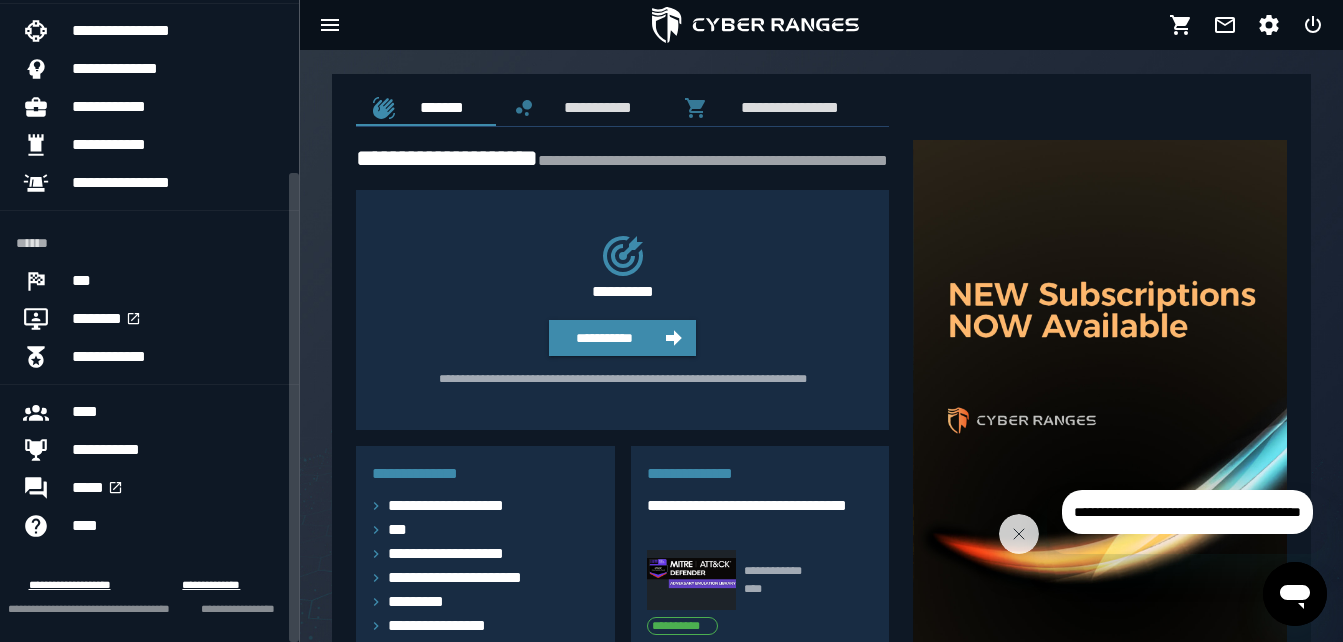 click on "**********" 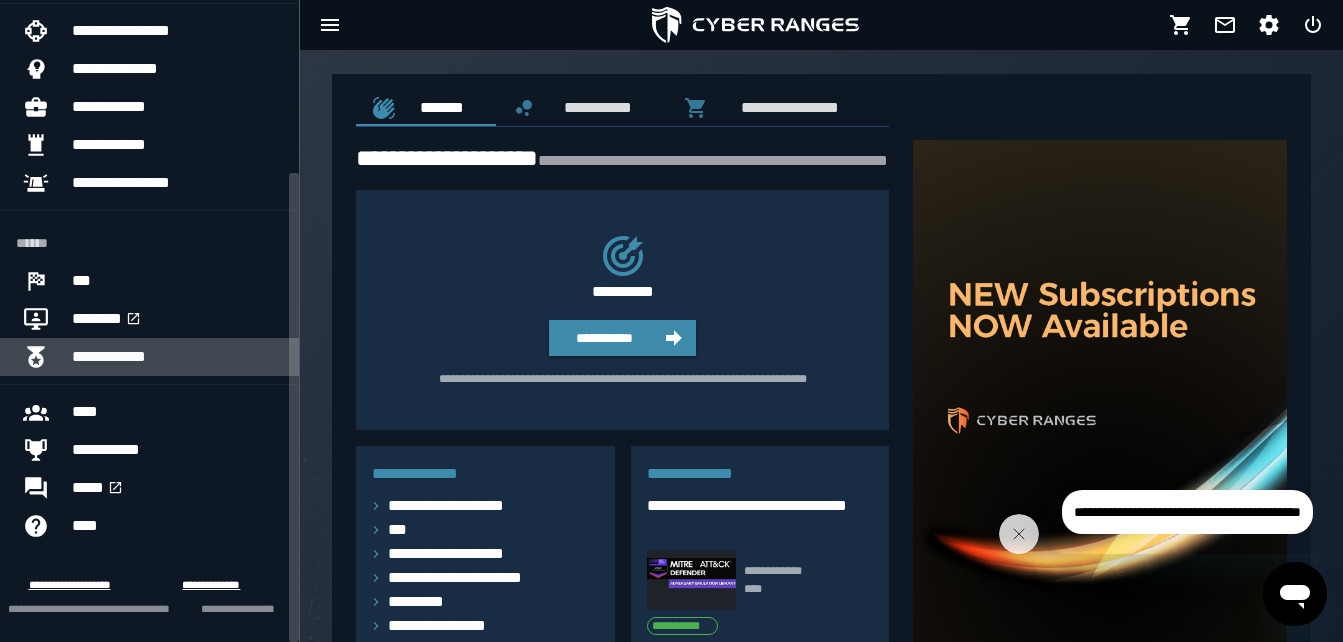 click on "**********" at bounding box center (177, 357) 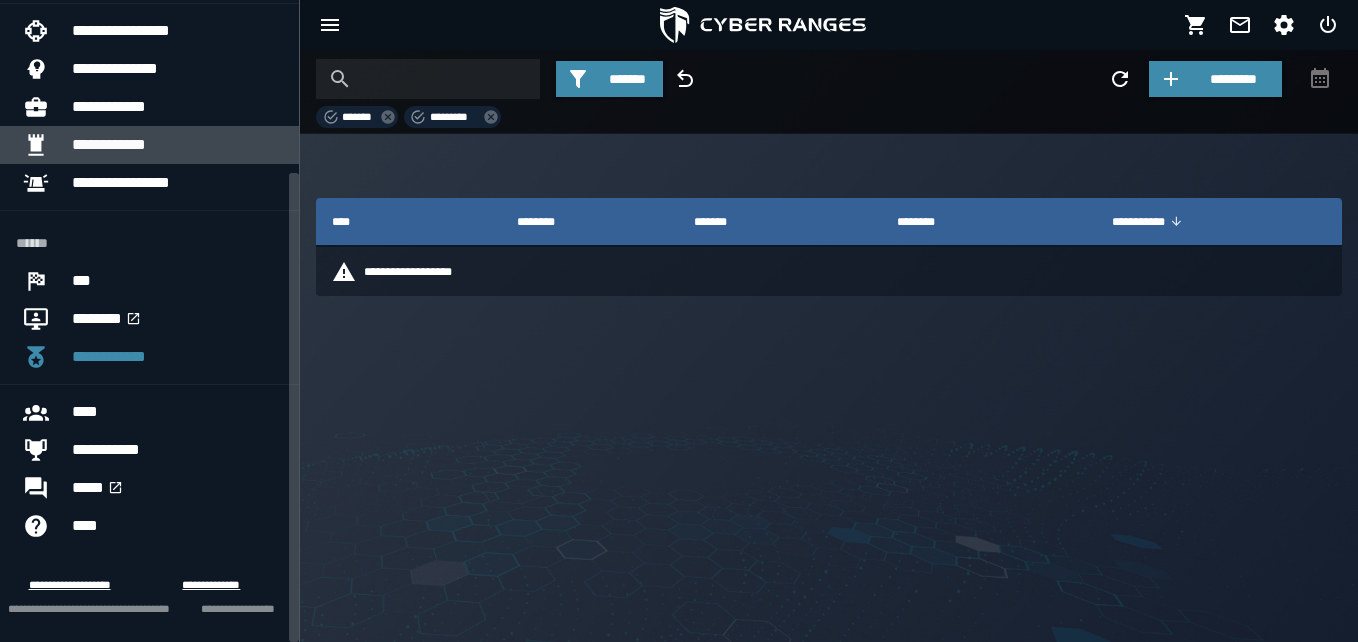click on "**********" at bounding box center (177, 145) 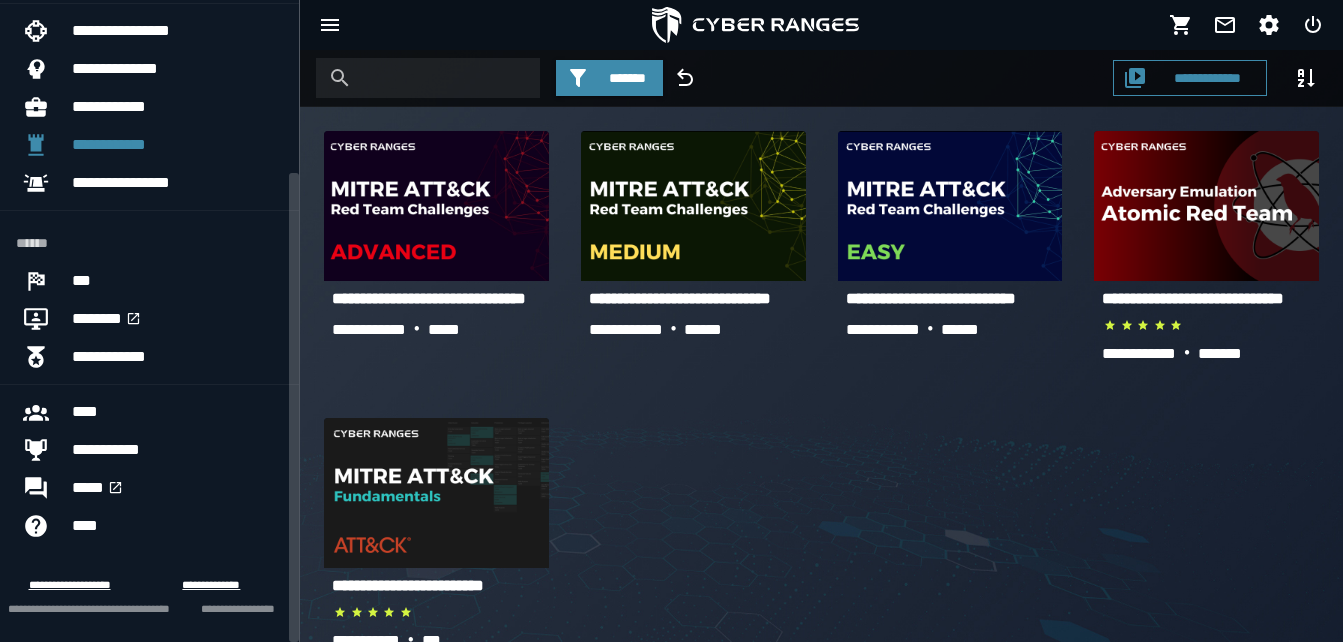 scroll, scrollTop: 0, scrollLeft: 0, axis: both 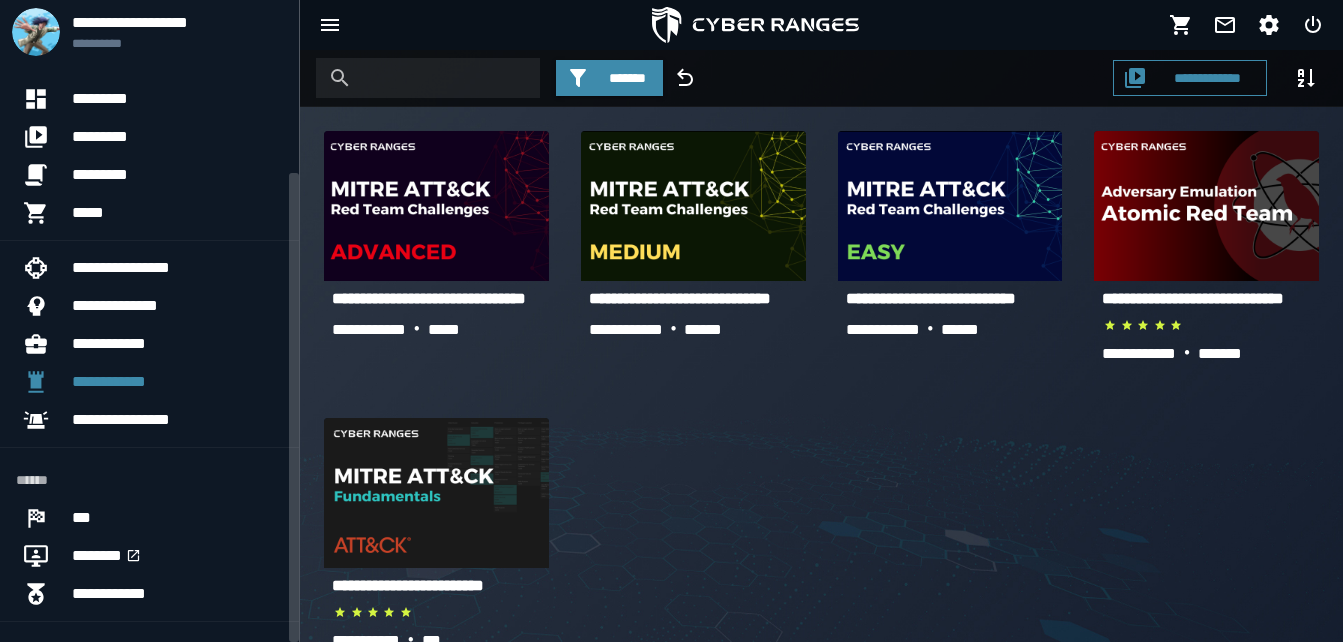 click on "**********" 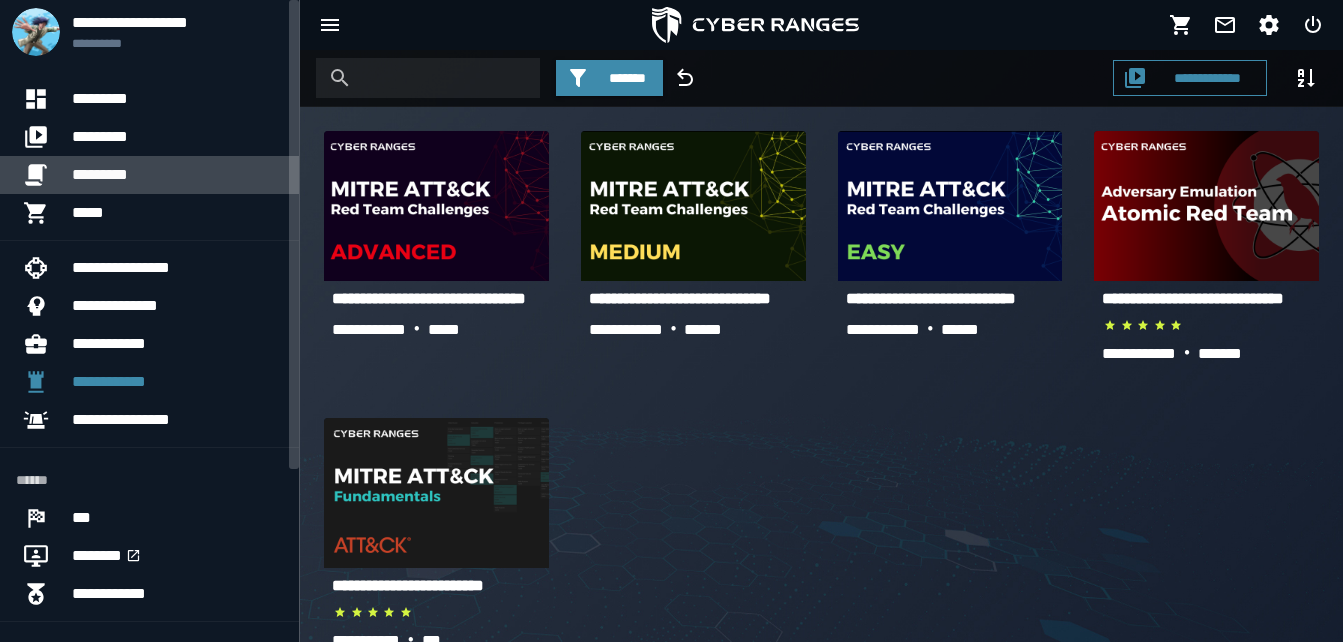 click on "*********" at bounding box center (177, 175) 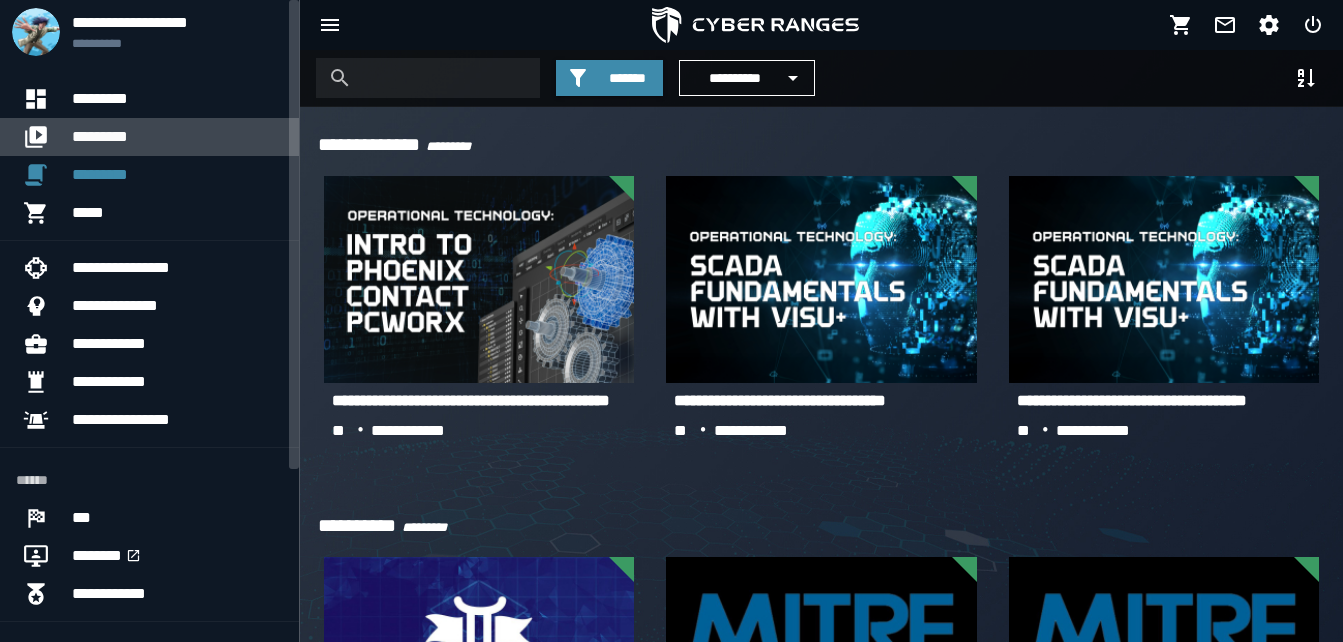 click on "*********" at bounding box center (177, 137) 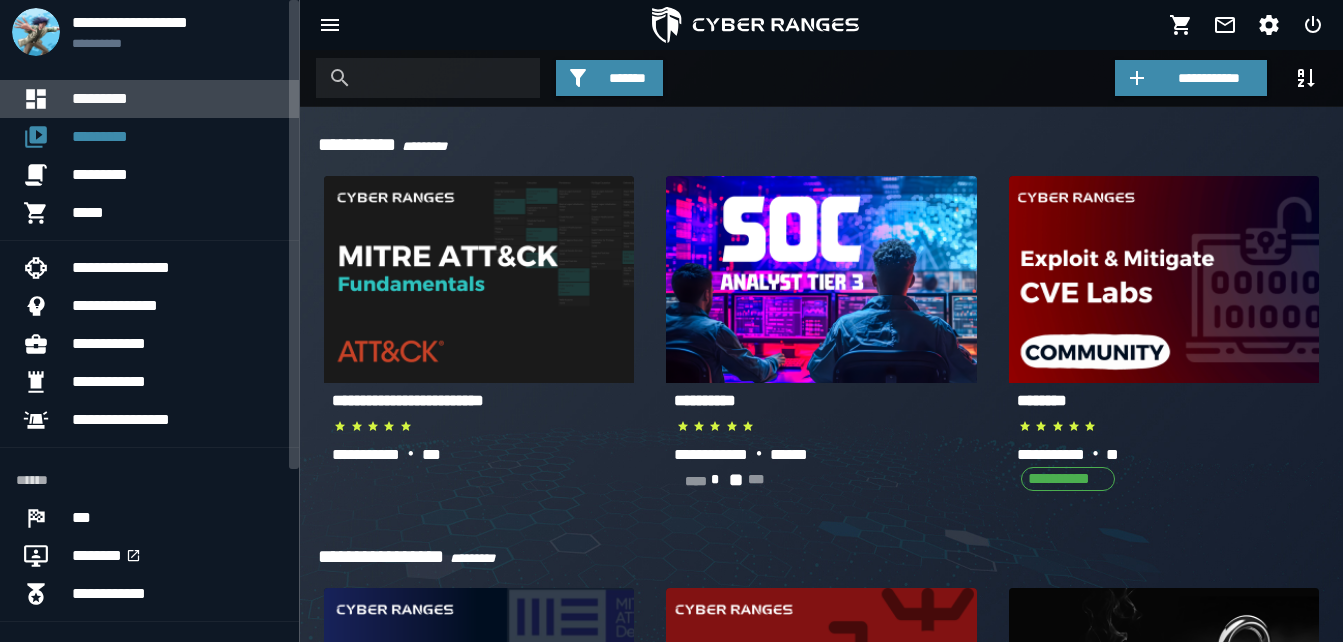 click on "*********" at bounding box center [177, 99] 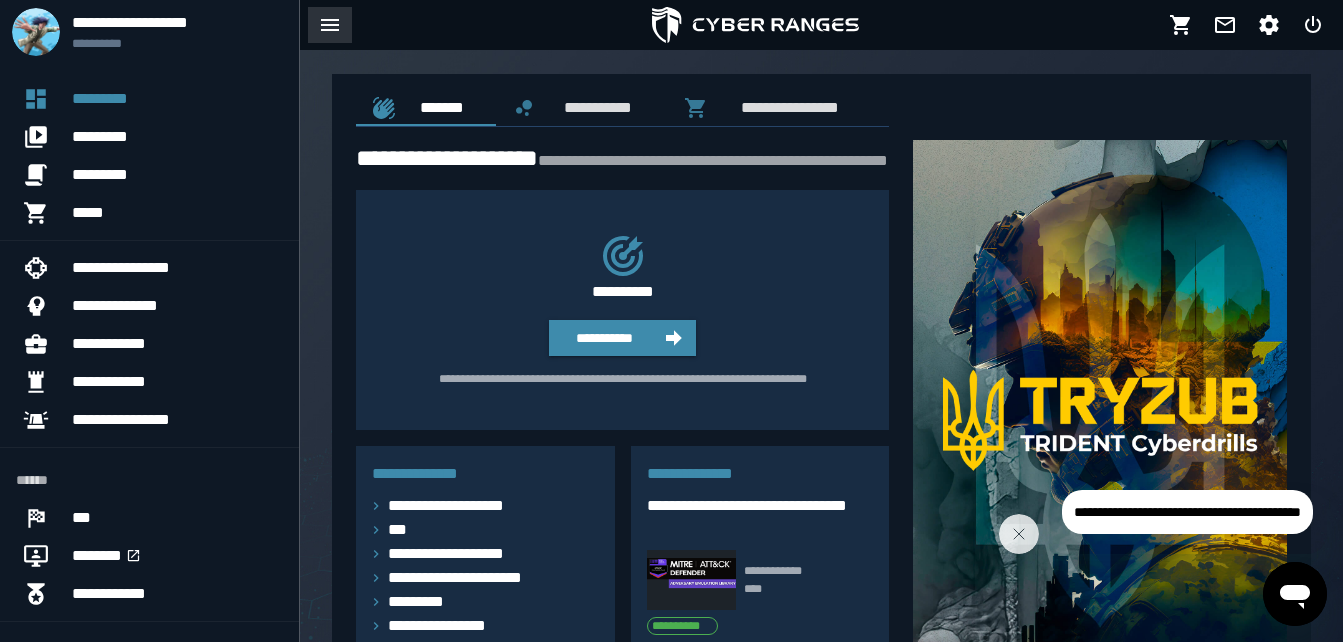 click at bounding box center (330, 25) 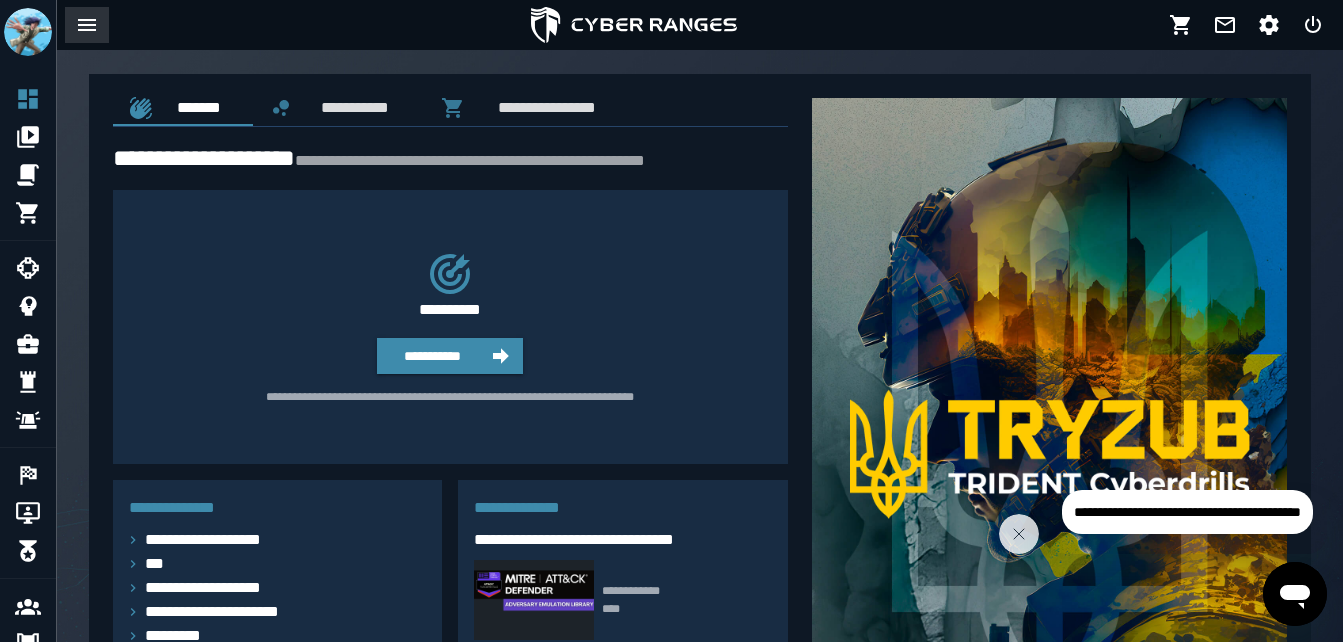 click 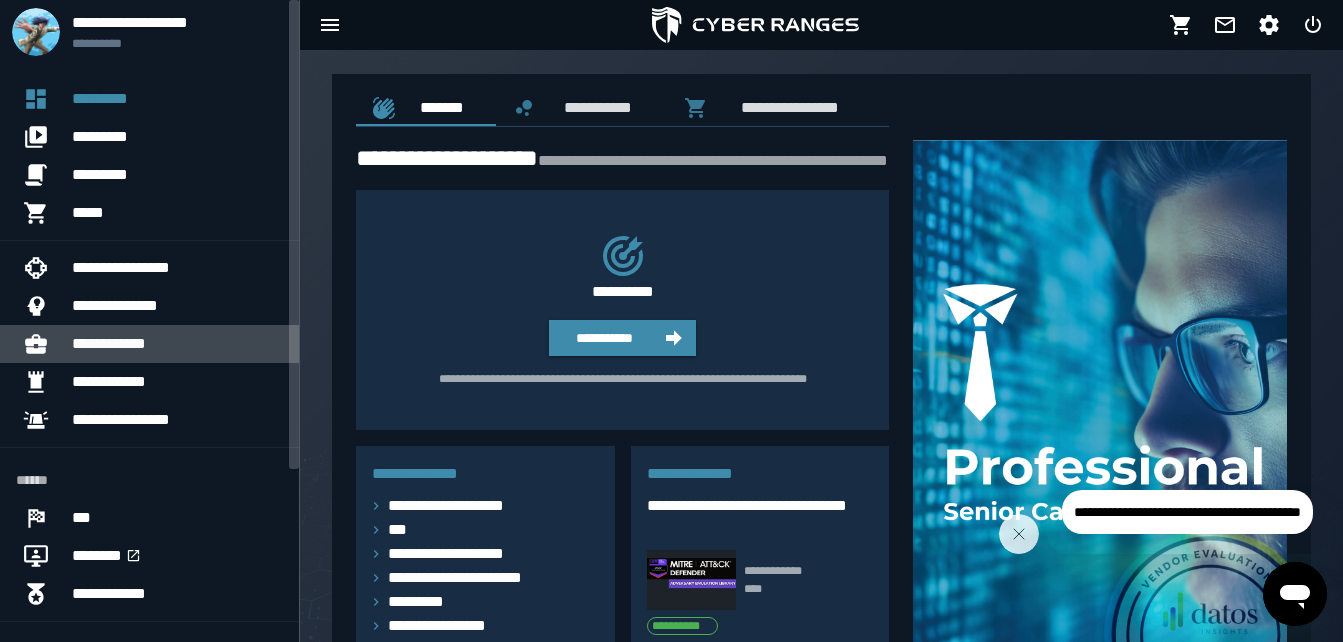 click on "**********" at bounding box center [177, 344] 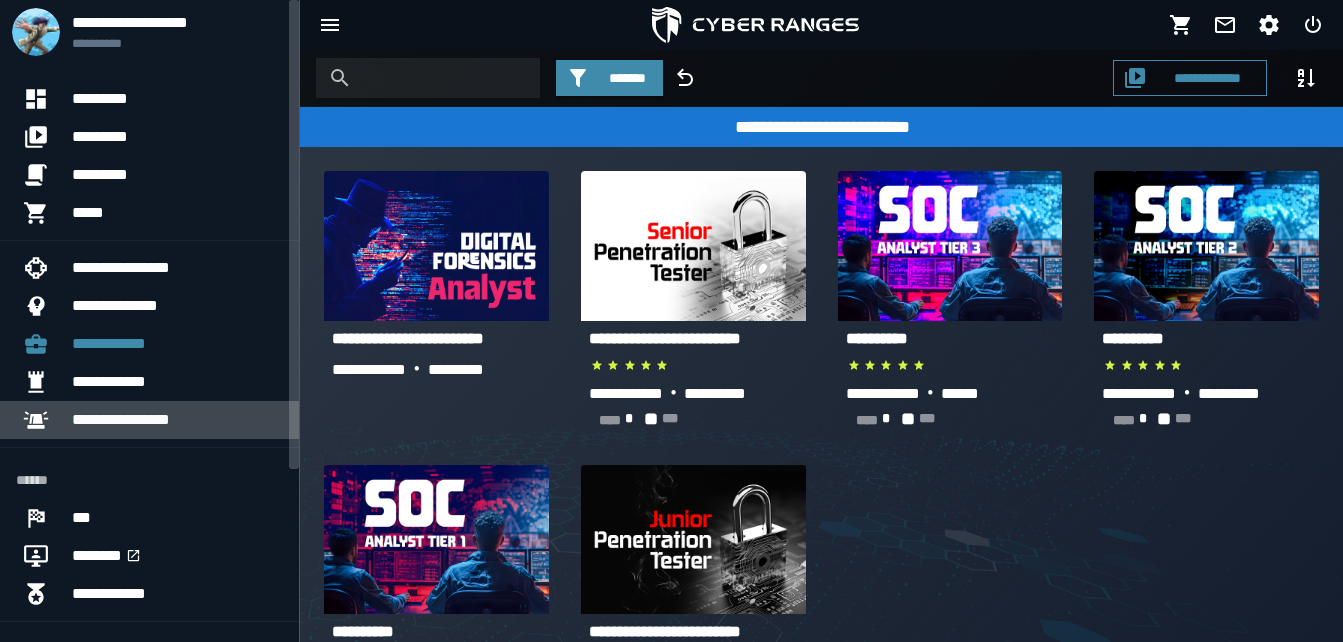 click on "**********" at bounding box center (177, 420) 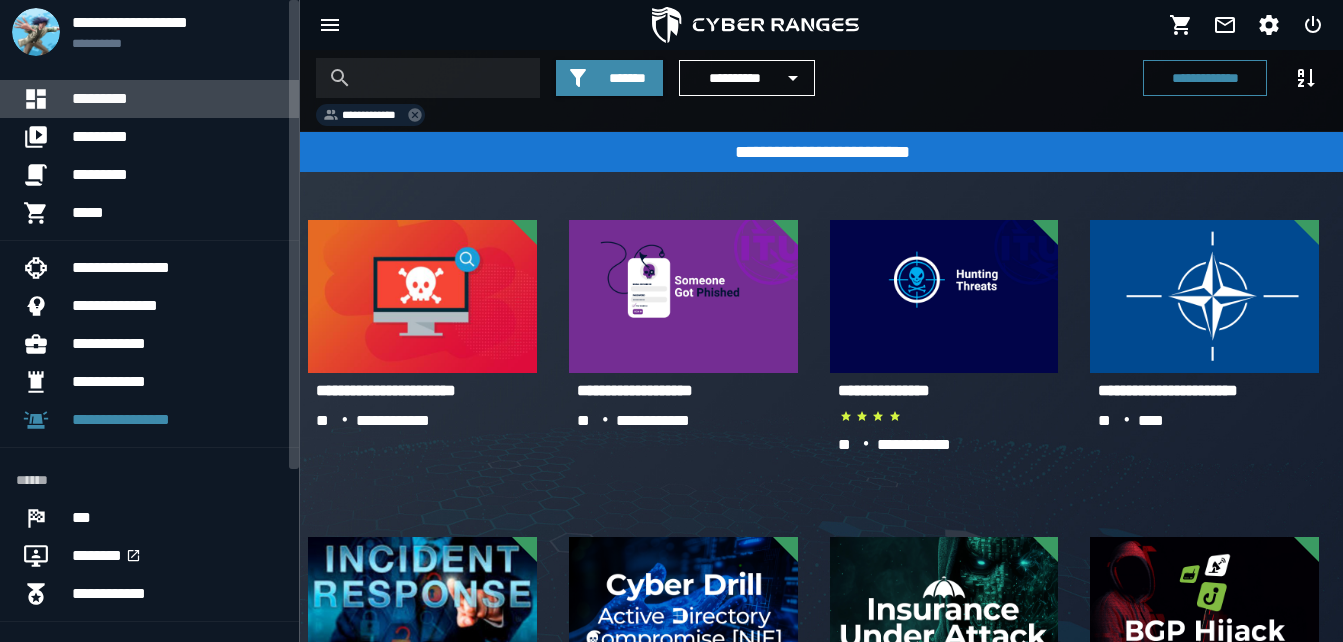click on "*********" at bounding box center (177, 99) 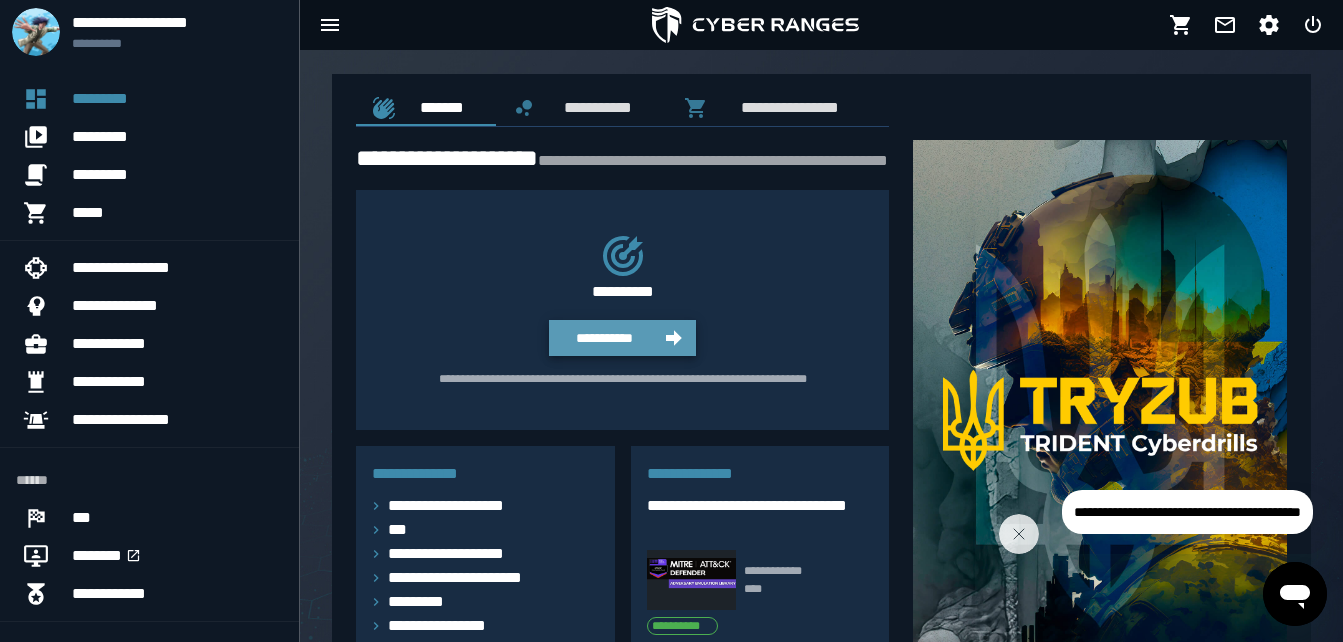 click 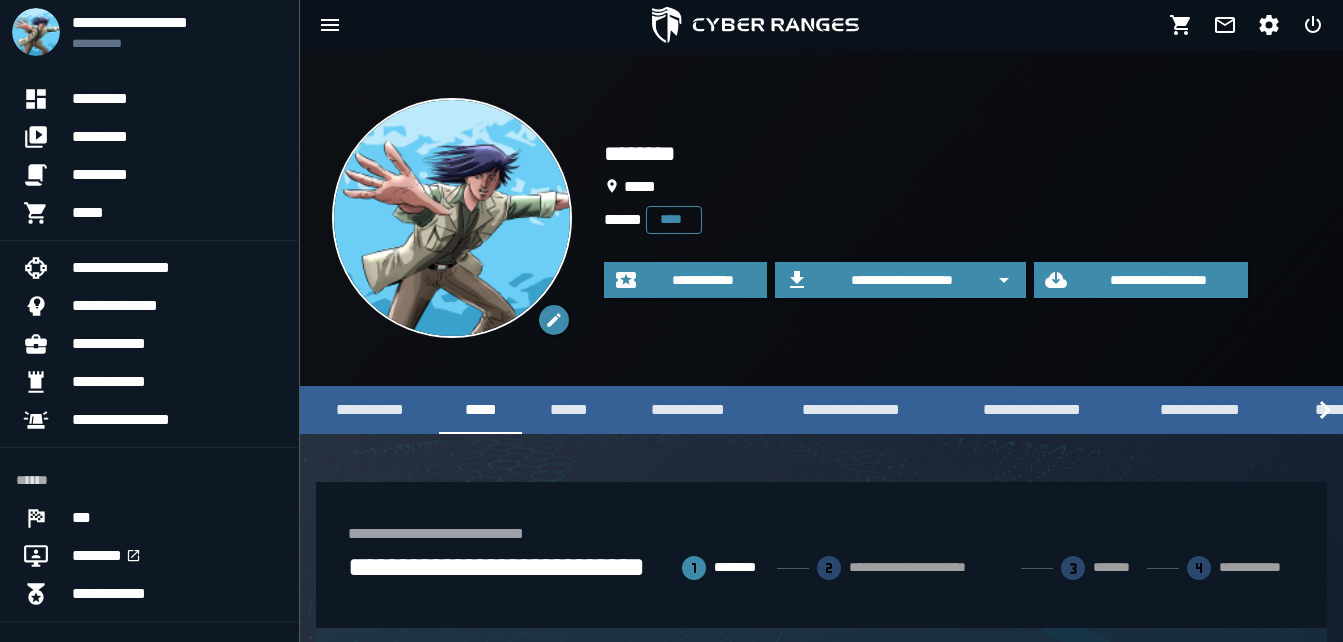 click on "**********" 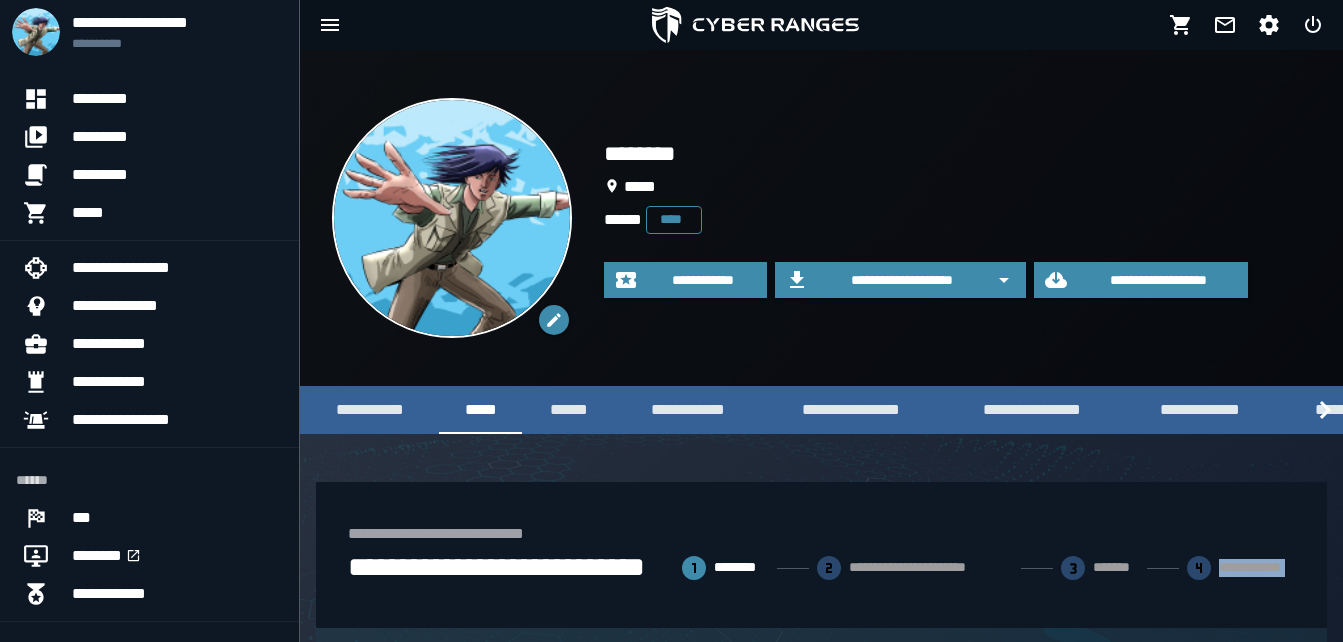 click on "**********" 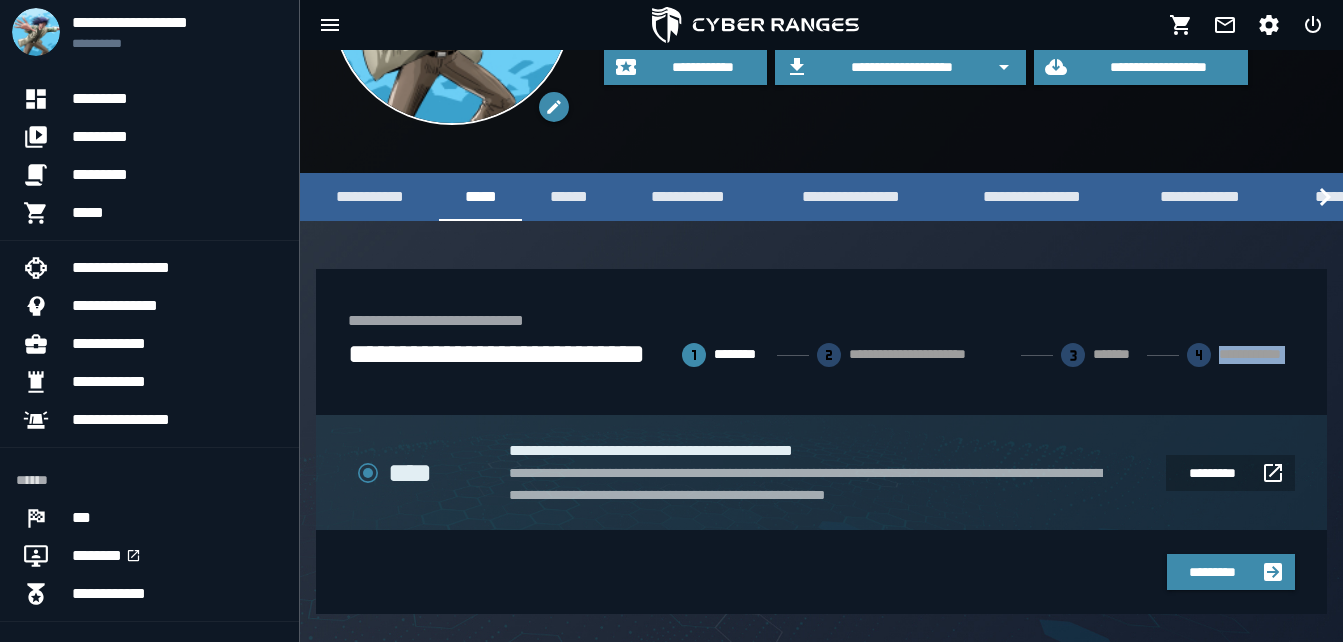 scroll, scrollTop: 233, scrollLeft: 0, axis: vertical 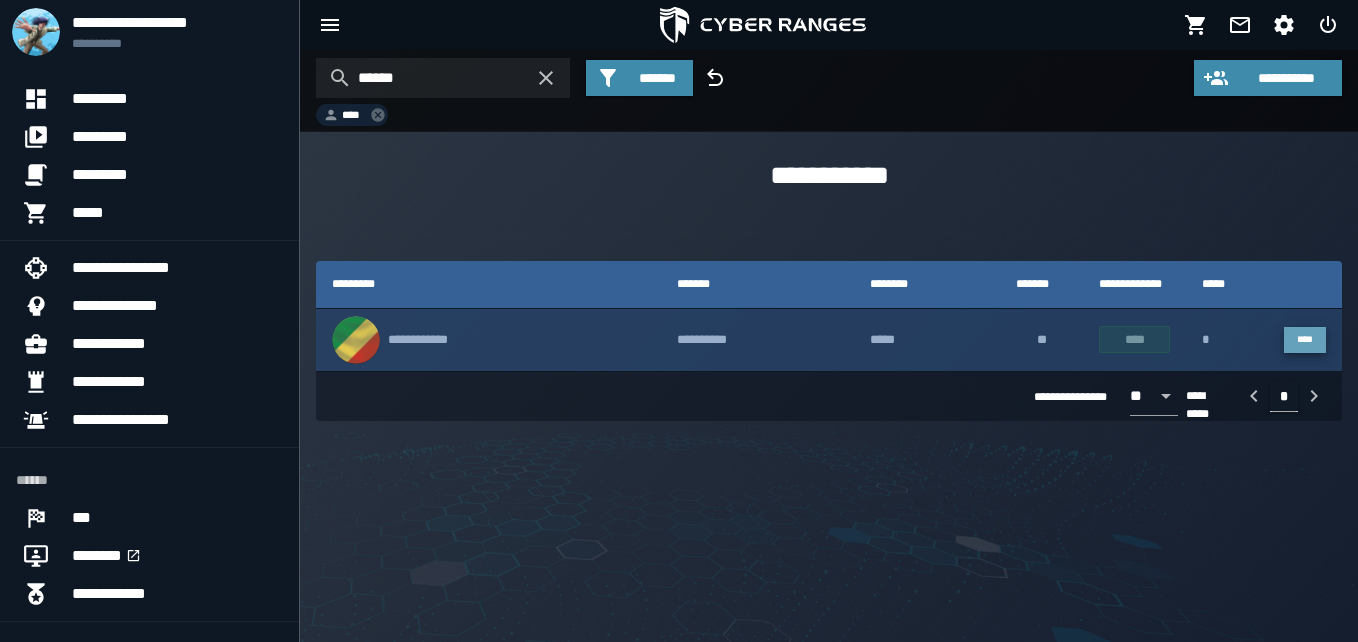 click on "****" at bounding box center [1305, 339] 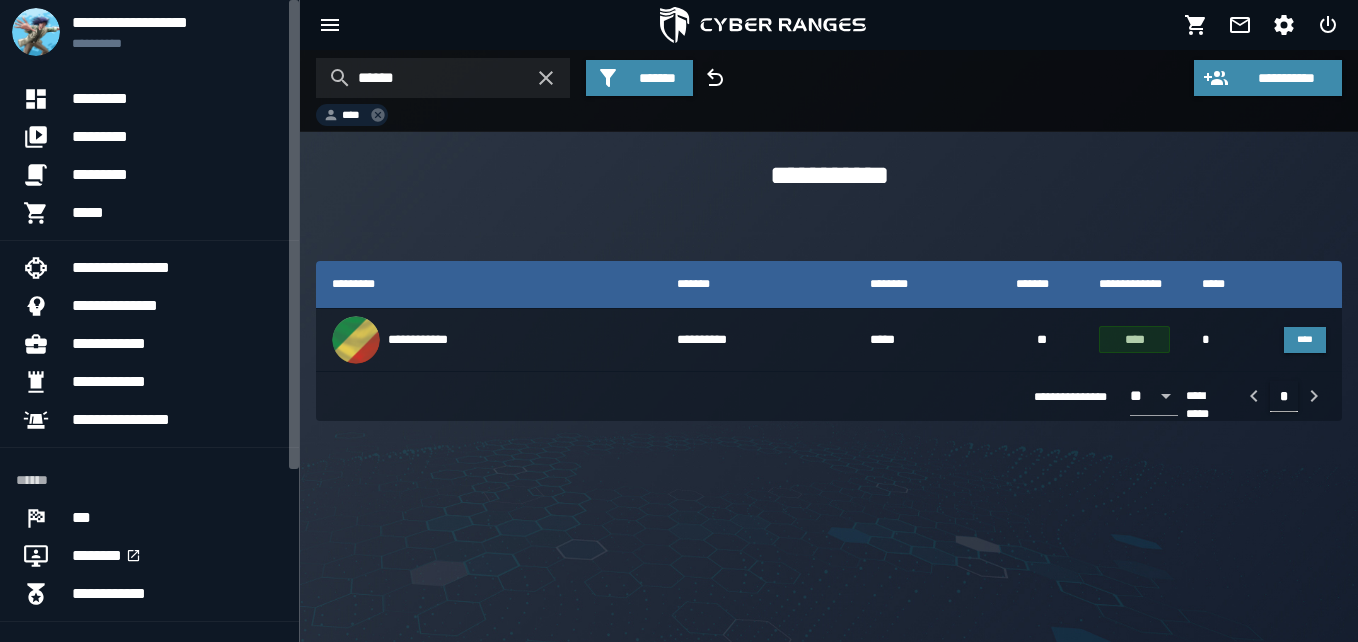 scroll, scrollTop: 237, scrollLeft: 0, axis: vertical 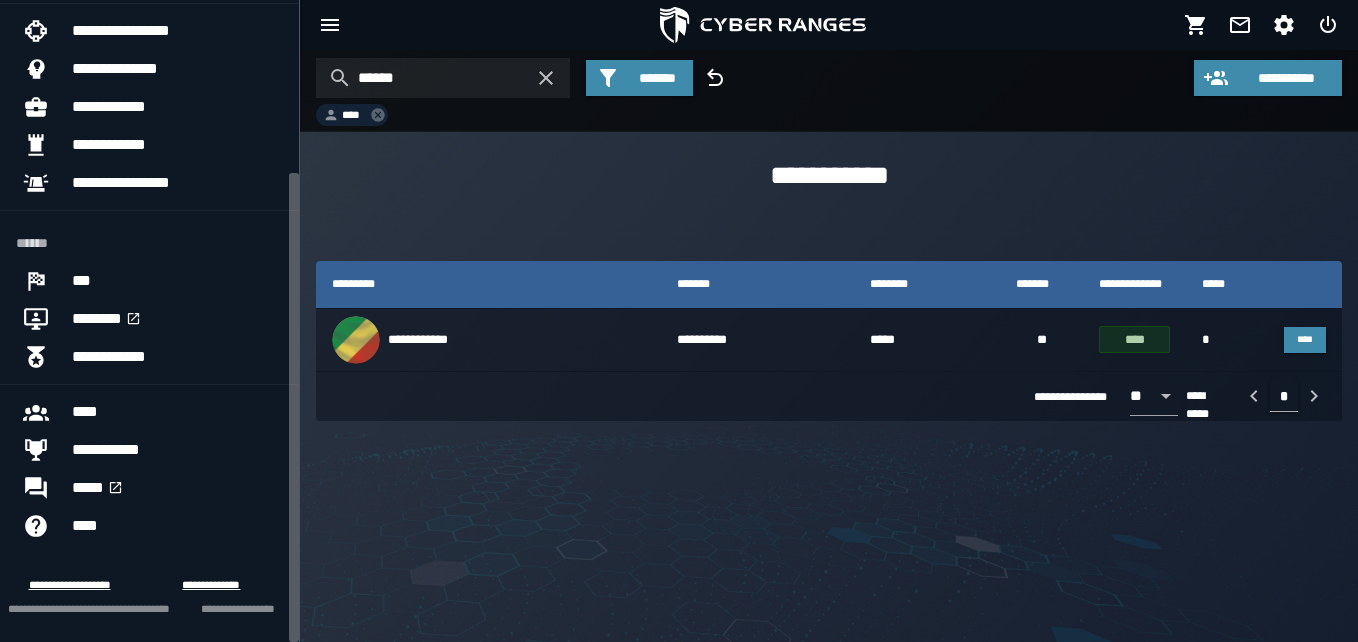 click on "**********" 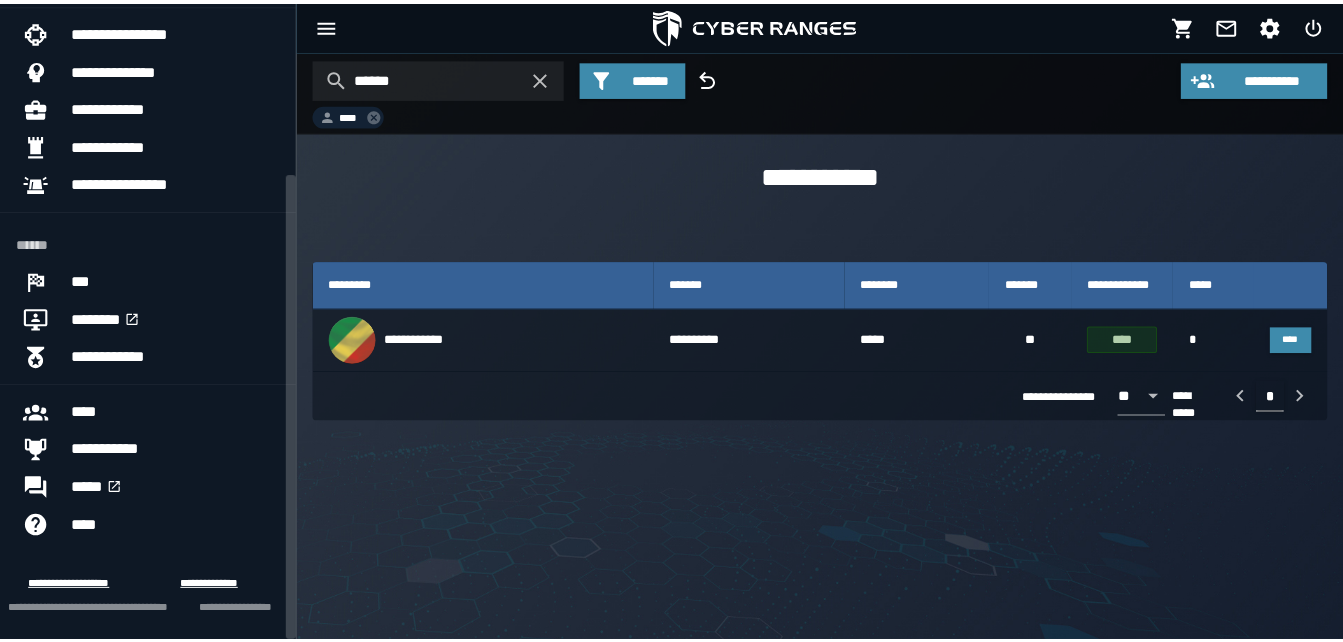 scroll, scrollTop: 0, scrollLeft: 0, axis: both 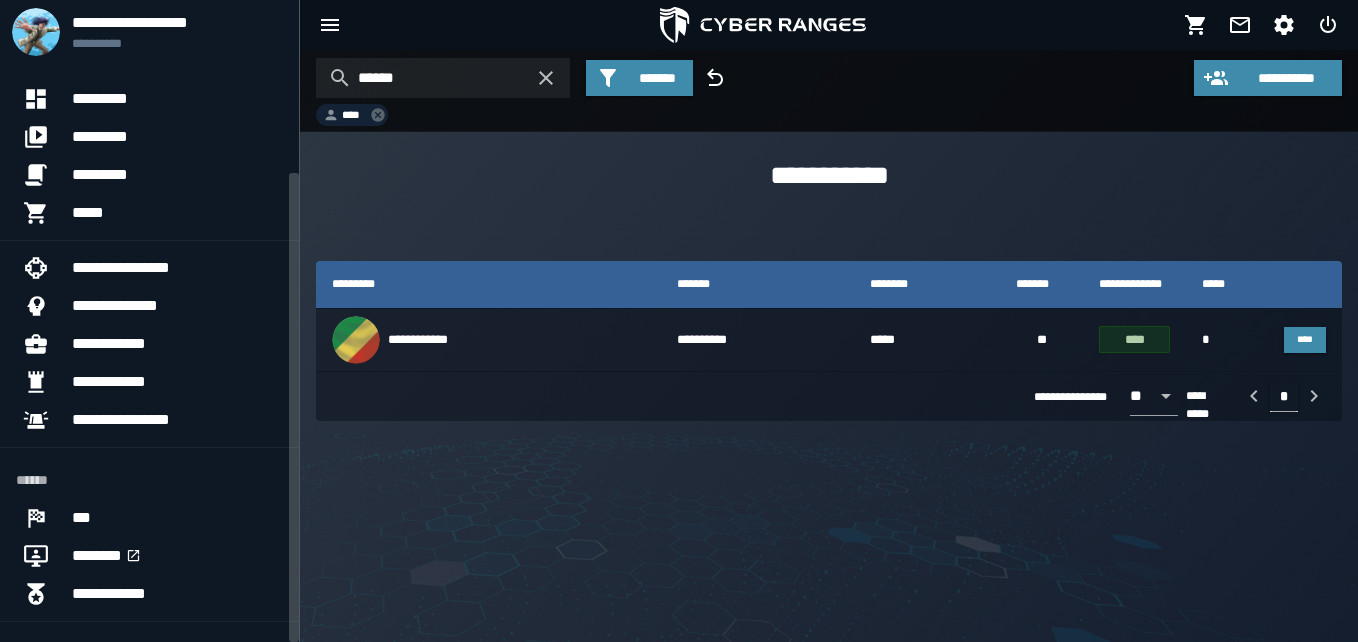 click on "**********" 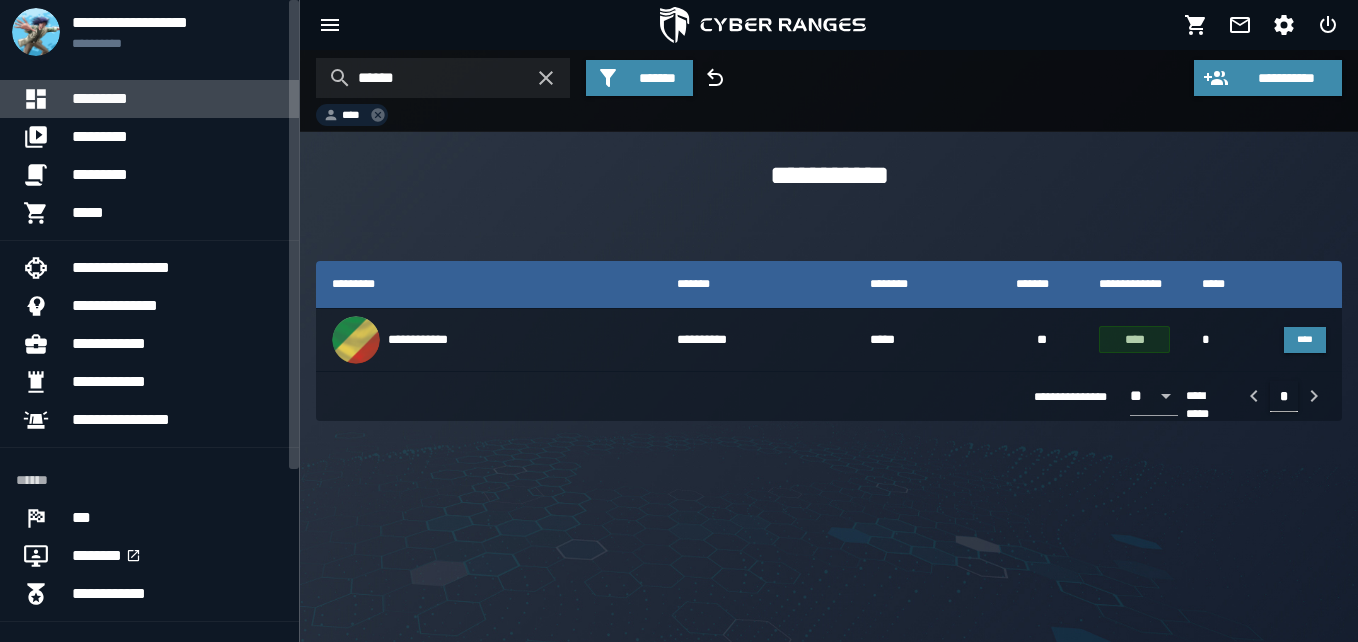 click on "*********" at bounding box center (177, 99) 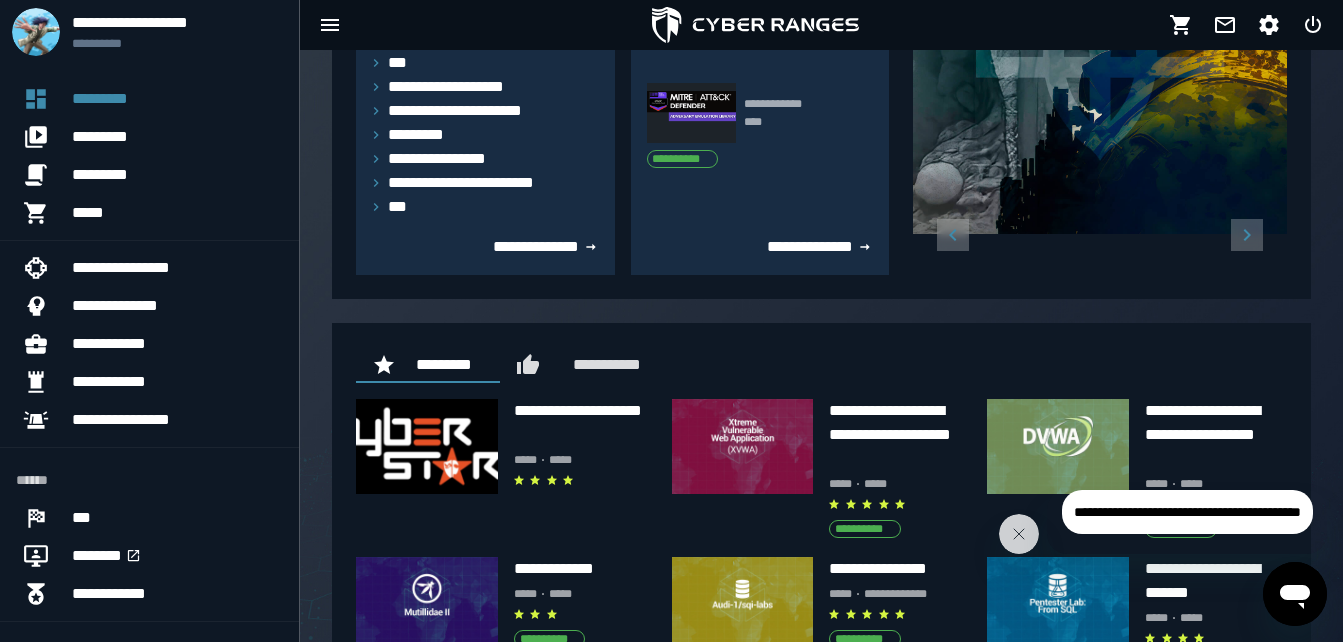 scroll, scrollTop: 547, scrollLeft: 0, axis: vertical 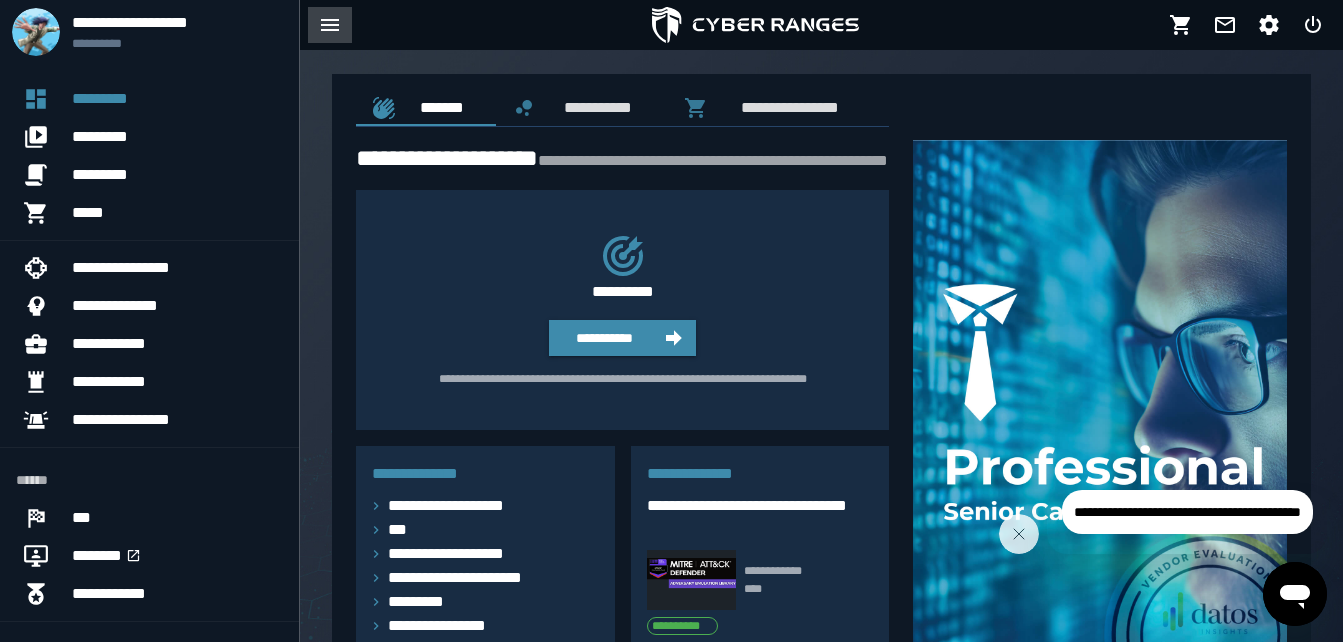 click 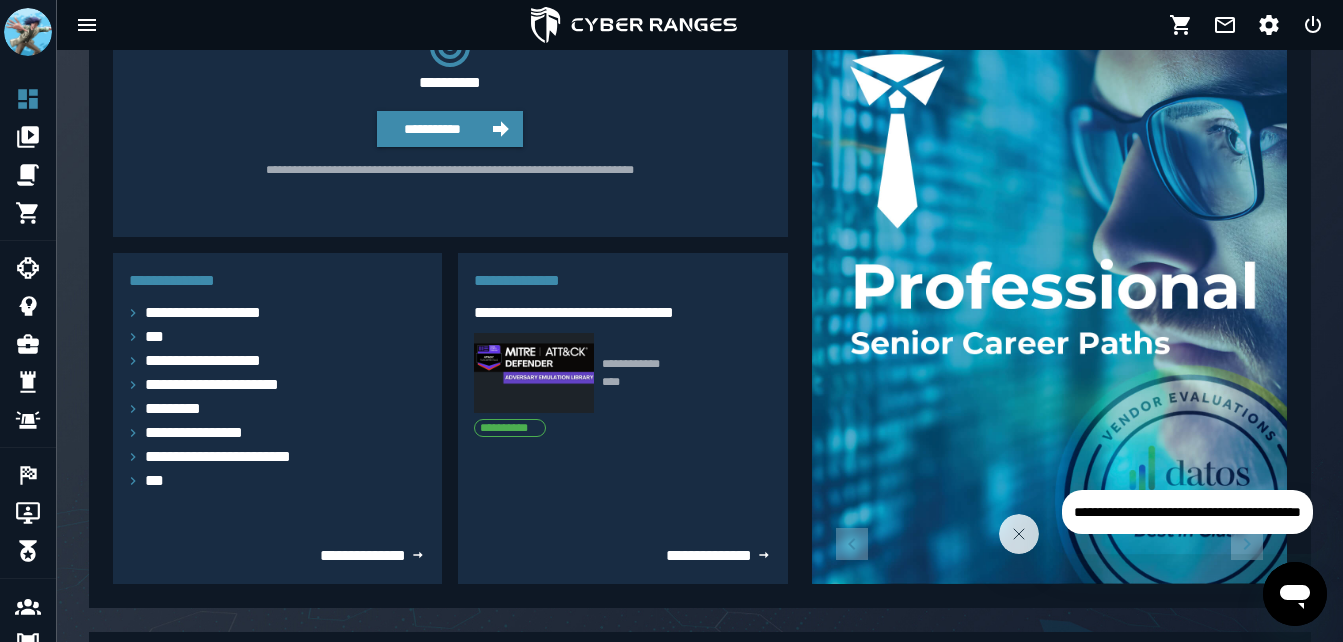 scroll, scrollTop: 387, scrollLeft: 0, axis: vertical 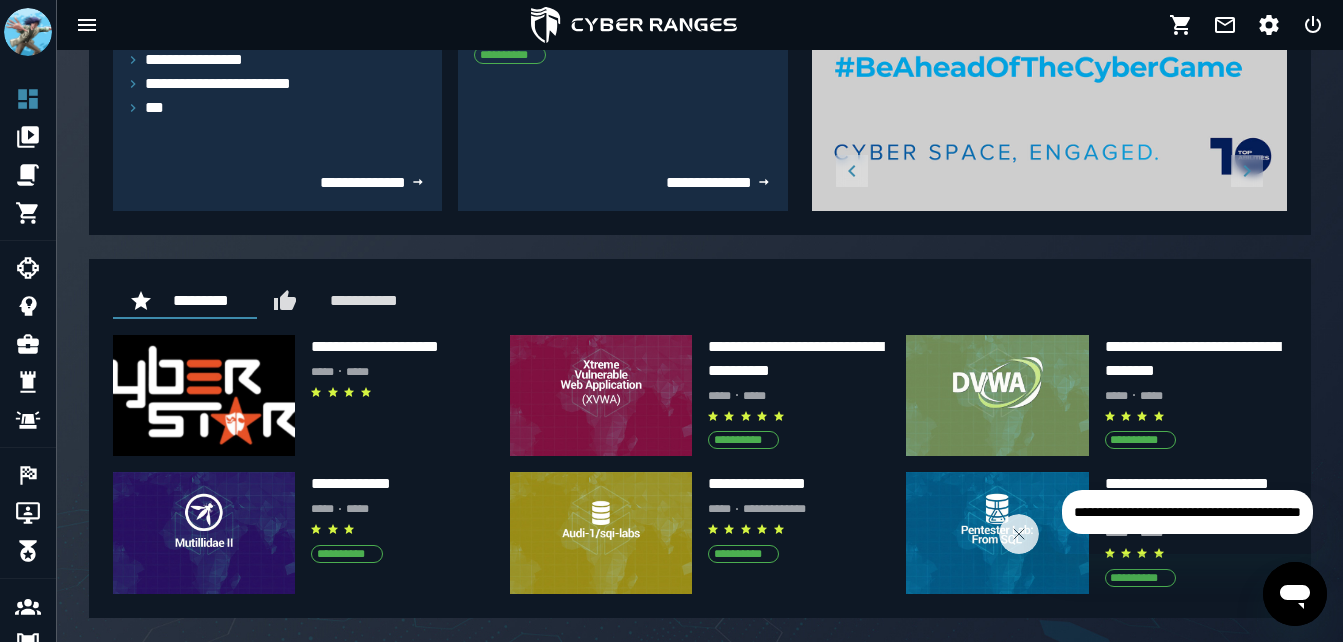 click on "**********" at bounding box center (700, 34) 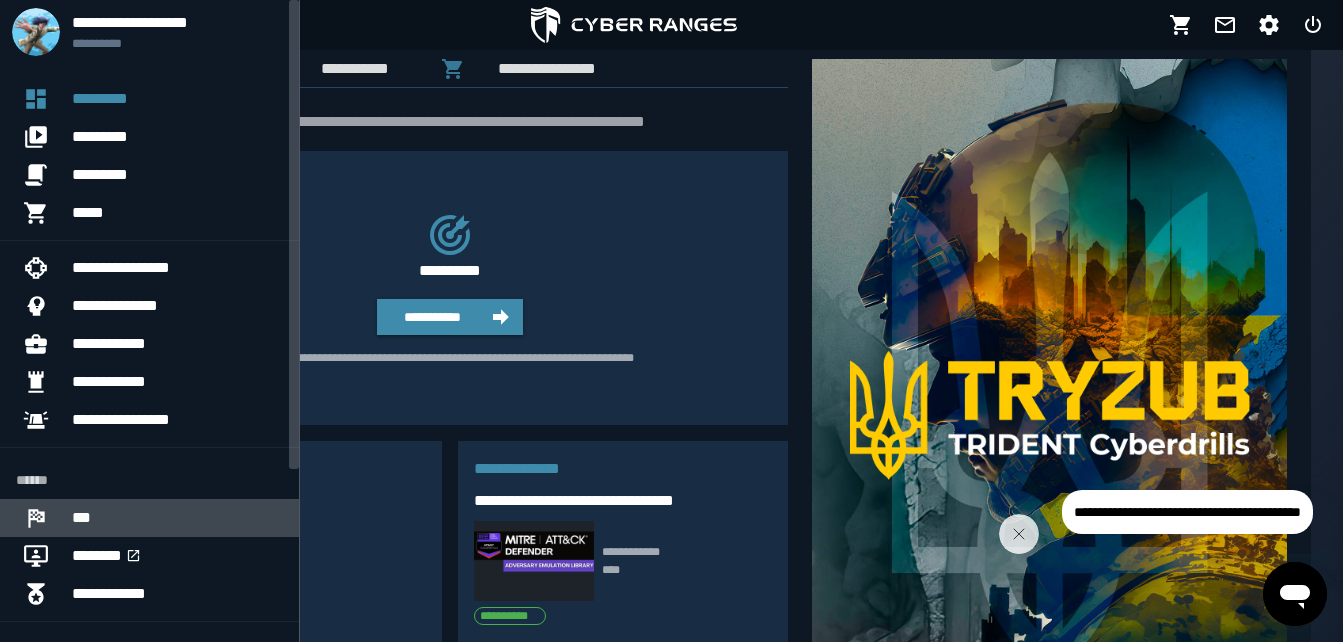 click at bounding box center [44, 518] 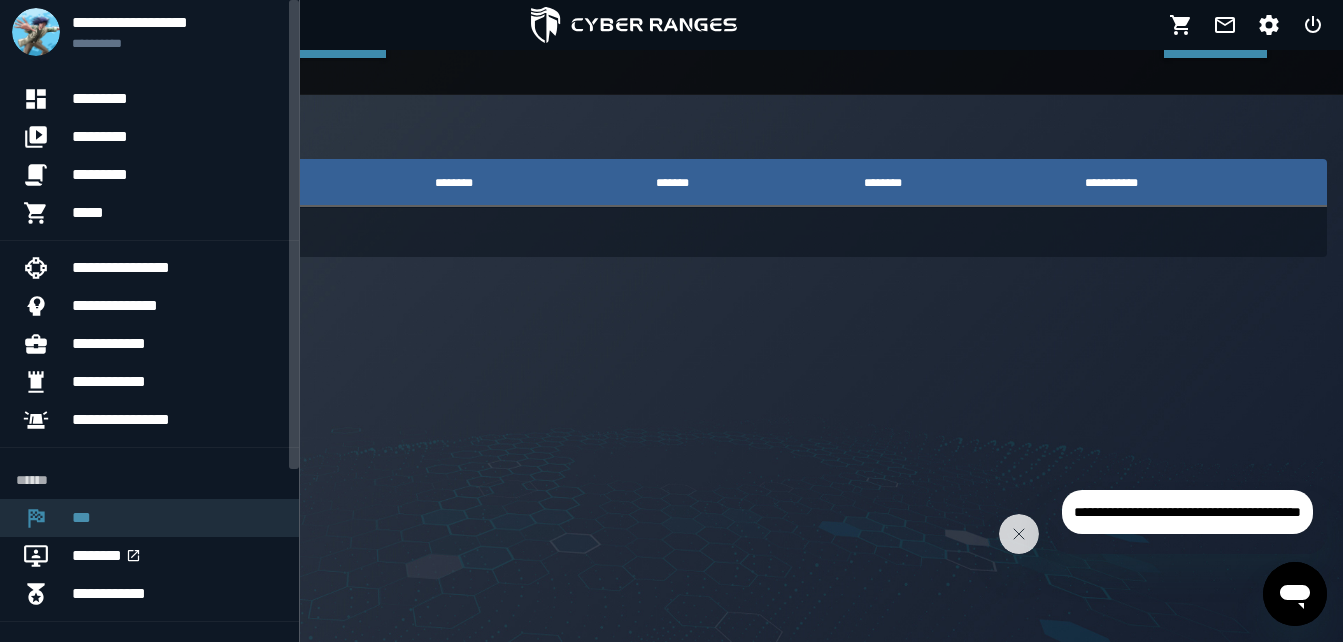 scroll, scrollTop: 0, scrollLeft: 0, axis: both 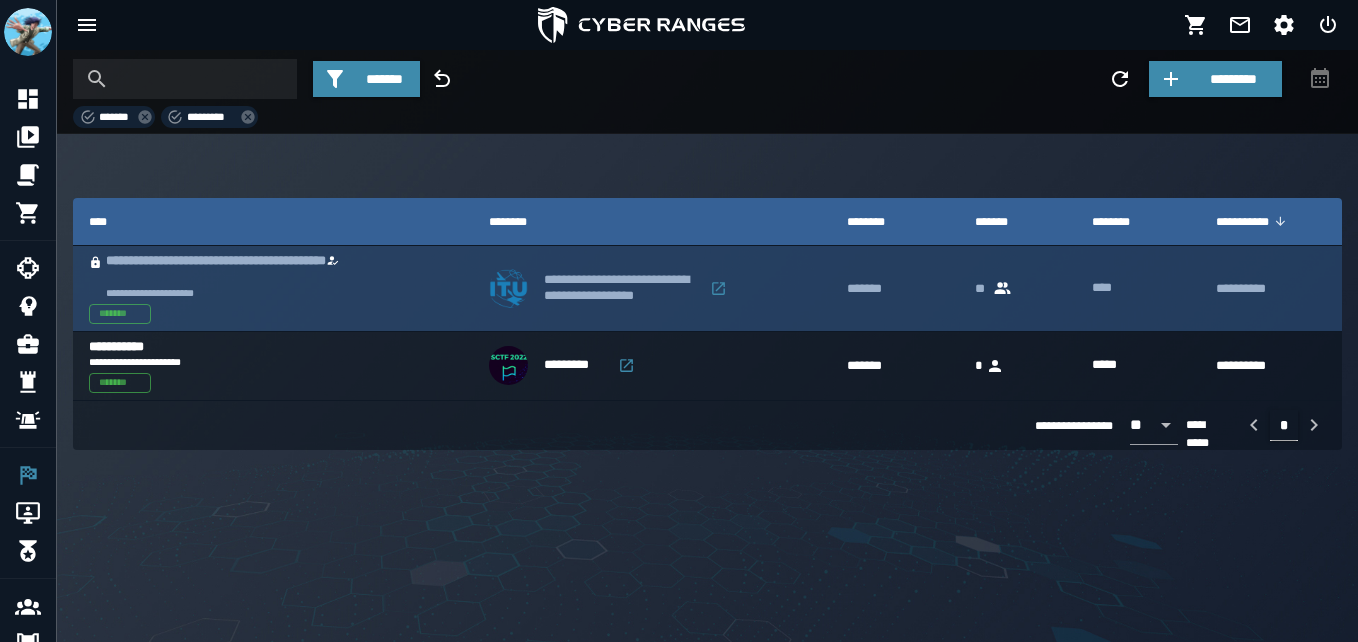 click on "*******" at bounding box center [895, 289] 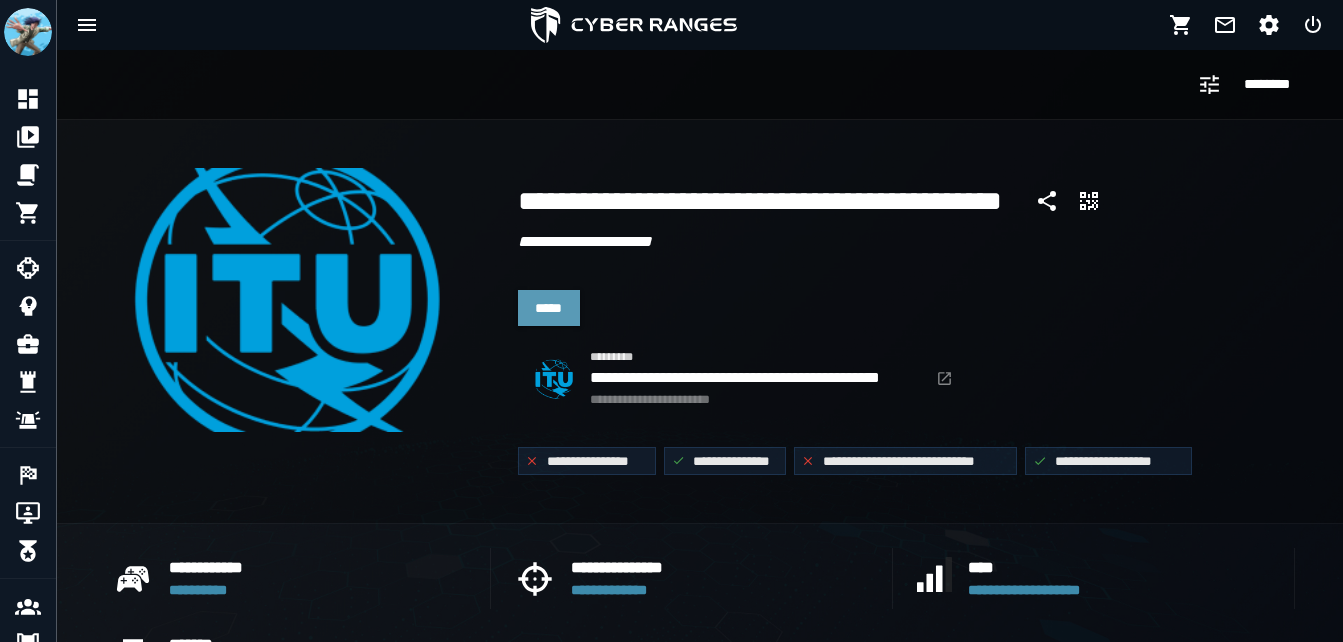 click on "*****" at bounding box center [549, 308] 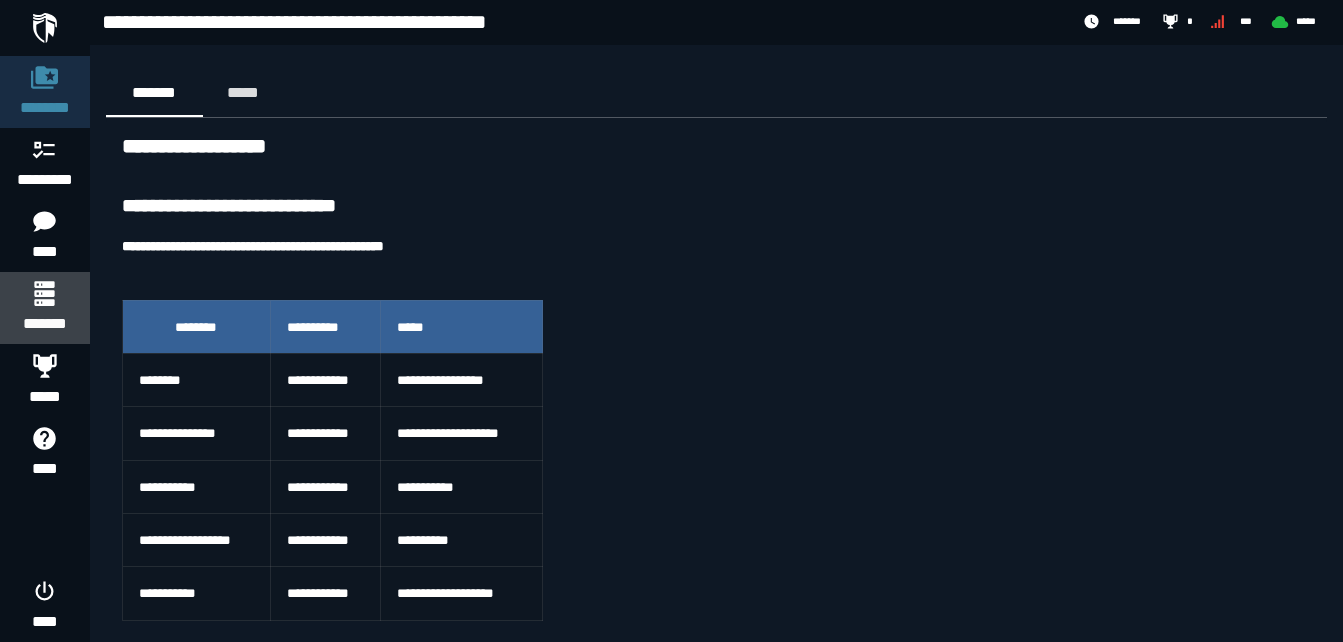 click 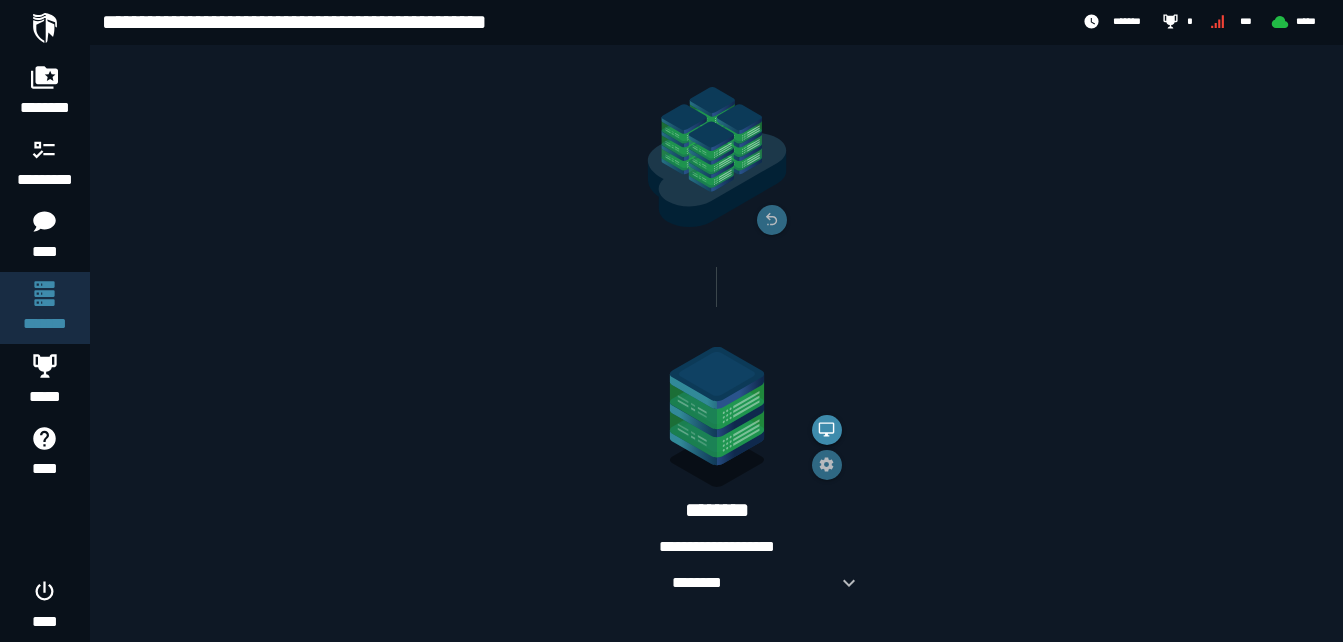 scroll, scrollTop: 171, scrollLeft: 0, axis: vertical 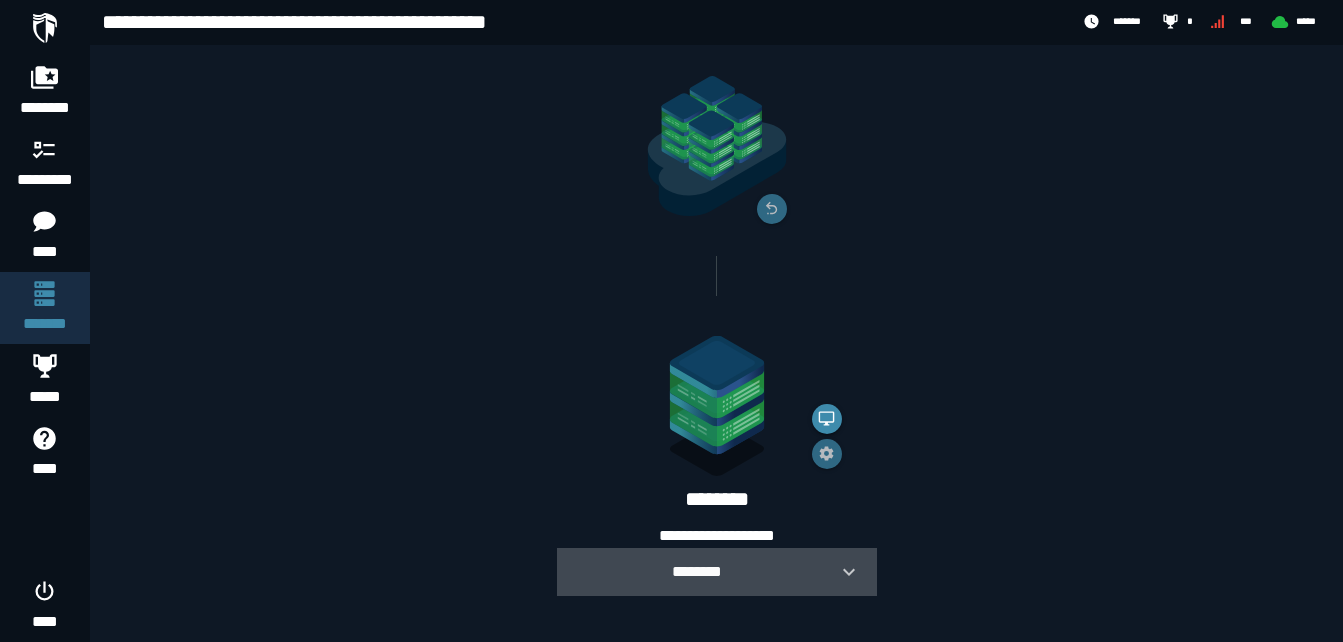 click 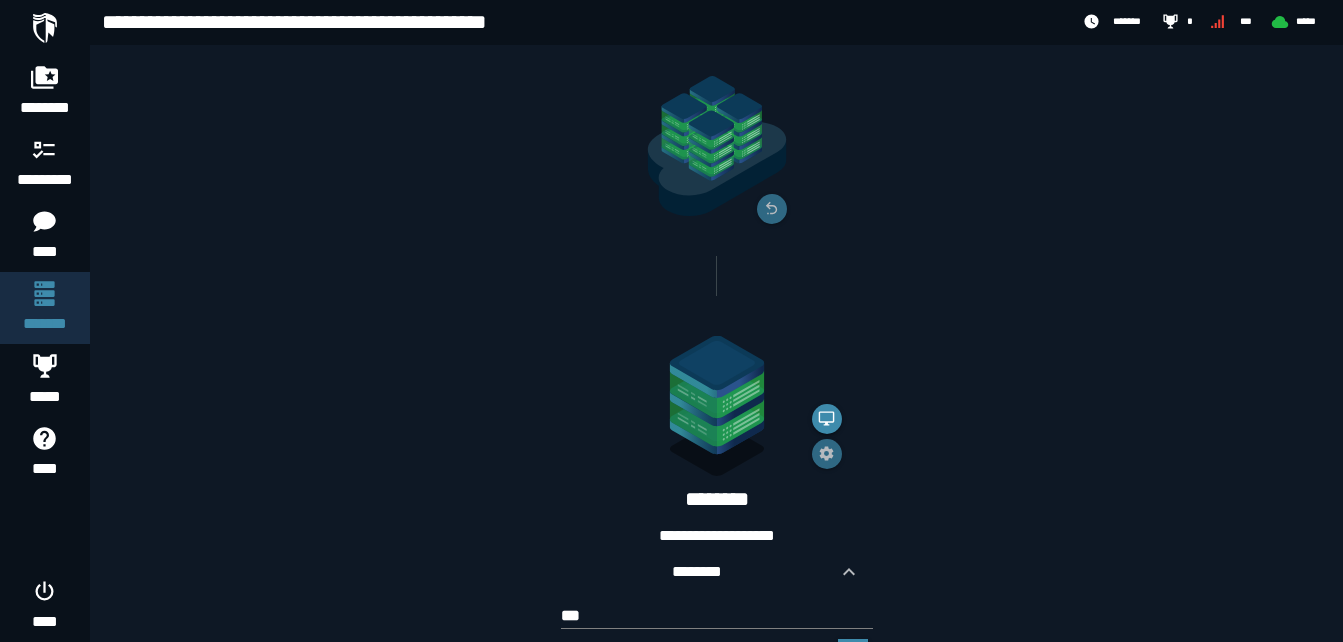 scroll, scrollTop: 364, scrollLeft: 0, axis: vertical 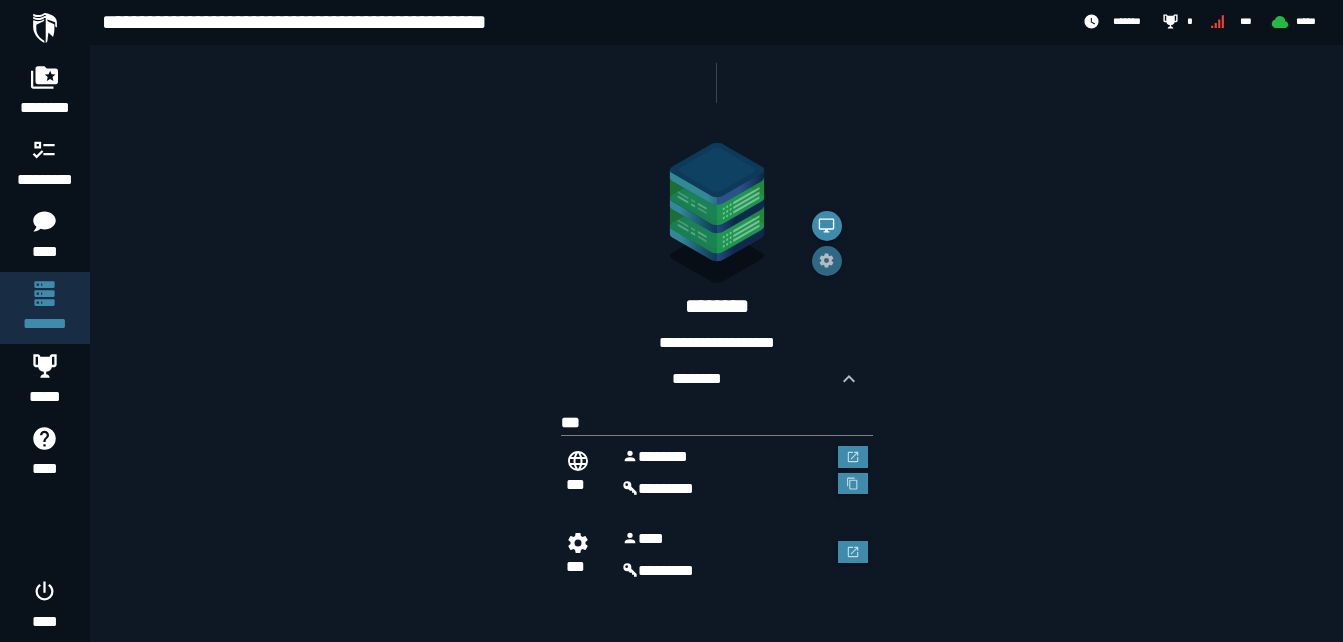 click on "*******" at bounding box center (725, 457) 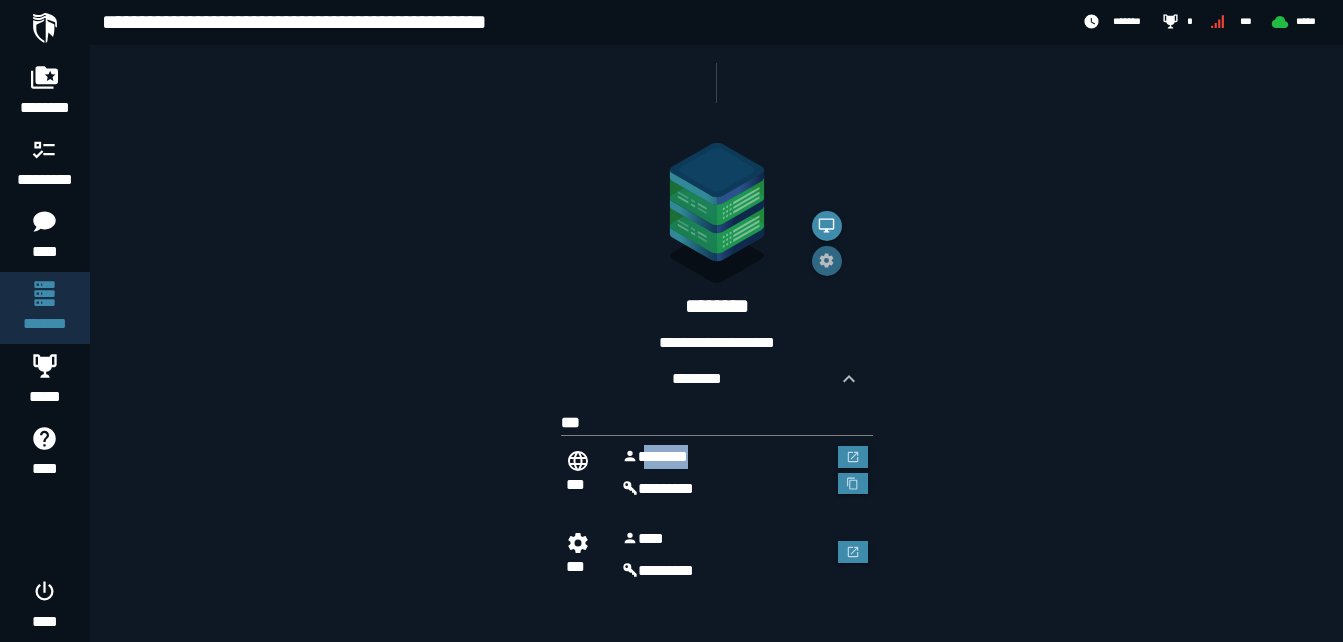 click on "*******" at bounding box center [725, 457] 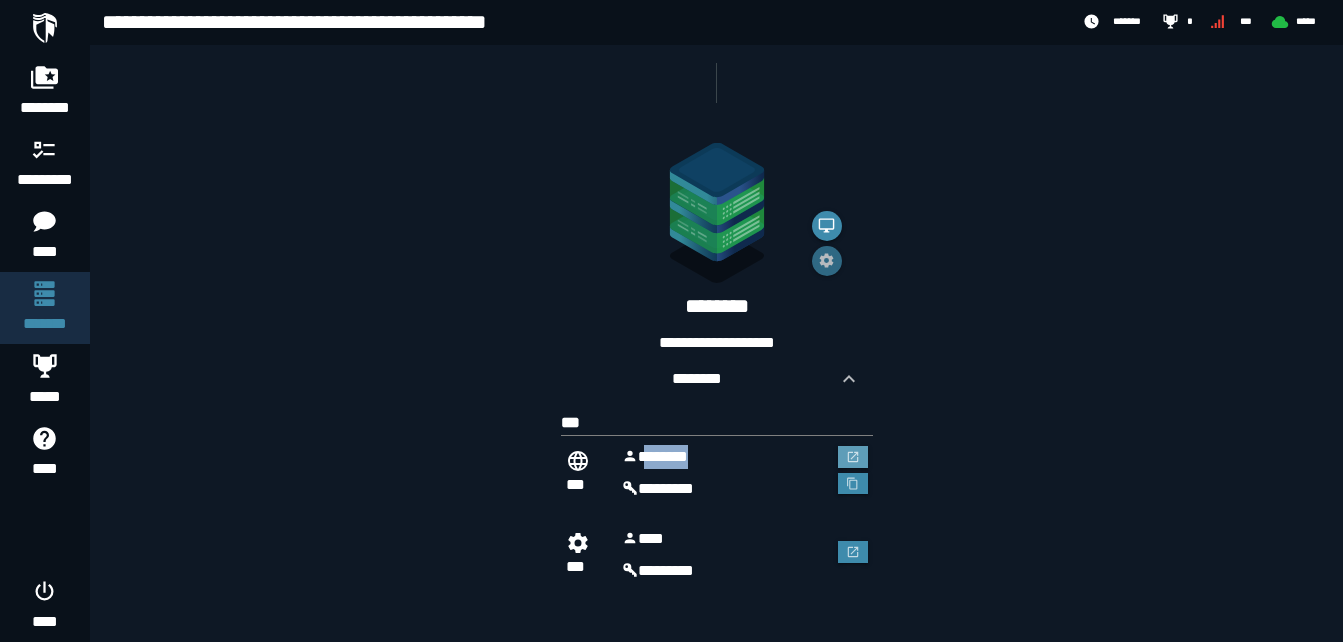 drag, startPoint x: 628, startPoint y: 451, endPoint x: 857, endPoint y: 455, distance: 229.03493 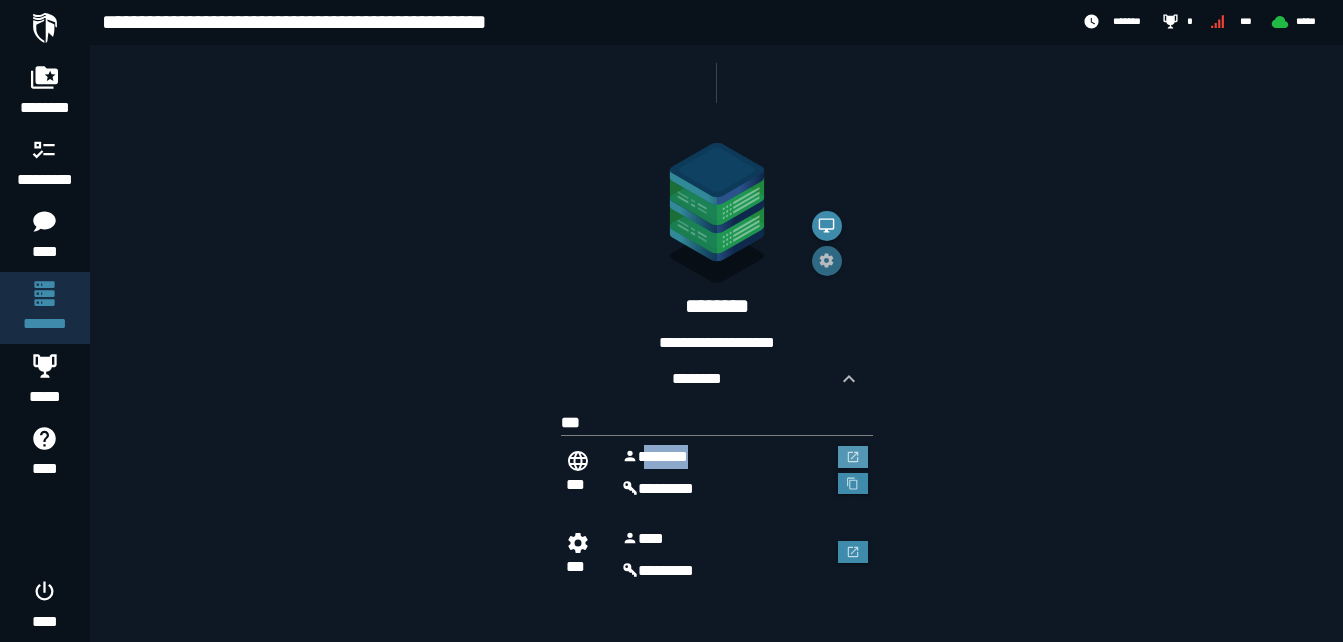 click 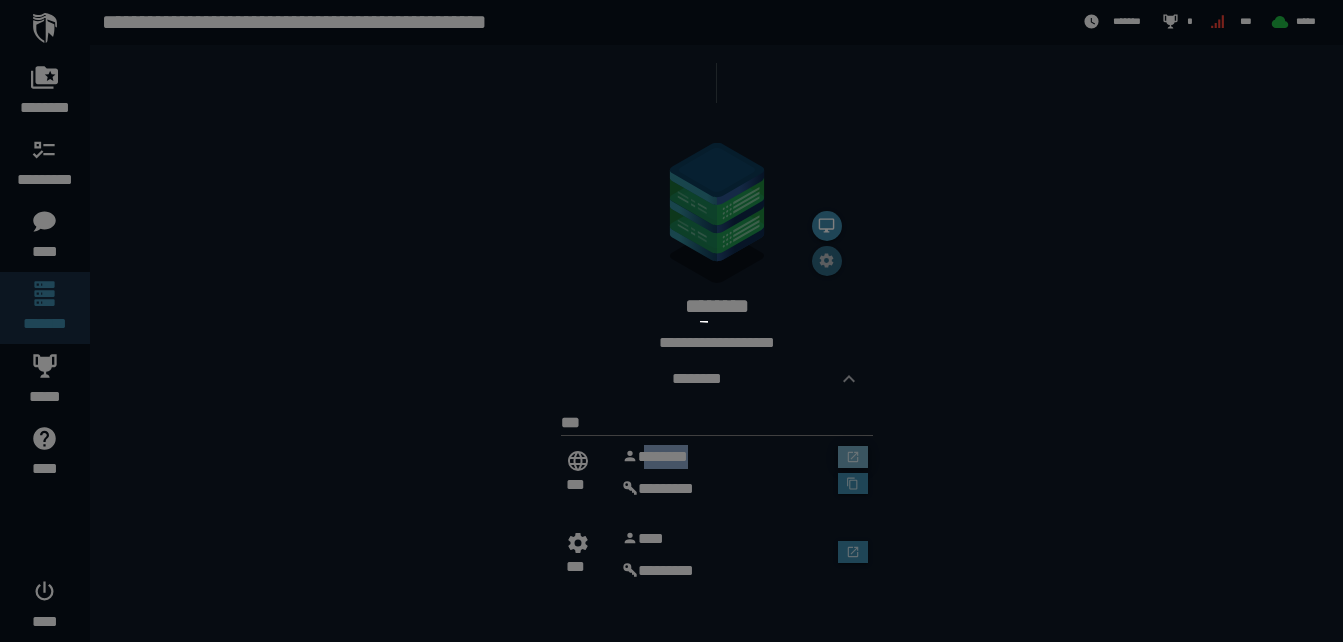 scroll, scrollTop: 0, scrollLeft: 0, axis: both 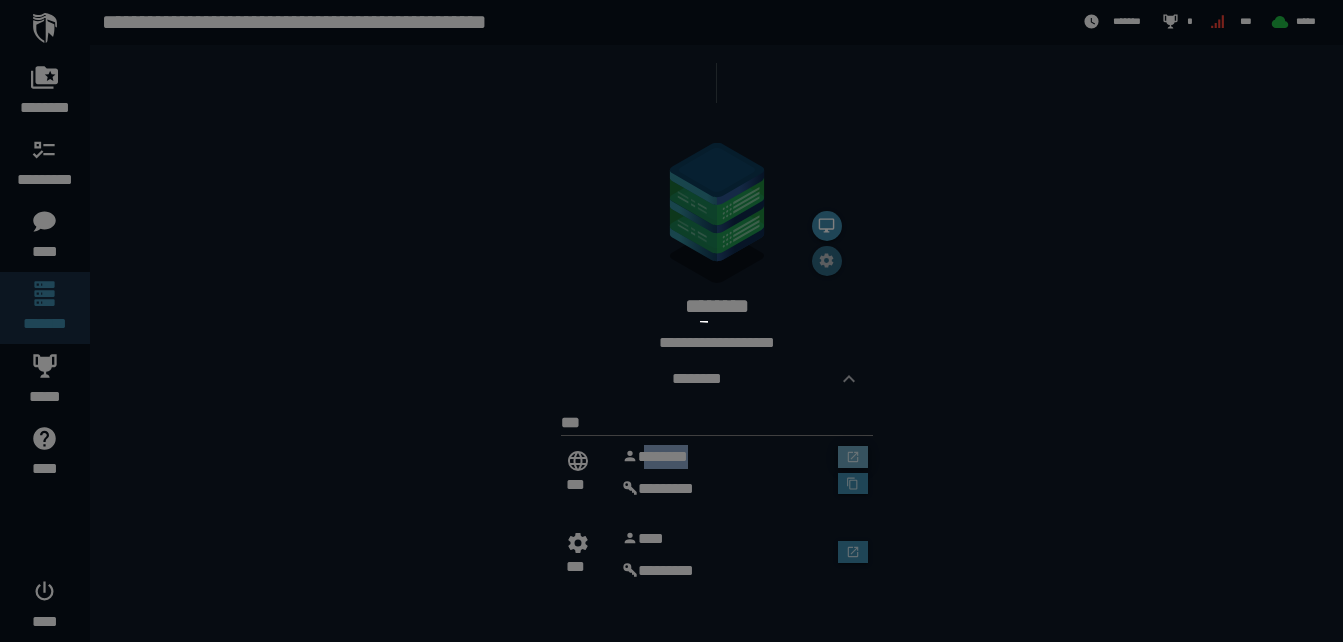 click on "**********" at bounding box center (671, 139) 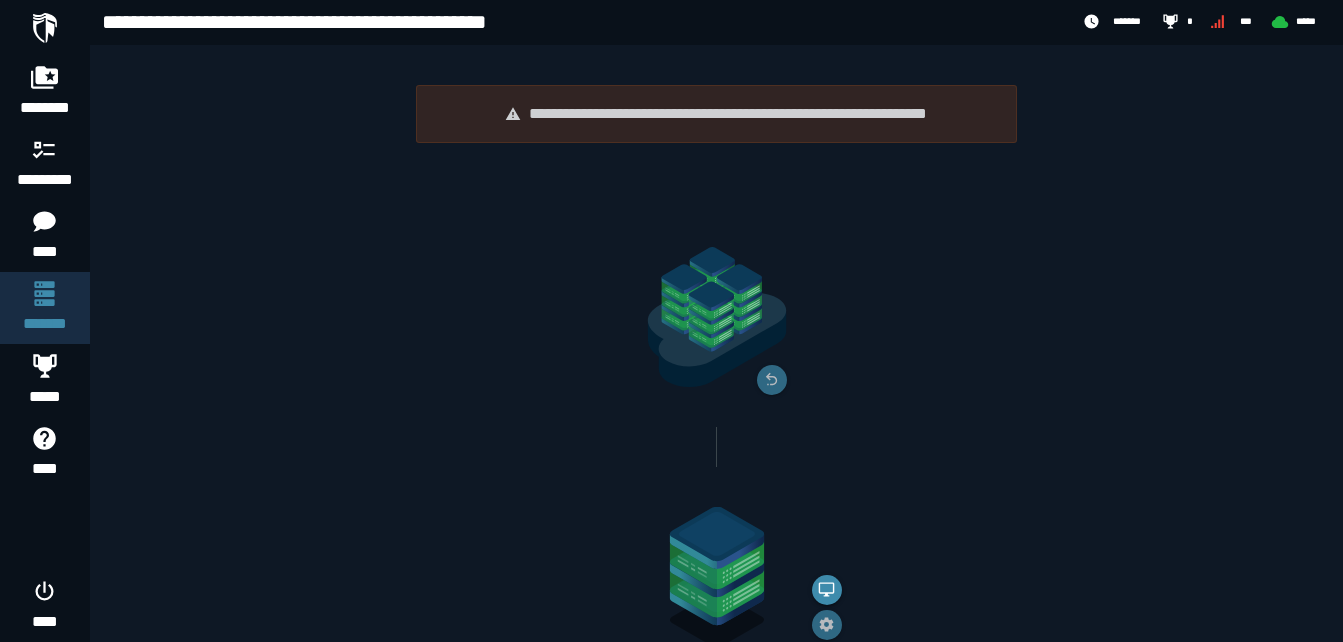 scroll, scrollTop: 364, scrollLeft: 0, axis: vertical 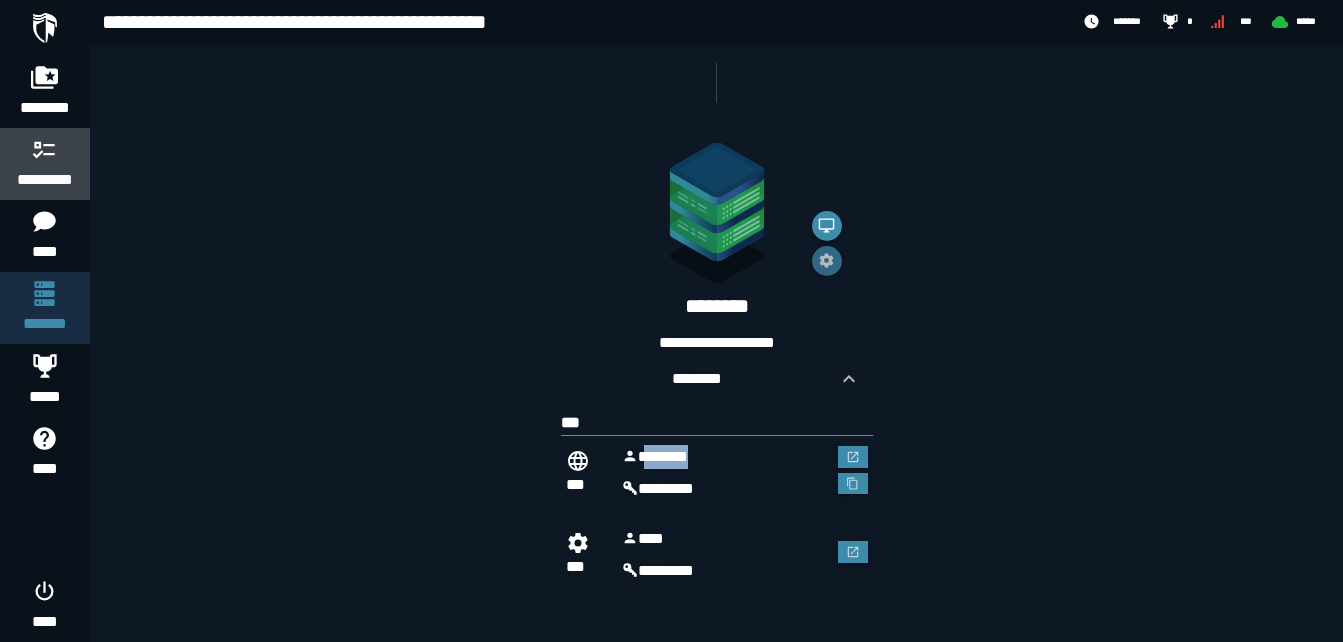 click 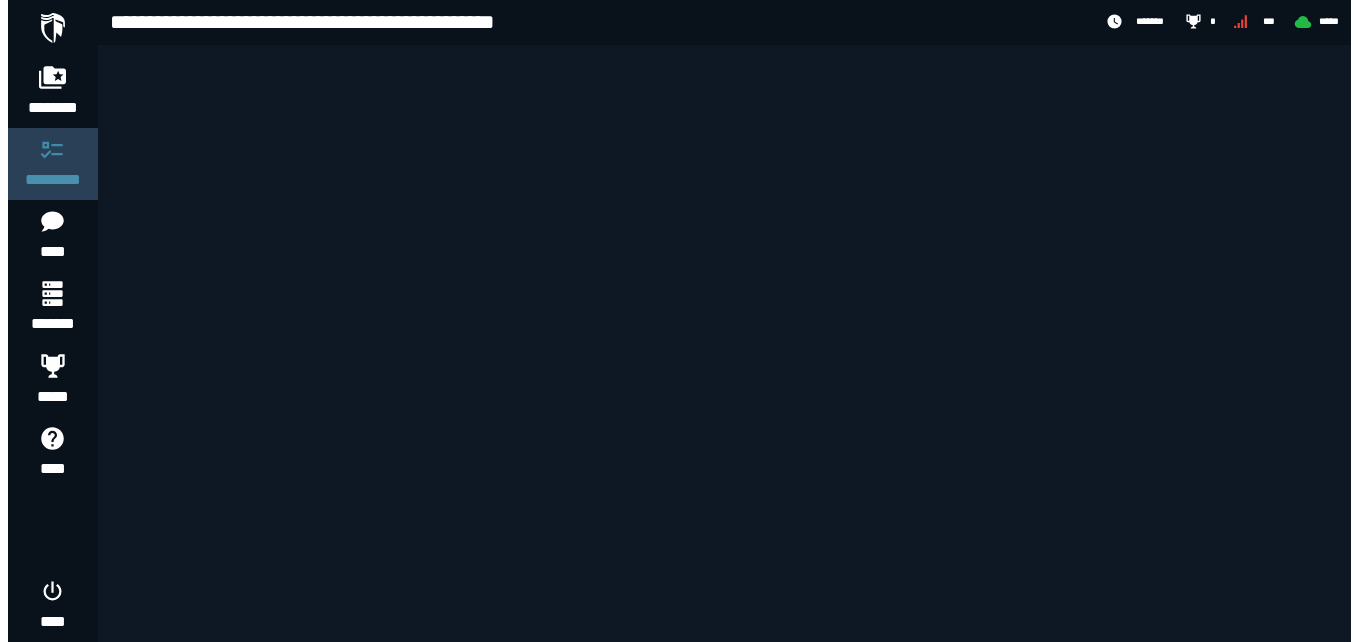 scroll, scrollTop: 0, scrollLeft: 0, axis: both 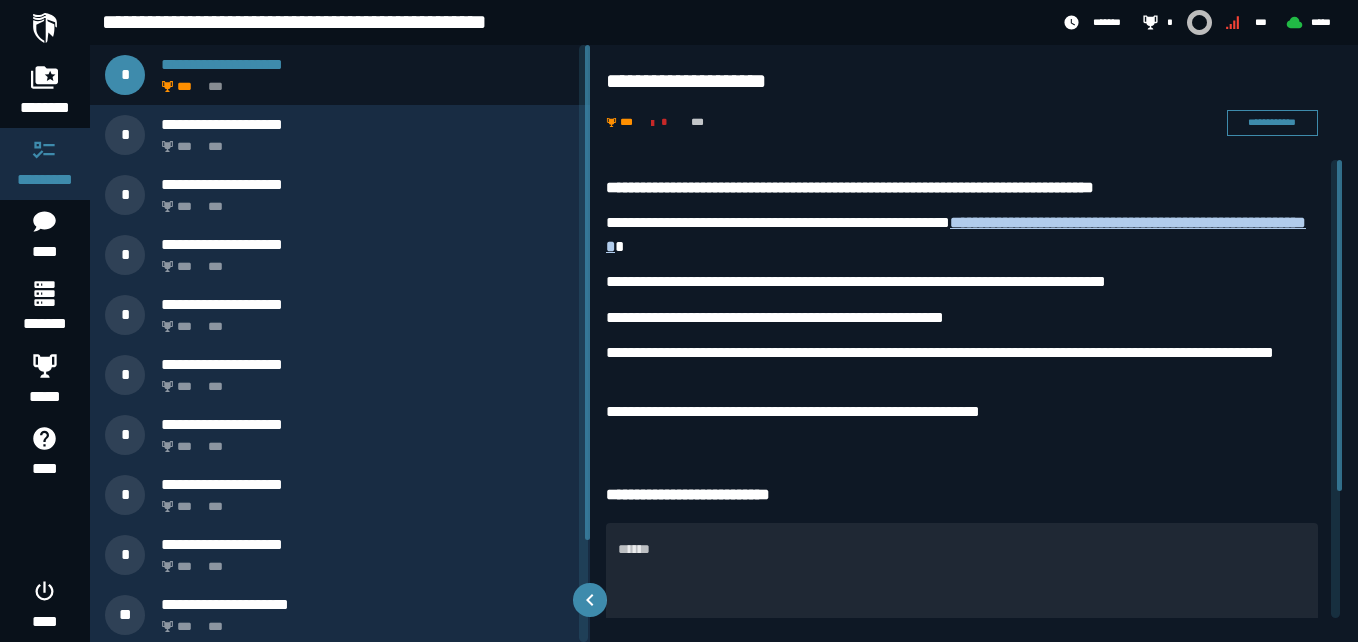 click 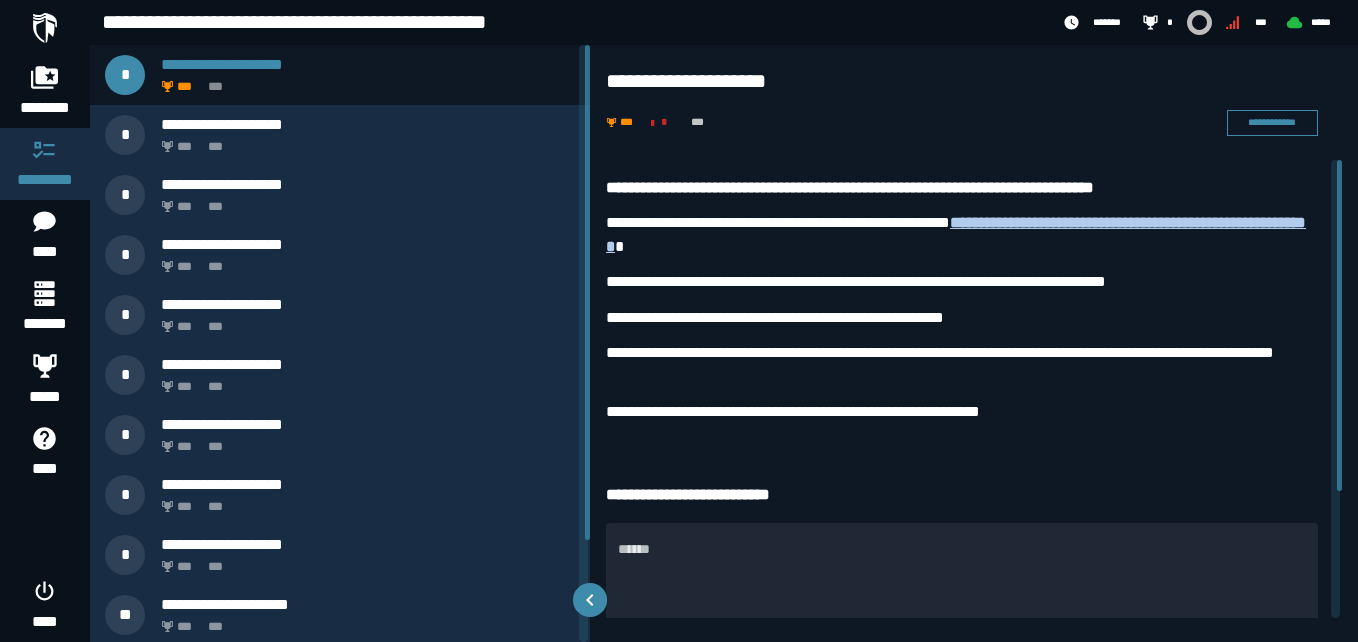 click 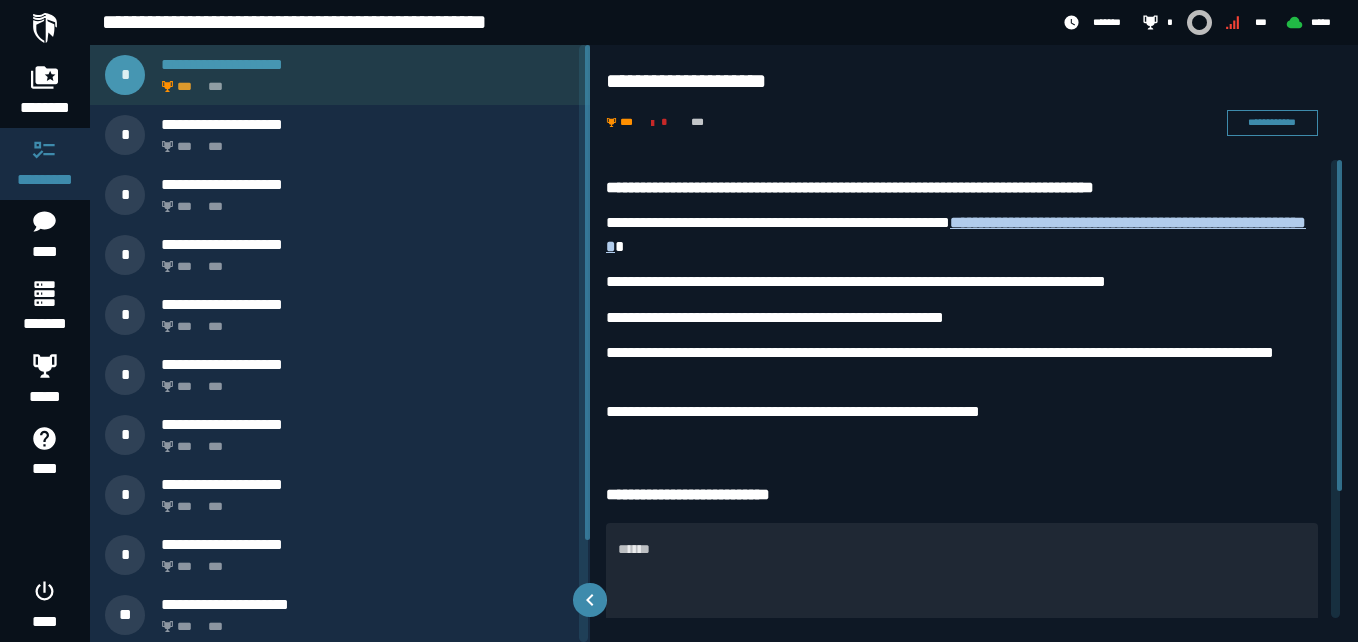 click on "*** ***" at bounding box center [364, 81] 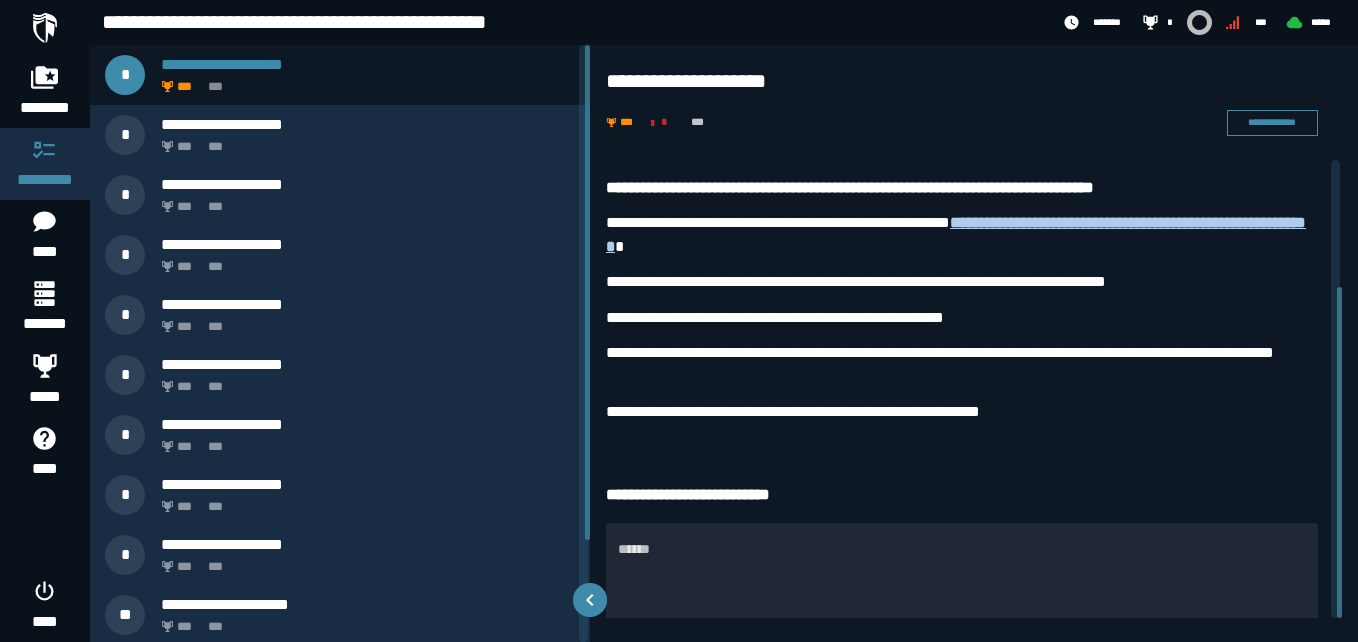 scroll, scrollTop: 176, scrollLeft: 0, axis: vertical 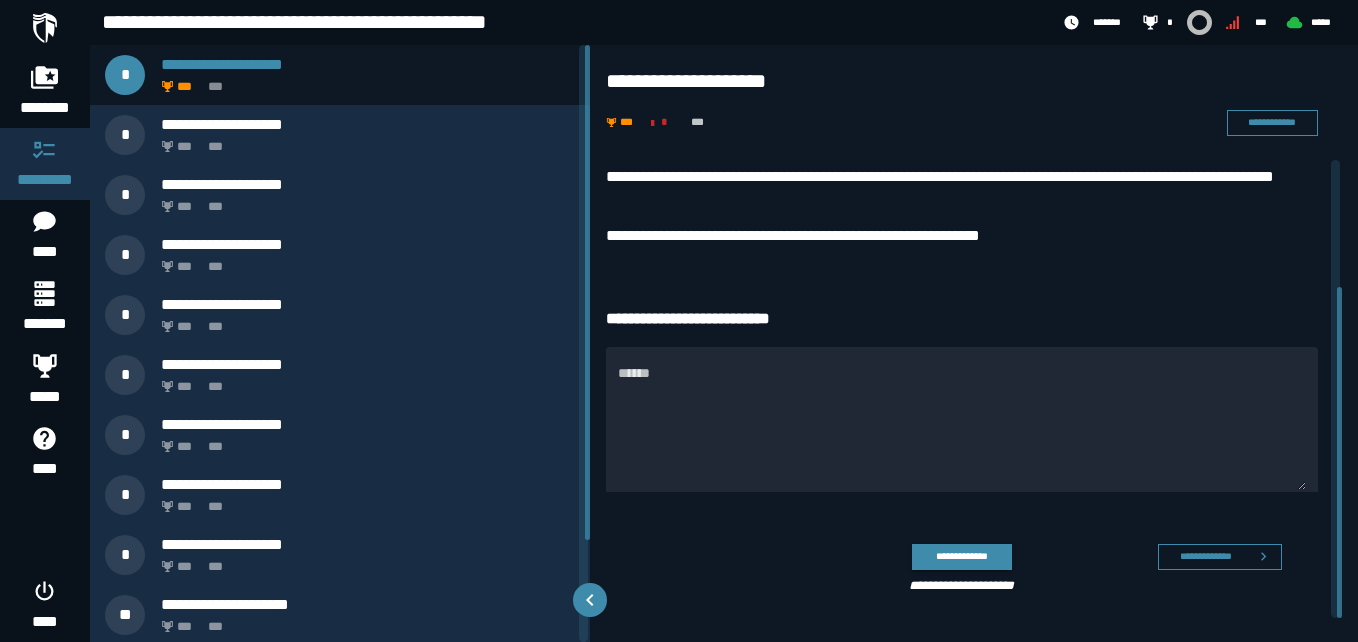 click 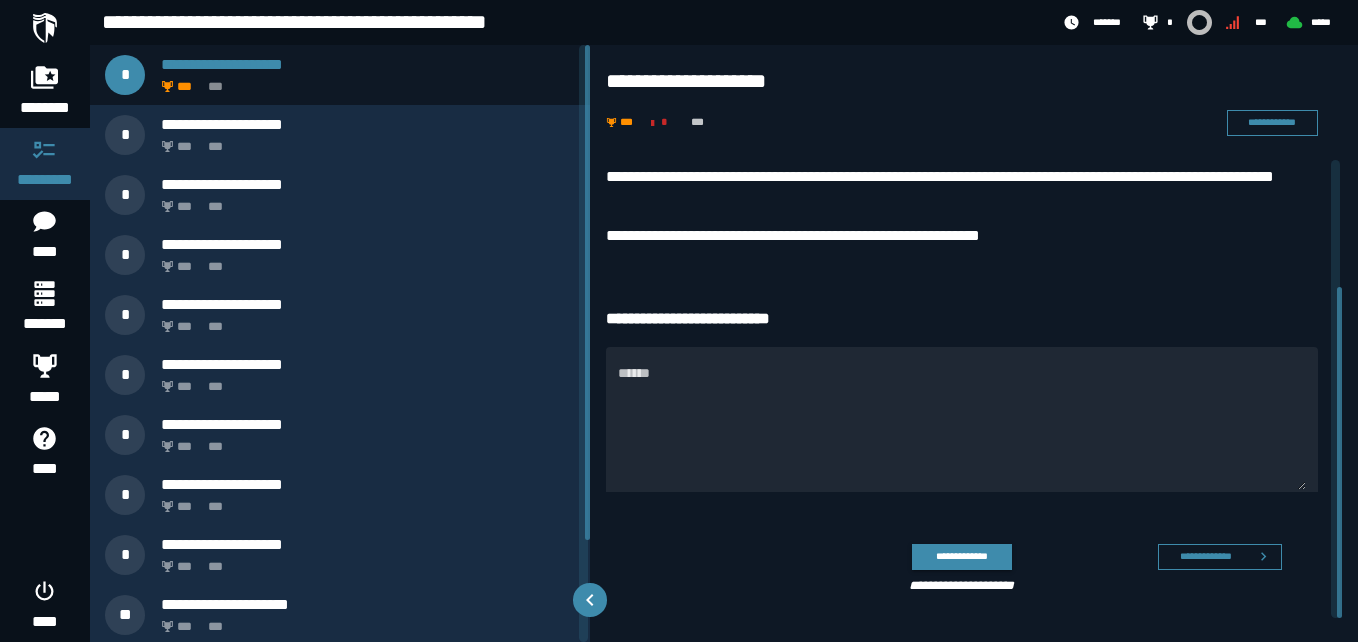 scroll, scrollTop: 0, scrollLeft: 0, axis: both 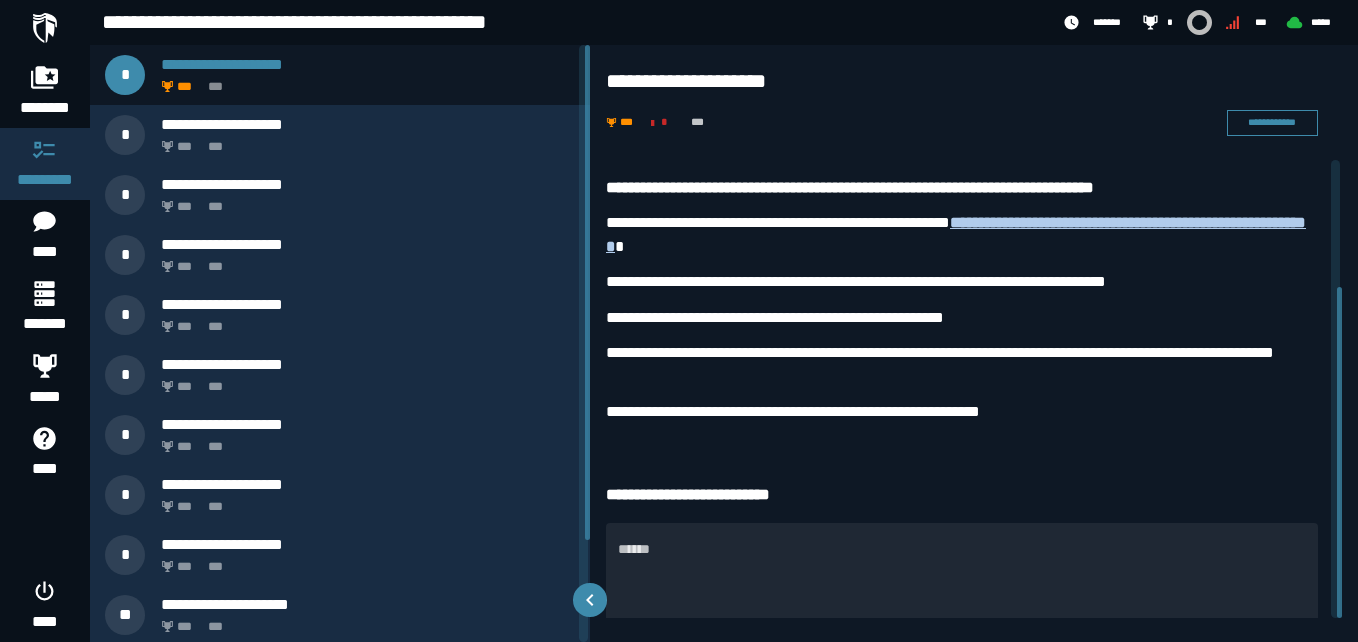 click on "**********" at bounding box center [974, 389] 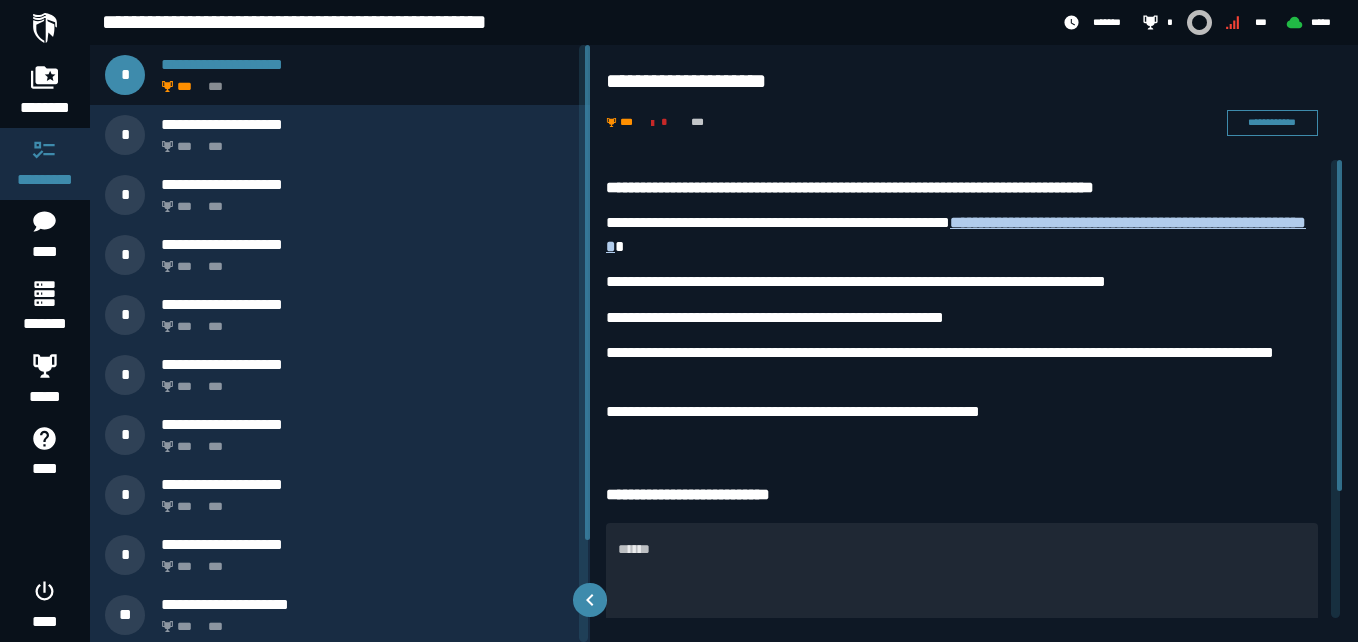 click 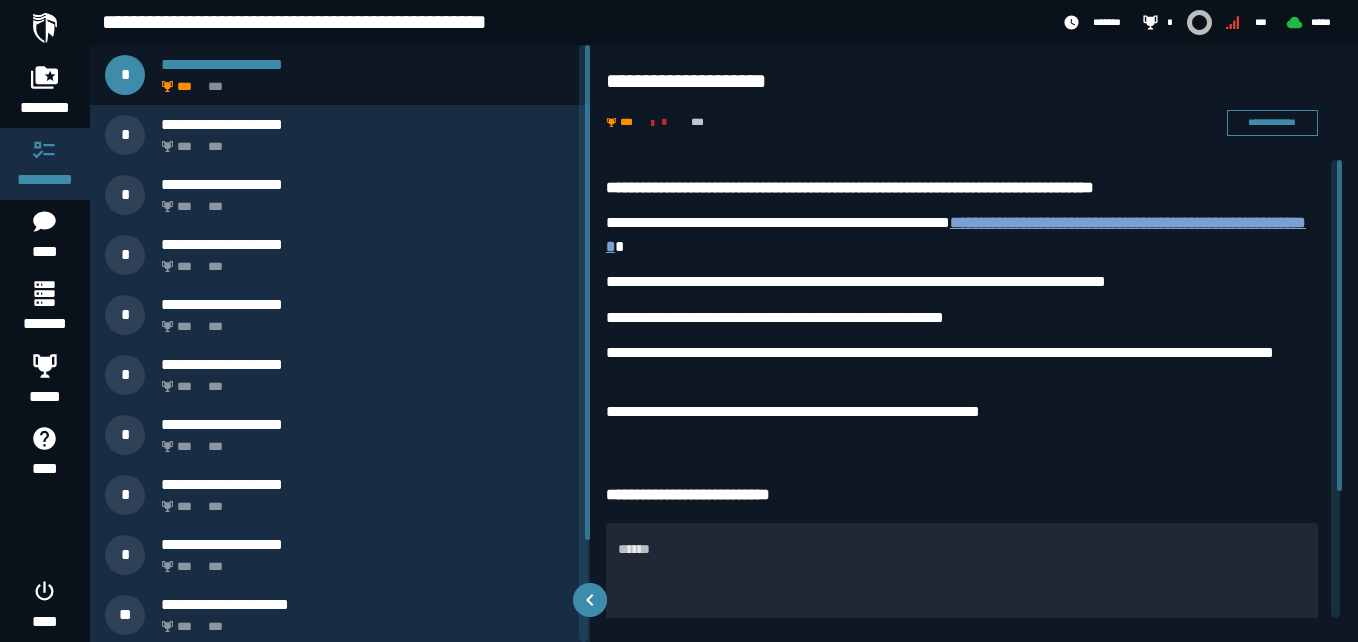 click on "**********" at bounding box center [956, 234] 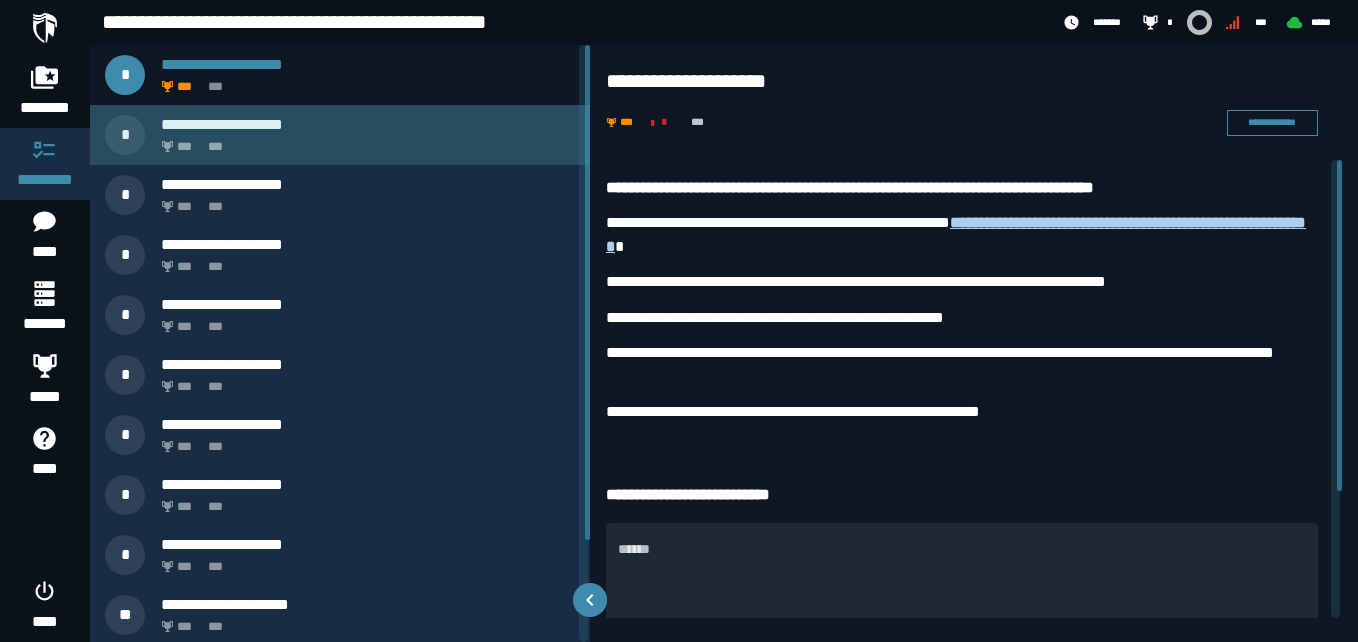click on "*** ***" at bounding box center [364, 141] 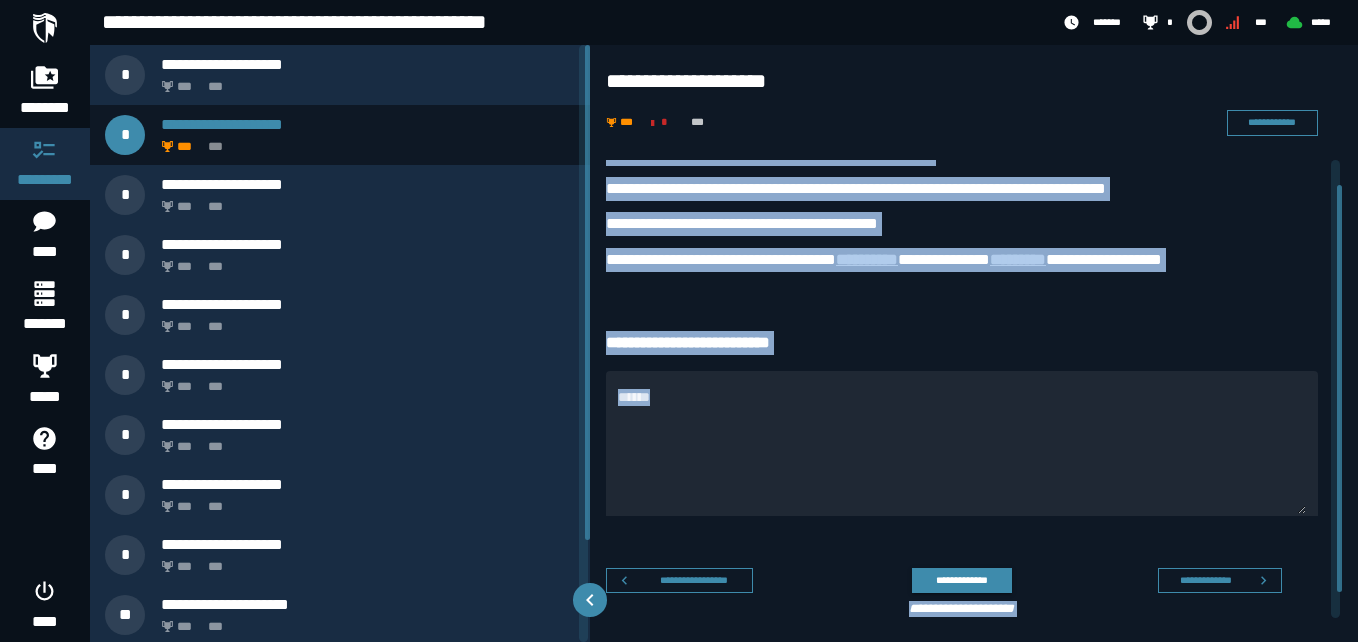 drag, startPoint x: 1351, startPoint y: 613, endPoint x: 1331, endPoint y: 599, distance: 24.41311 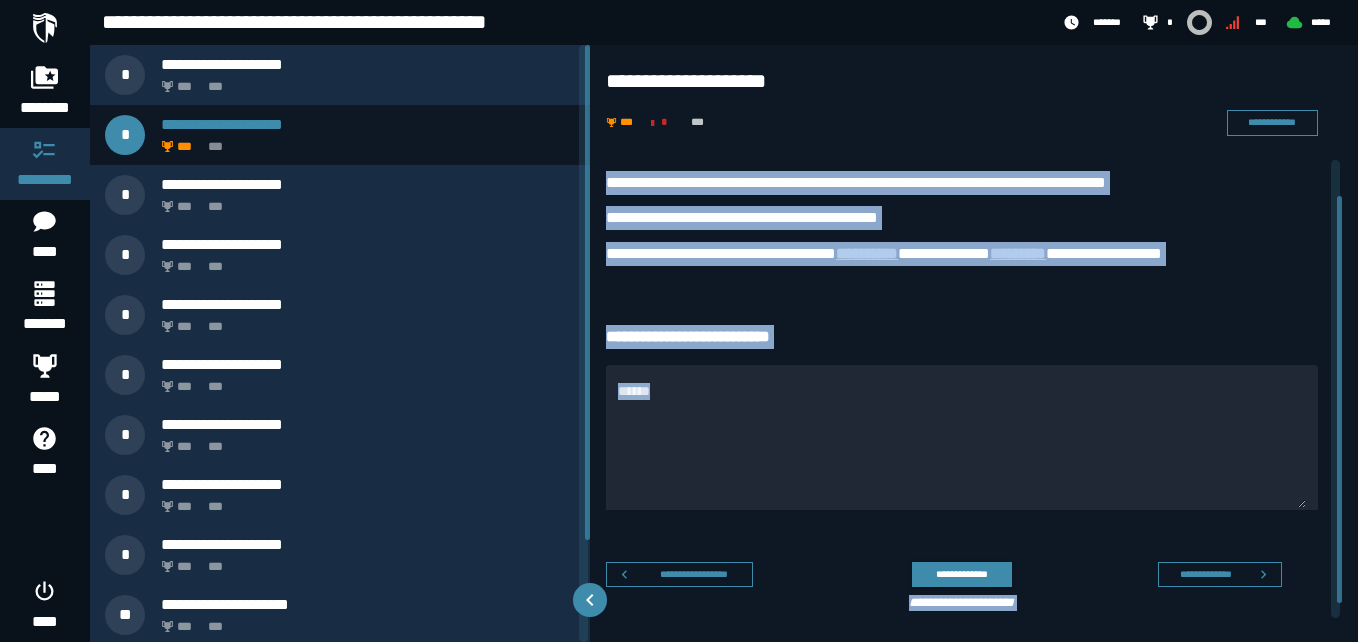 click 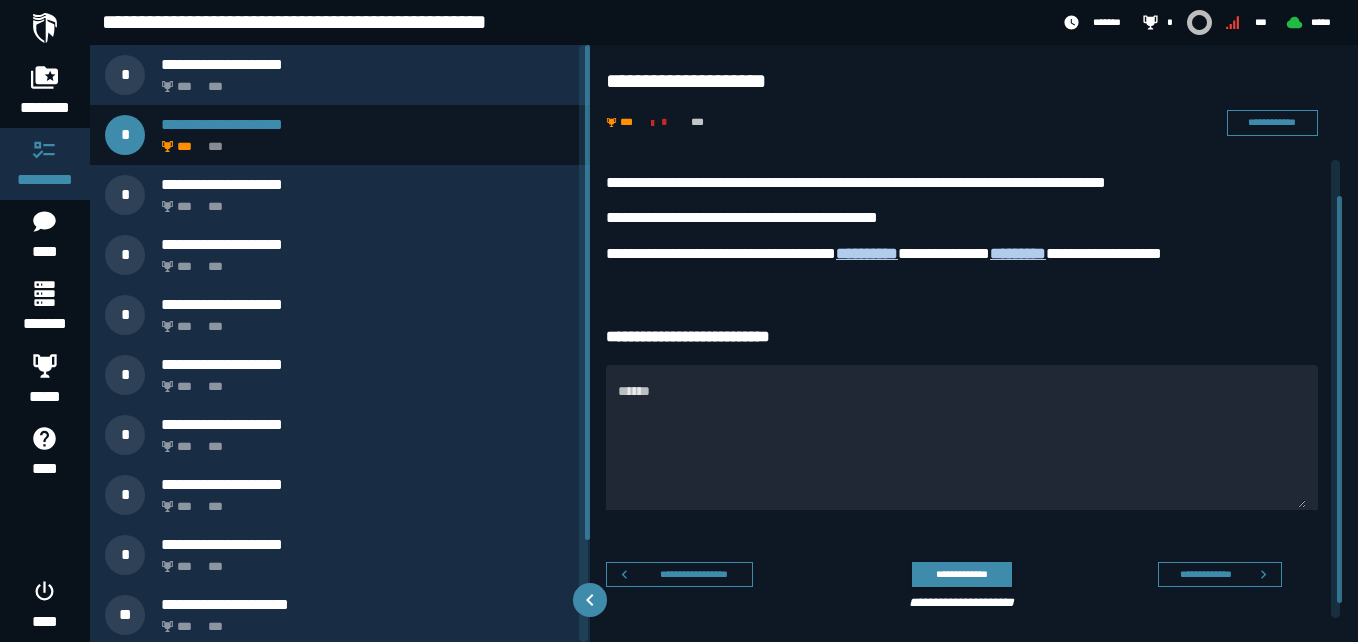 scroll, scrollTop: 0, scrollLeft: 0, axis: both 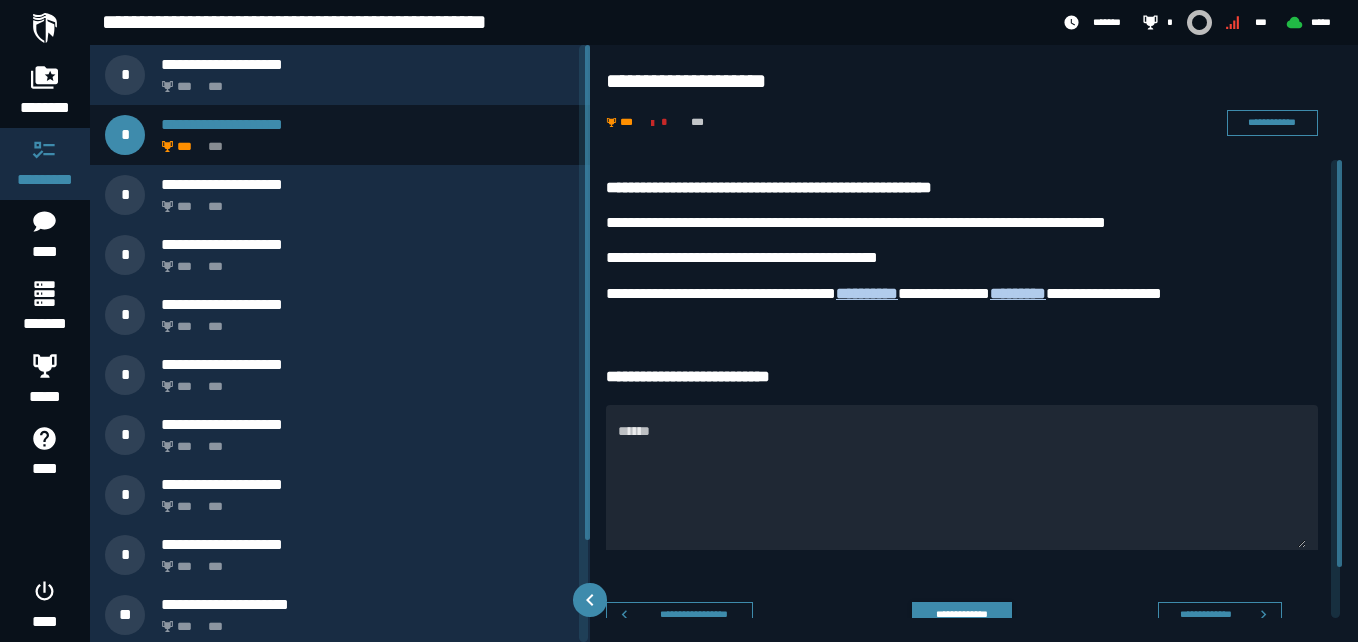 click 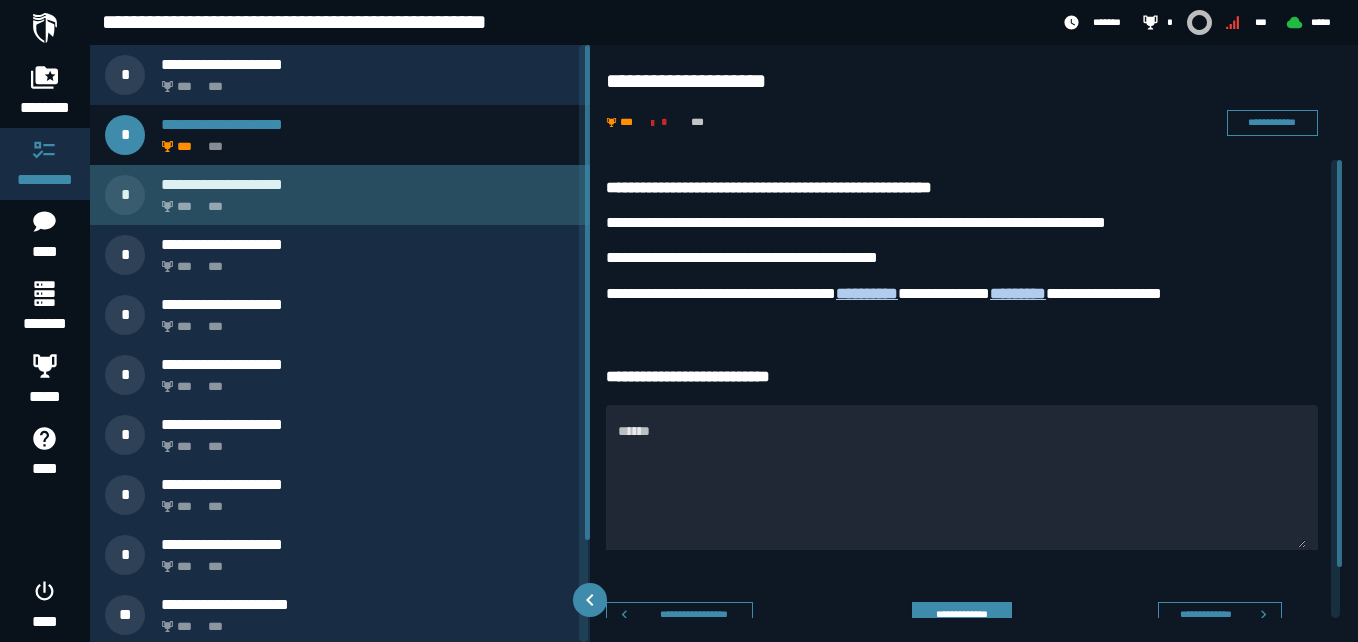 click on "*** ***" at bounding box center (364, 201) 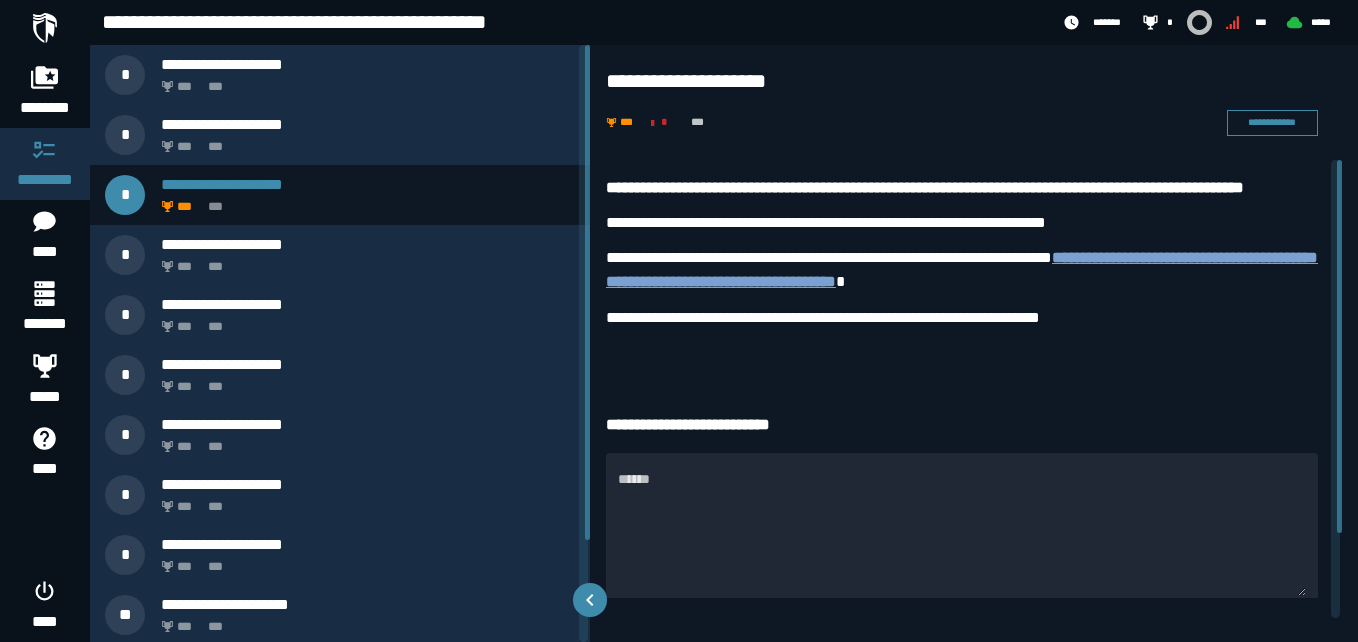 click on "**********" at bounding box center (962, 269) 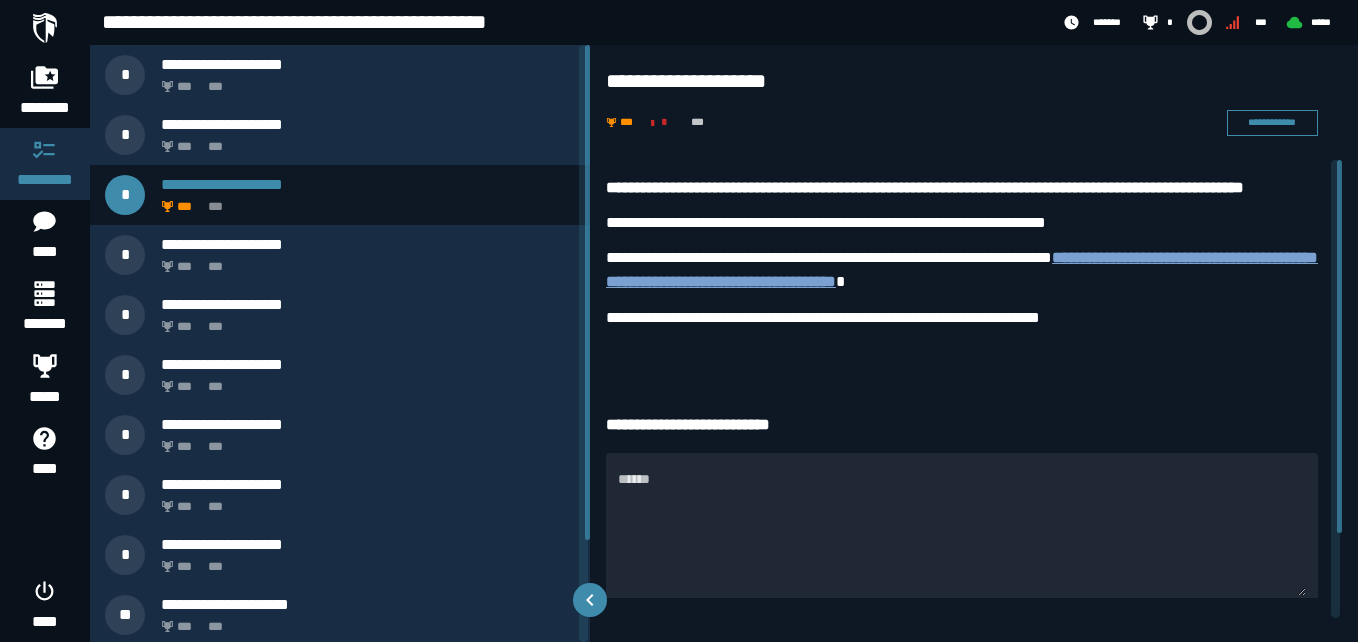 click on "**********" at bounding box center [962, 269] 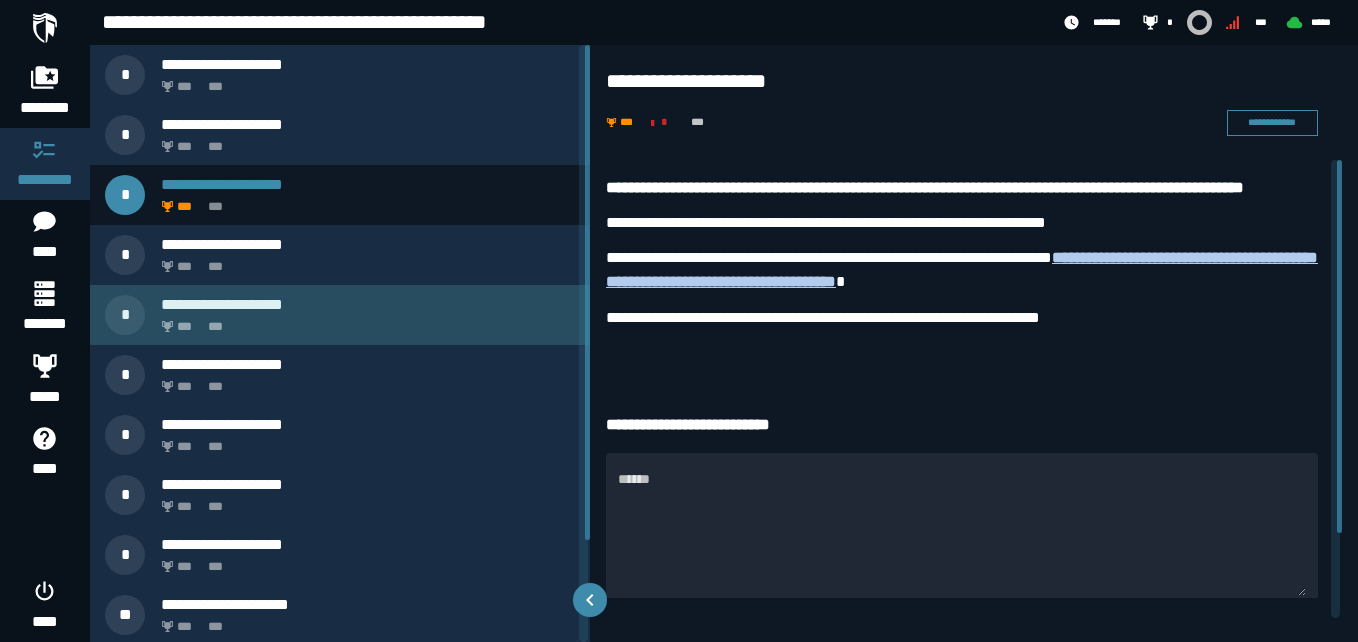 click on "*** ***" at bounding box center (364, 321) 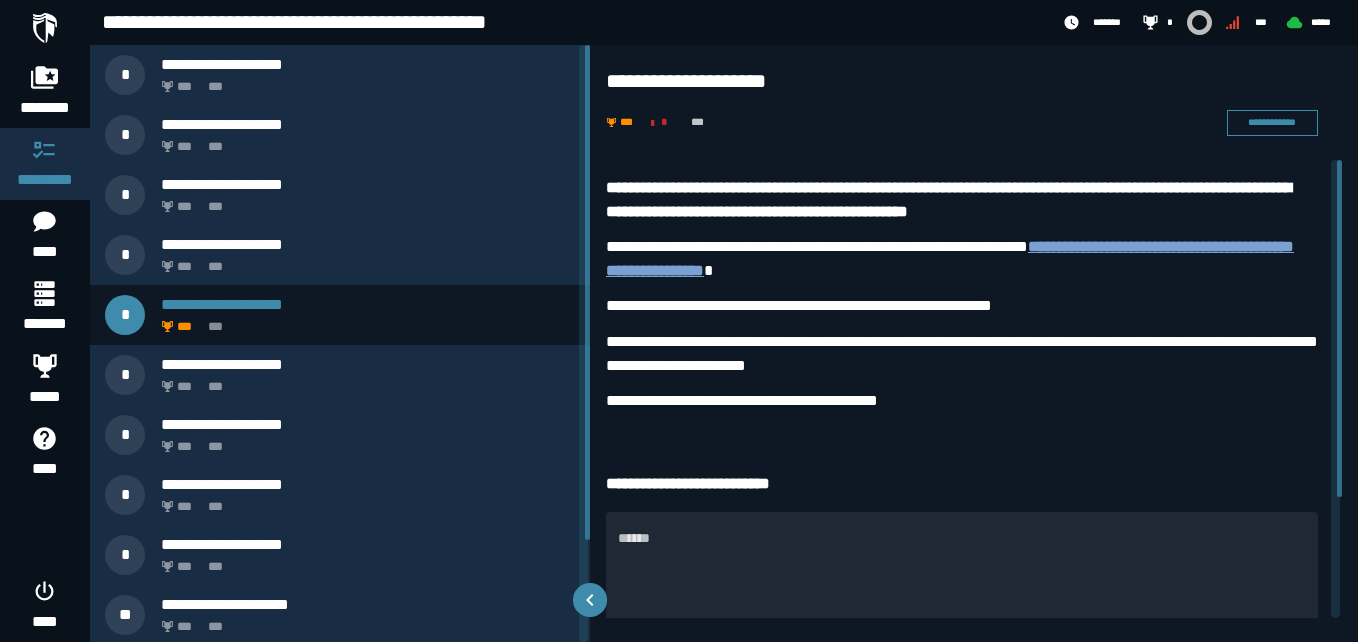 click on "**********" at bounding box center (950, 258) 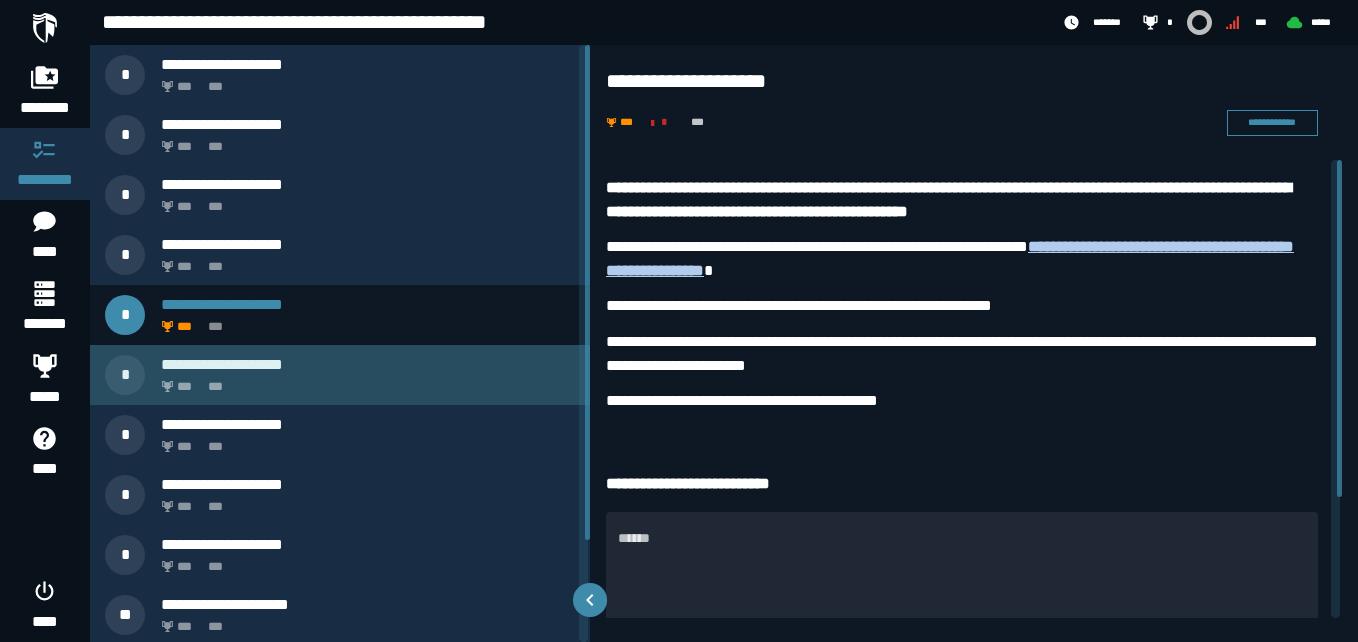 click on "**********" at bounding box center (368, 364) 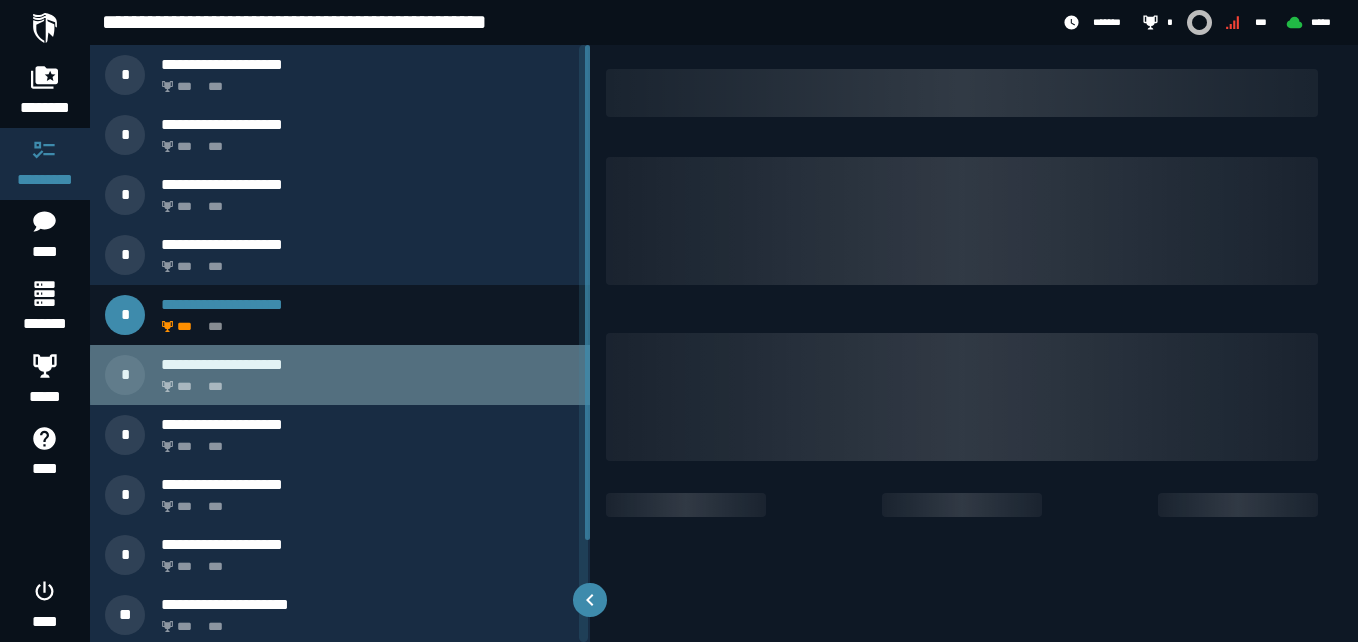 click on "**********" at bounding box center [368, 364] 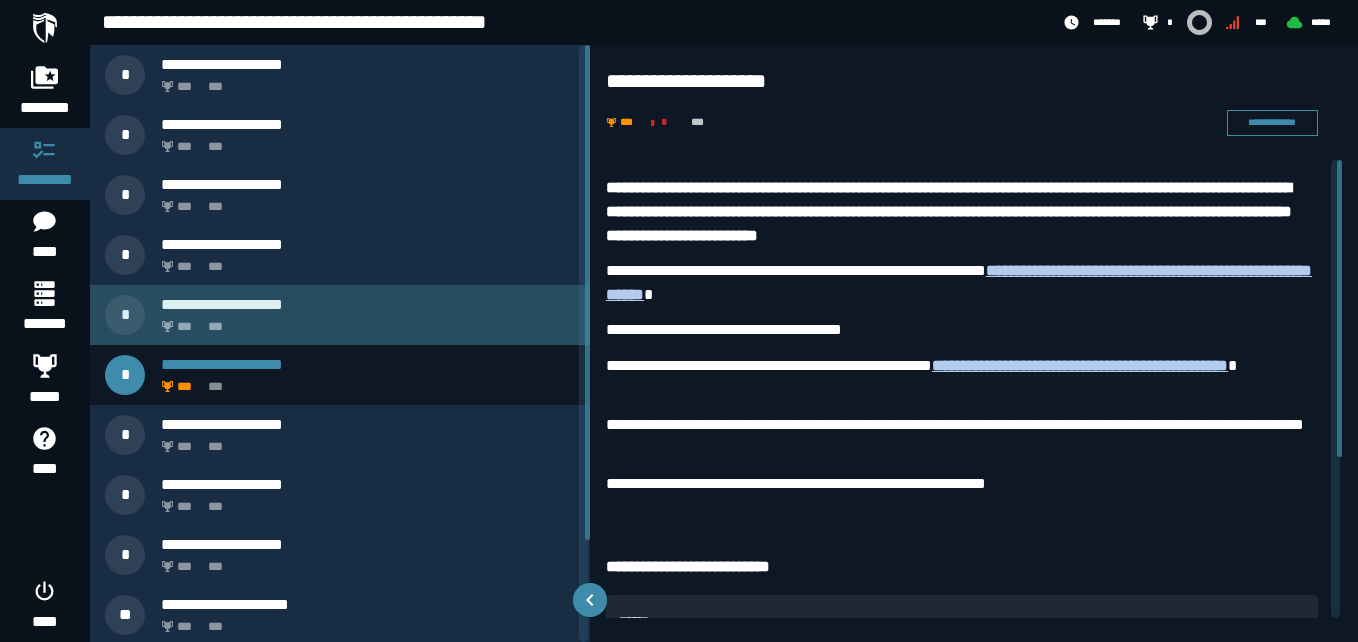 click on "*** ***" at bounding box center [364, 321] 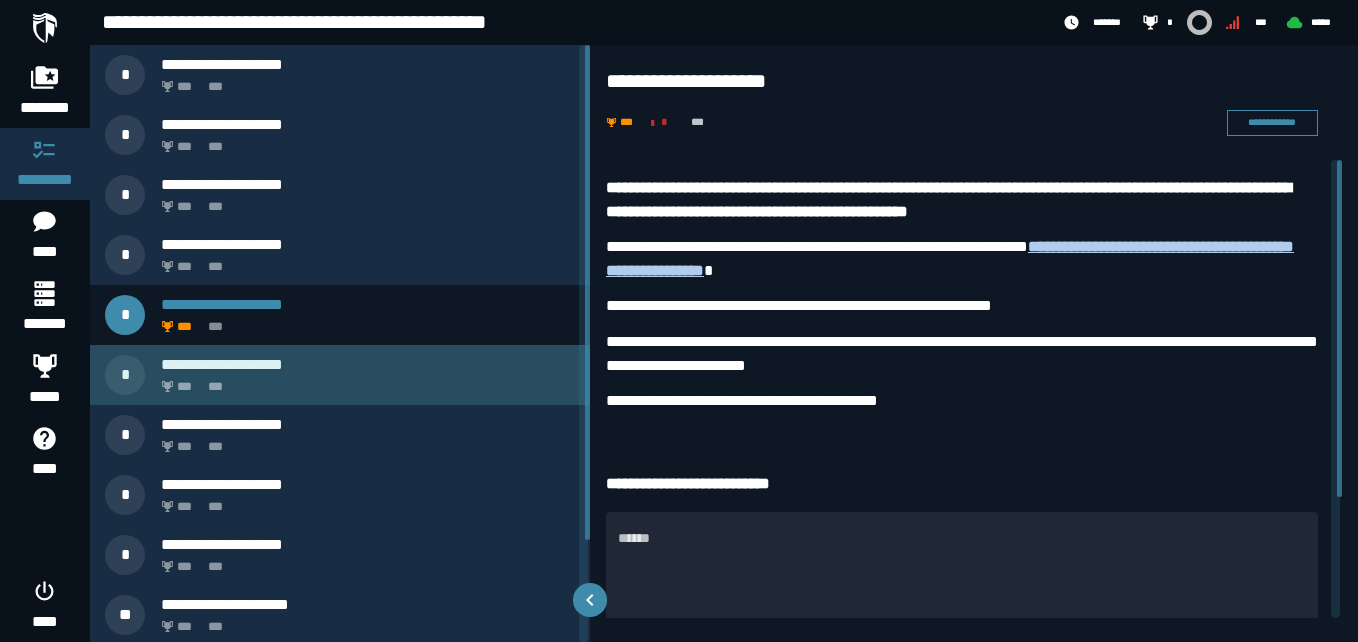 click on "**********" at bounding box center [340, 375] 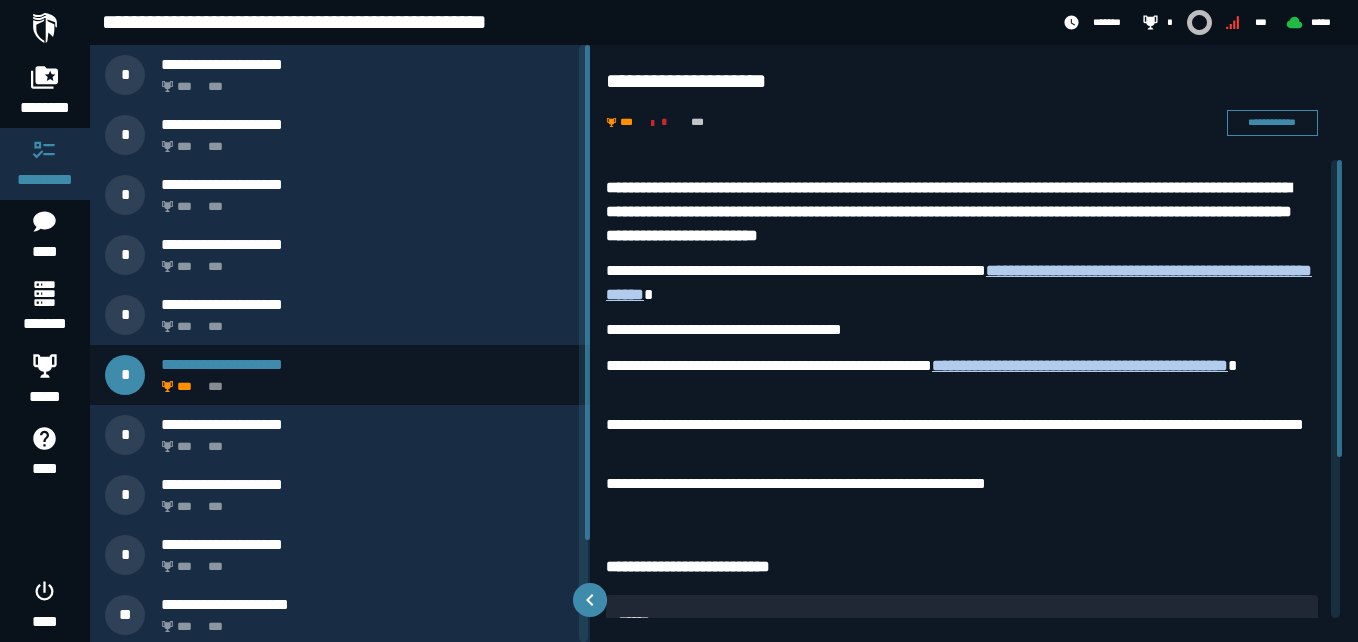 click on "**********" at bounding box center [974, 343] 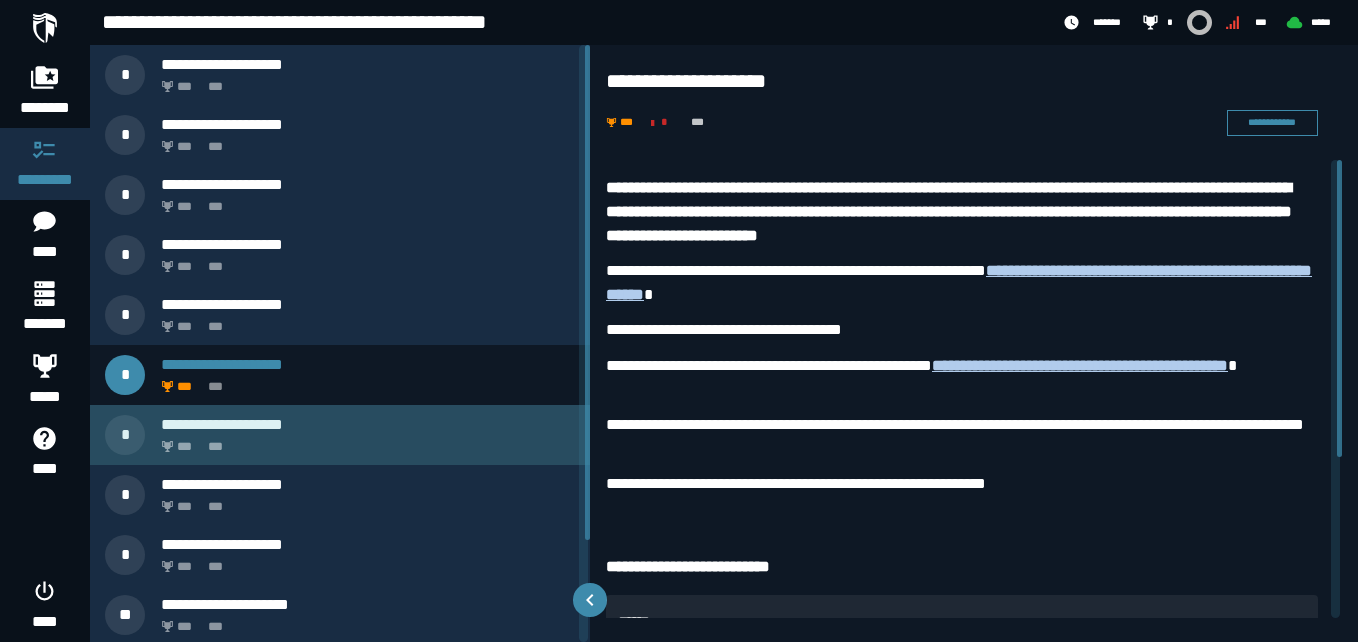 click on "*** ***" at bounding box center [364, 441] 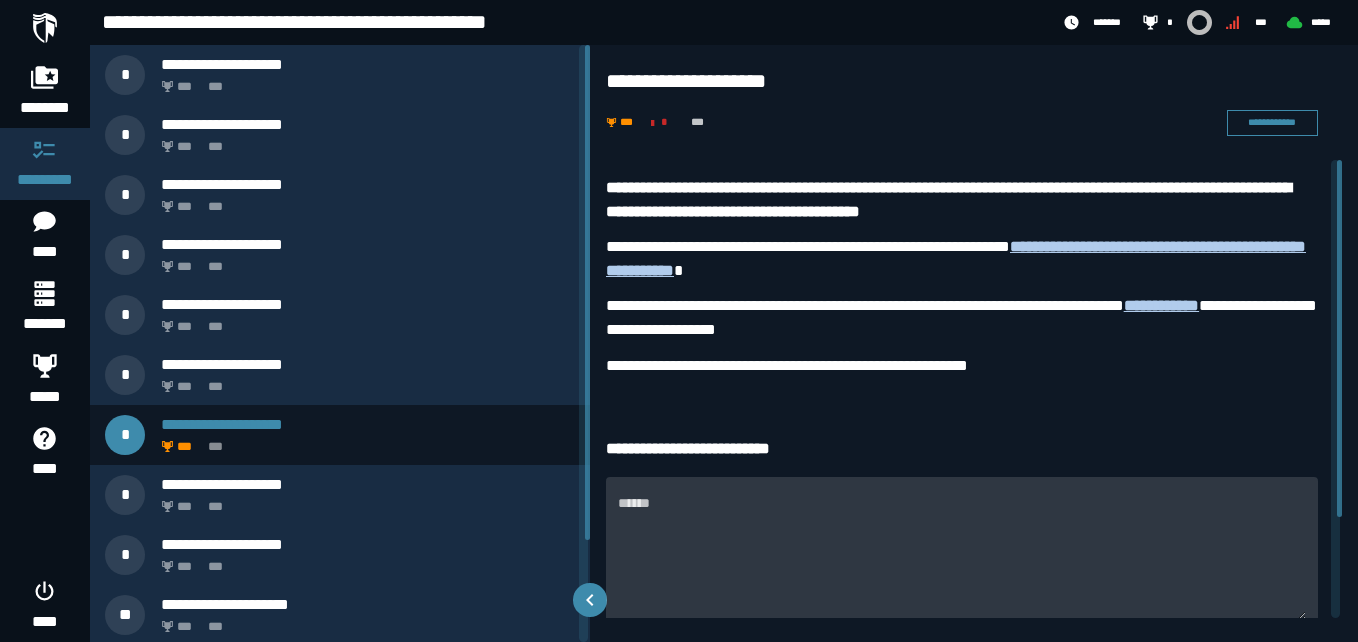 click on "******" at bounding box center [962, 560] 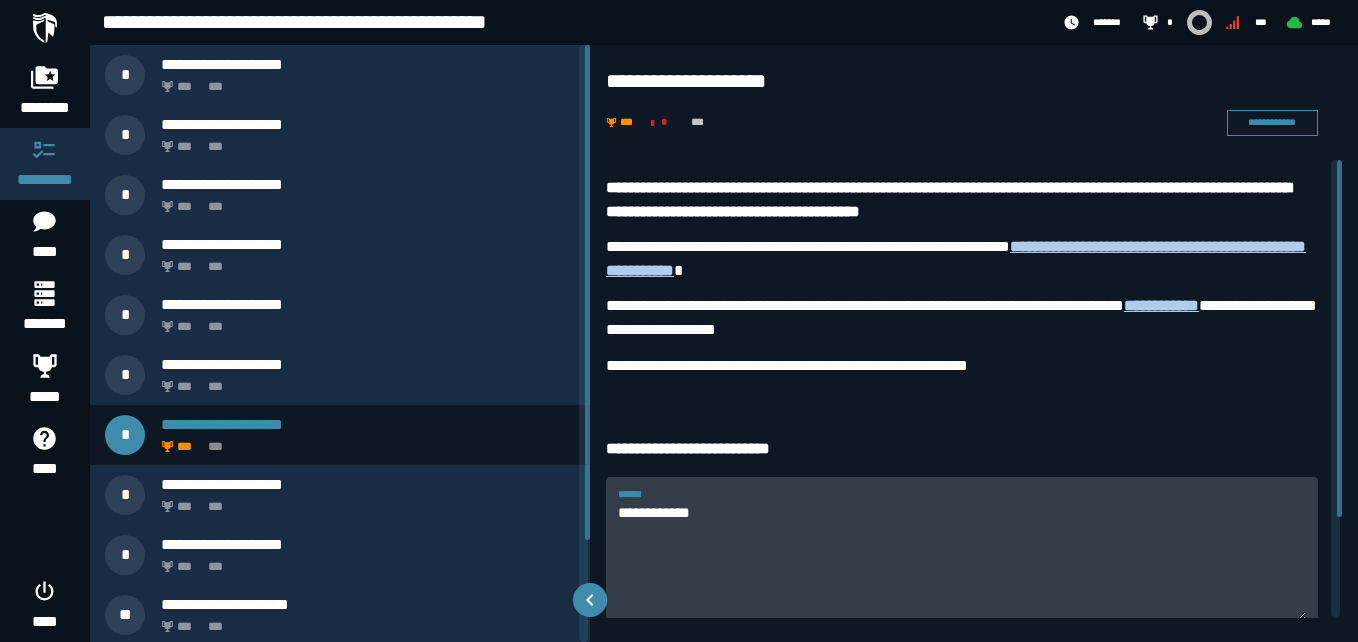 type on "**********" 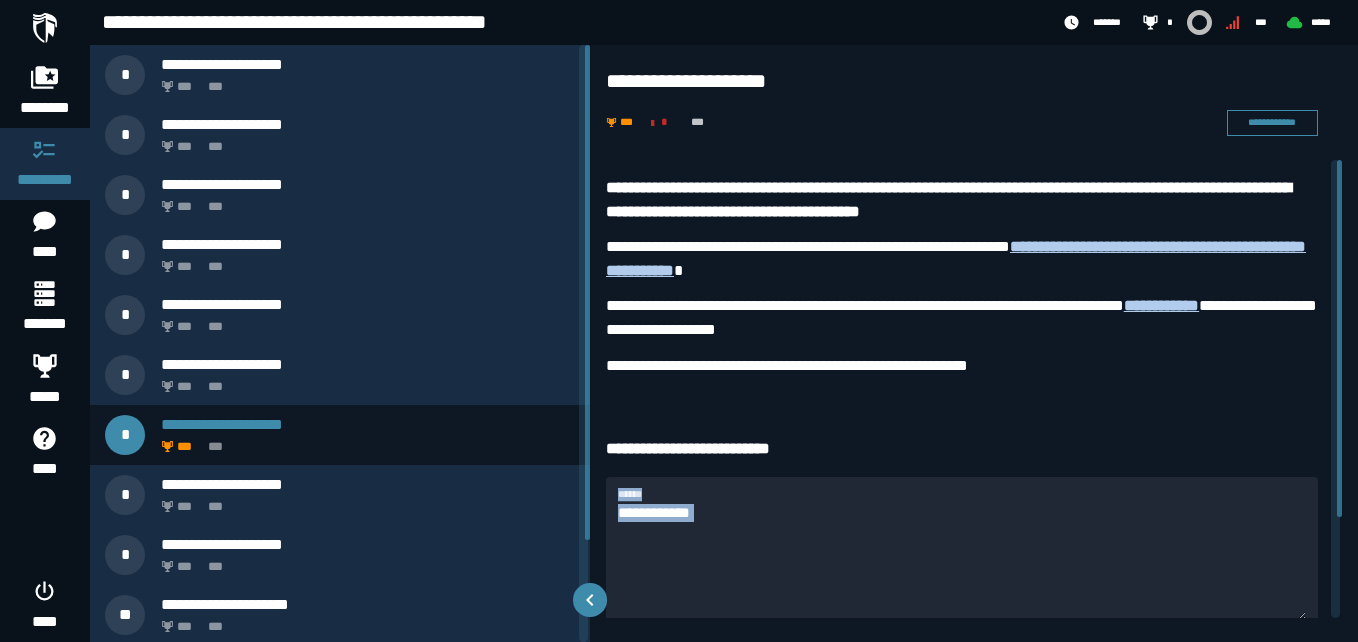 click on "**********" at bounding box center (974, 389) 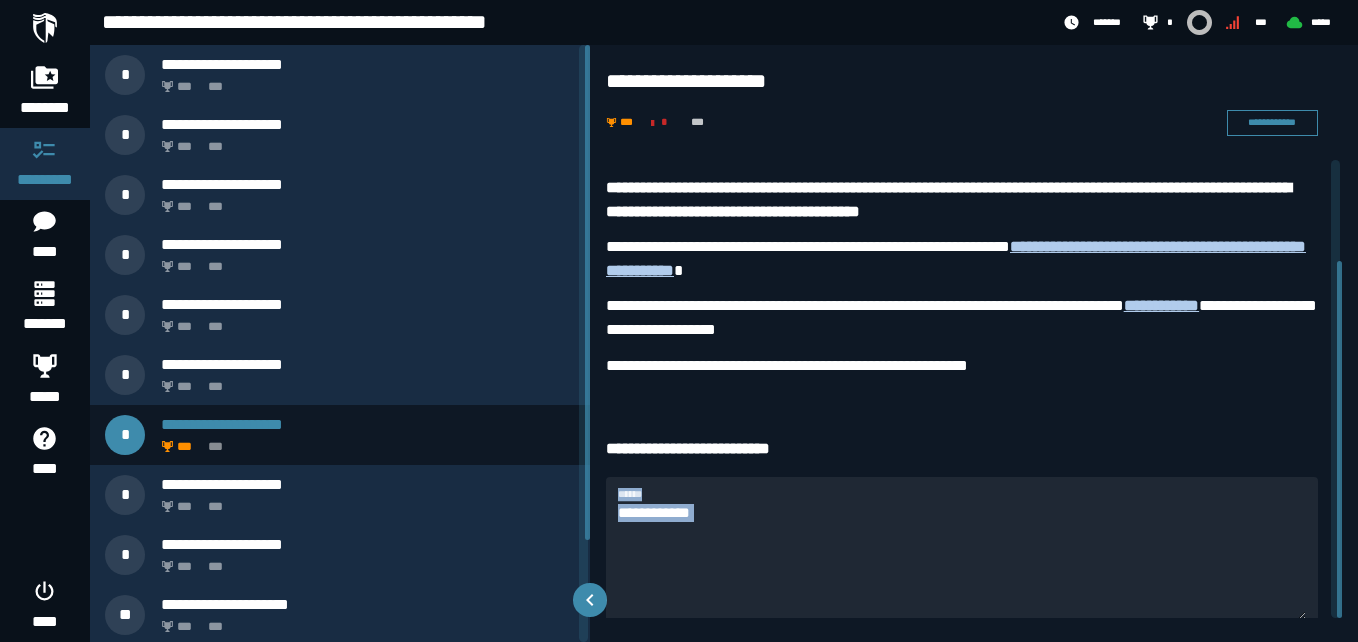 scroll, scrollTop: 129, scrollLeft: 0, axis: vertical 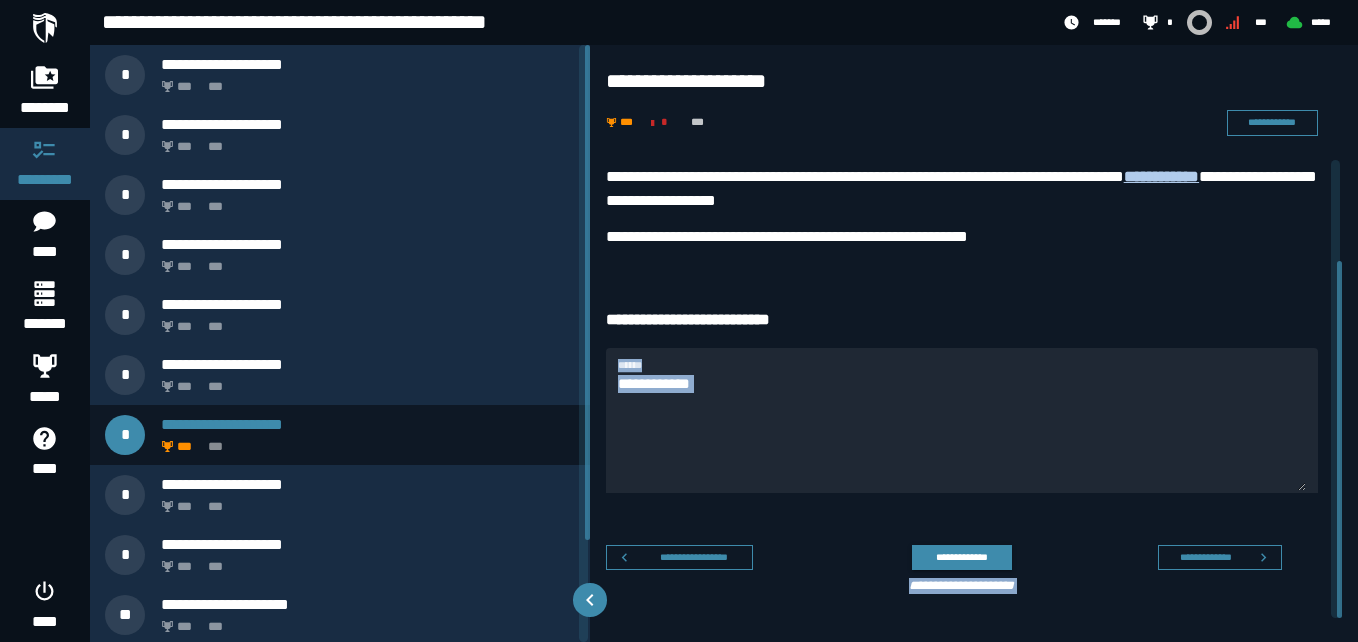 click 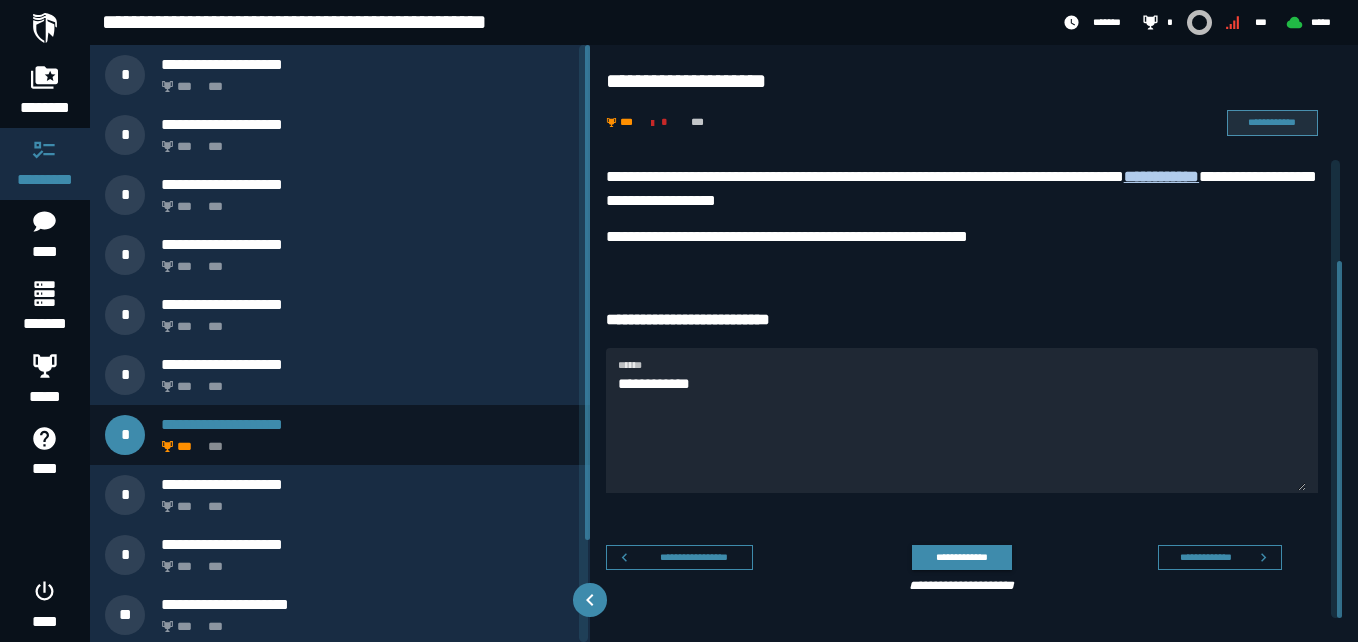 click on "**********" at bounding box center [1272, 122] 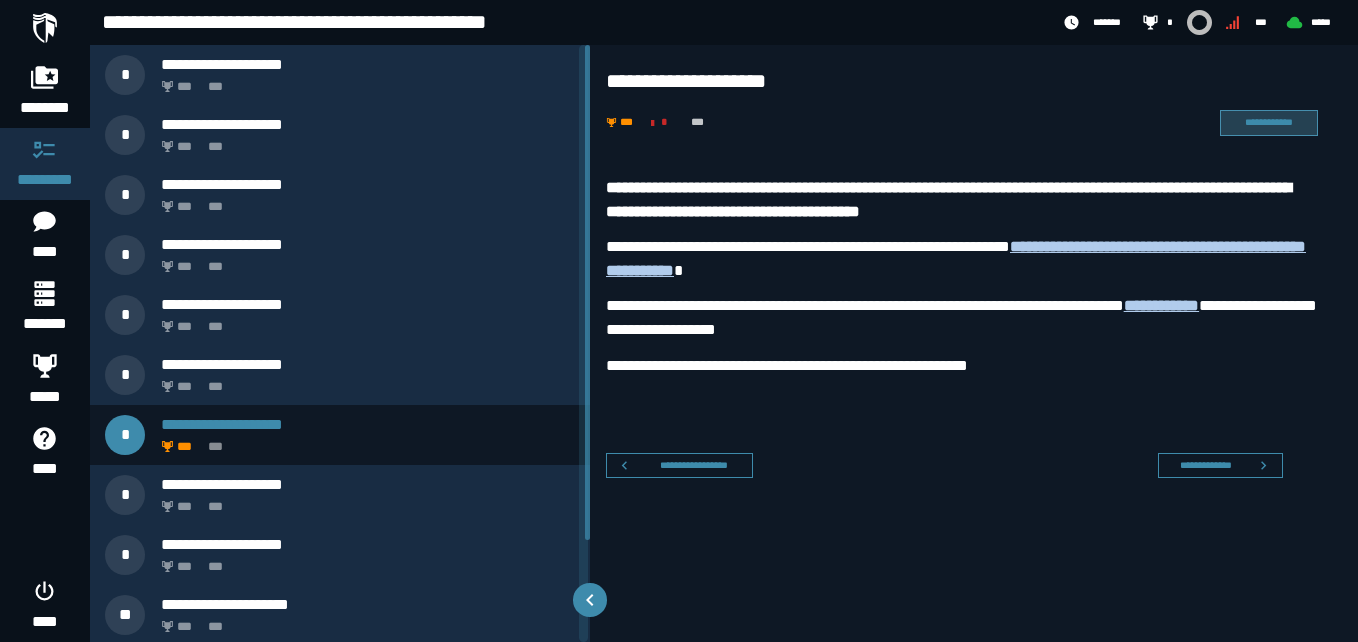 scroll, scrollTop: 0, scrollLeft: 0, axis: both 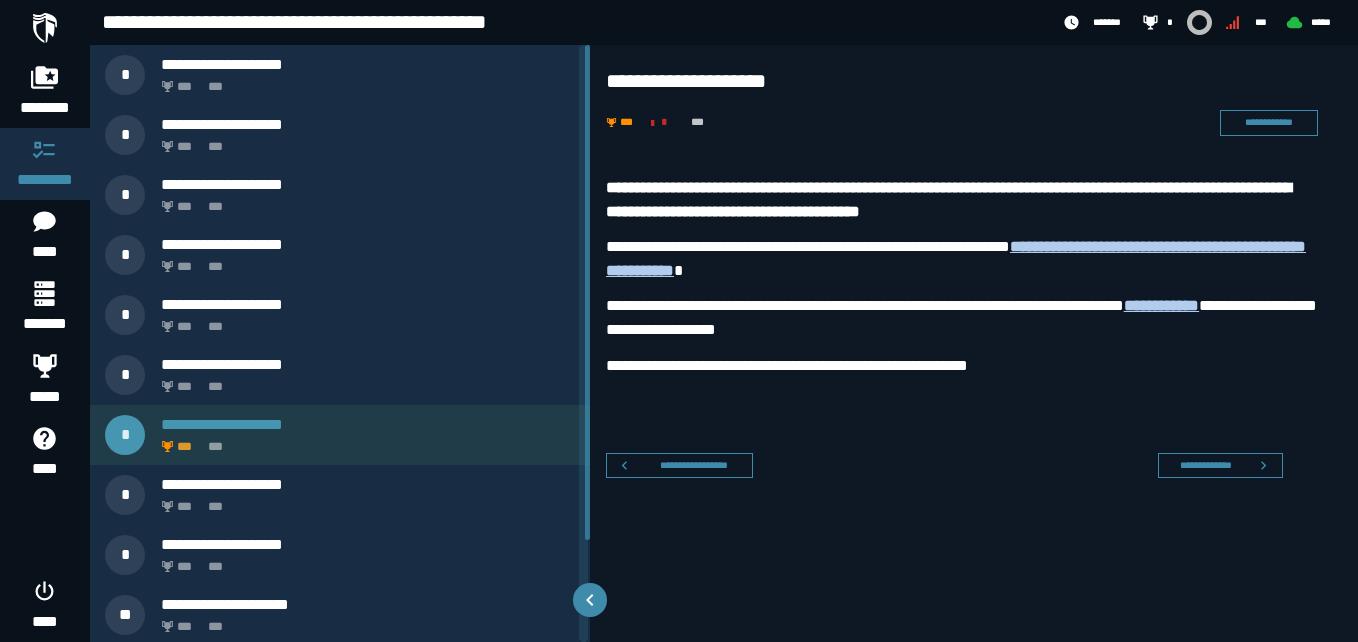 click on "**********" at bounding box center (368, 424) 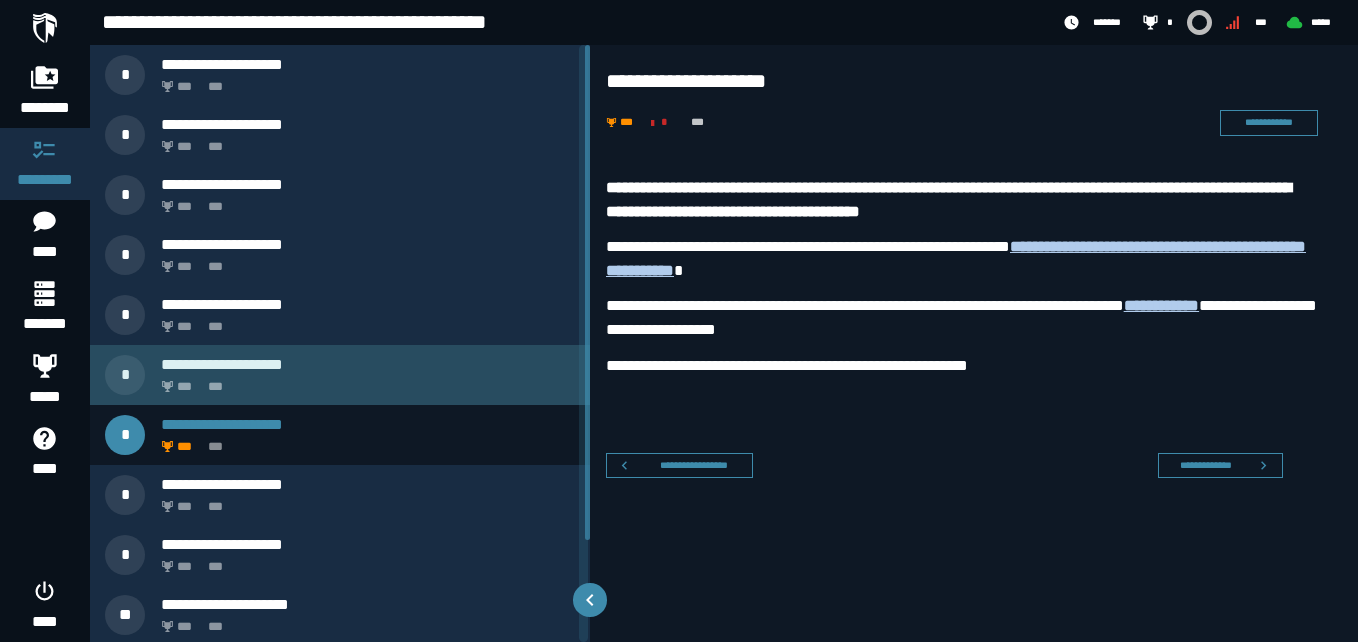 click on "*** ***" at bounding box center [364, 381] 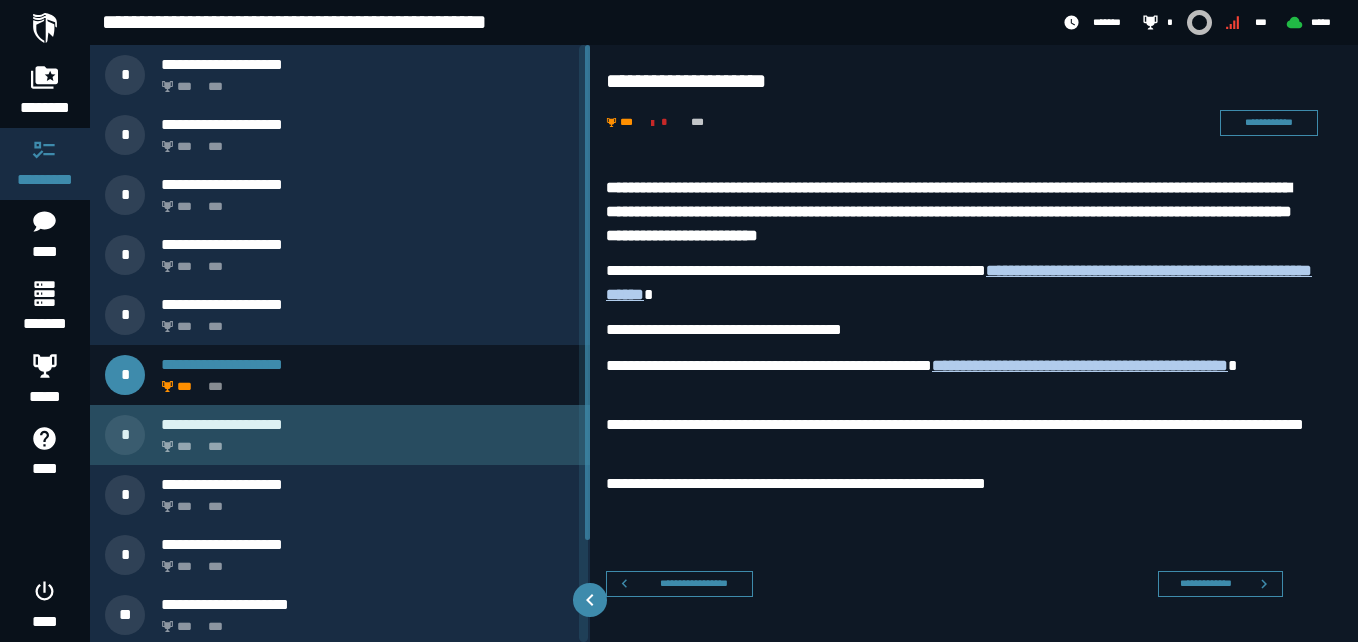 click on "*** ***" at bounding box center [364, 441] 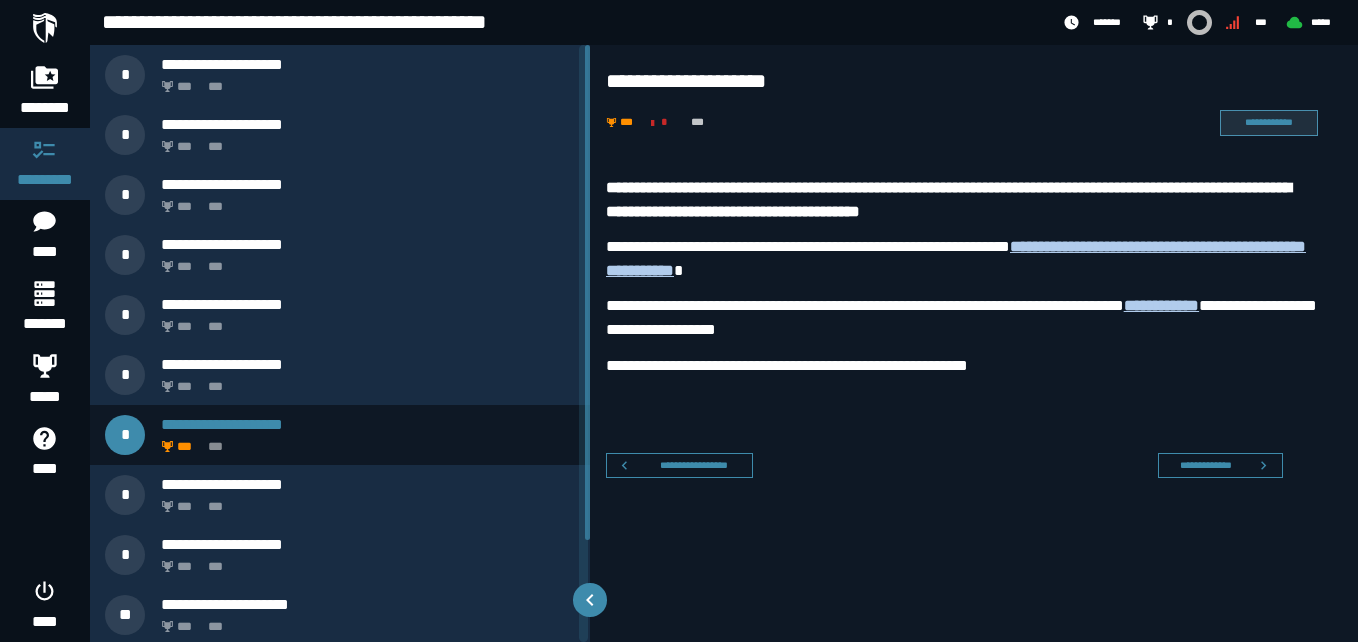 click on "**********" at bounding box center (1269, 122) 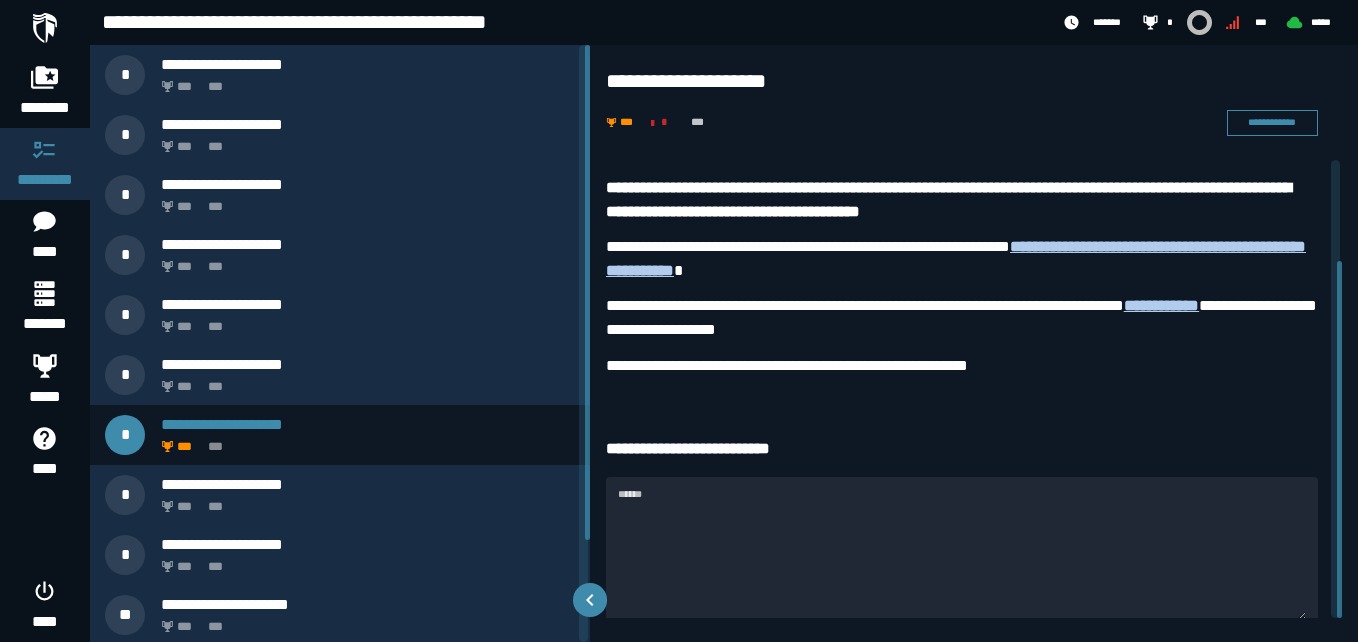 scroll, scrollTop: 129, scrollLeft: 0, axis: vertical 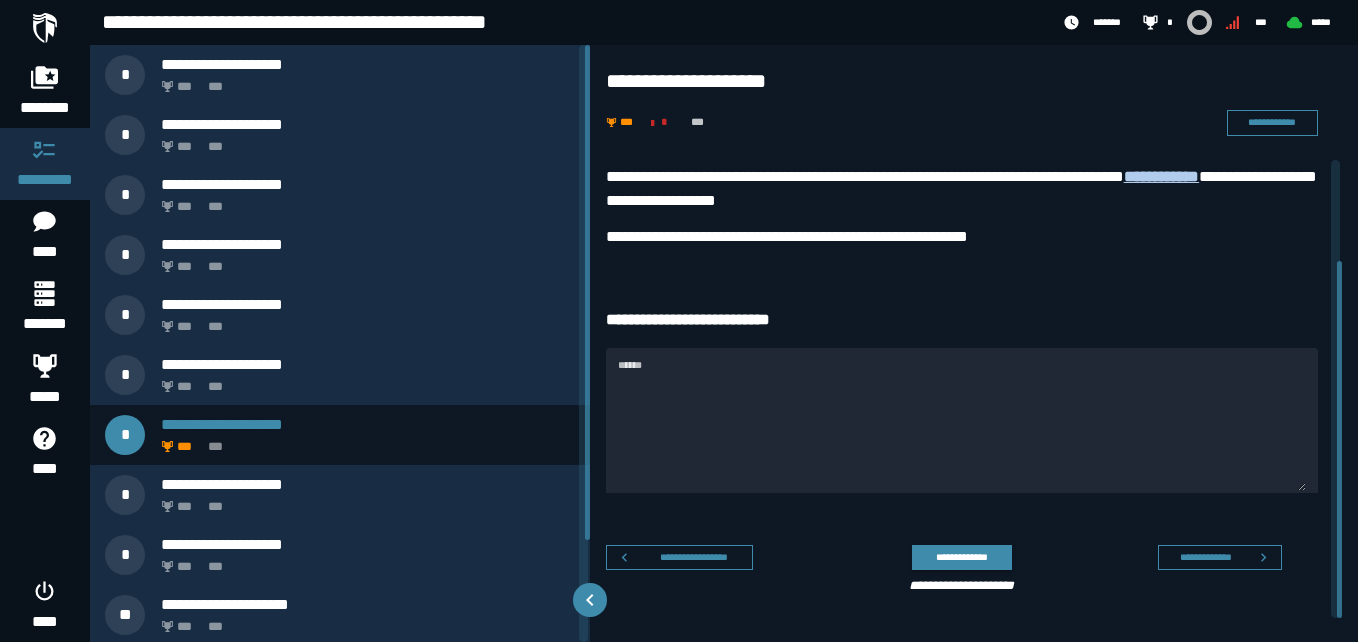 click on "**********" at bounding box center (974, 389) 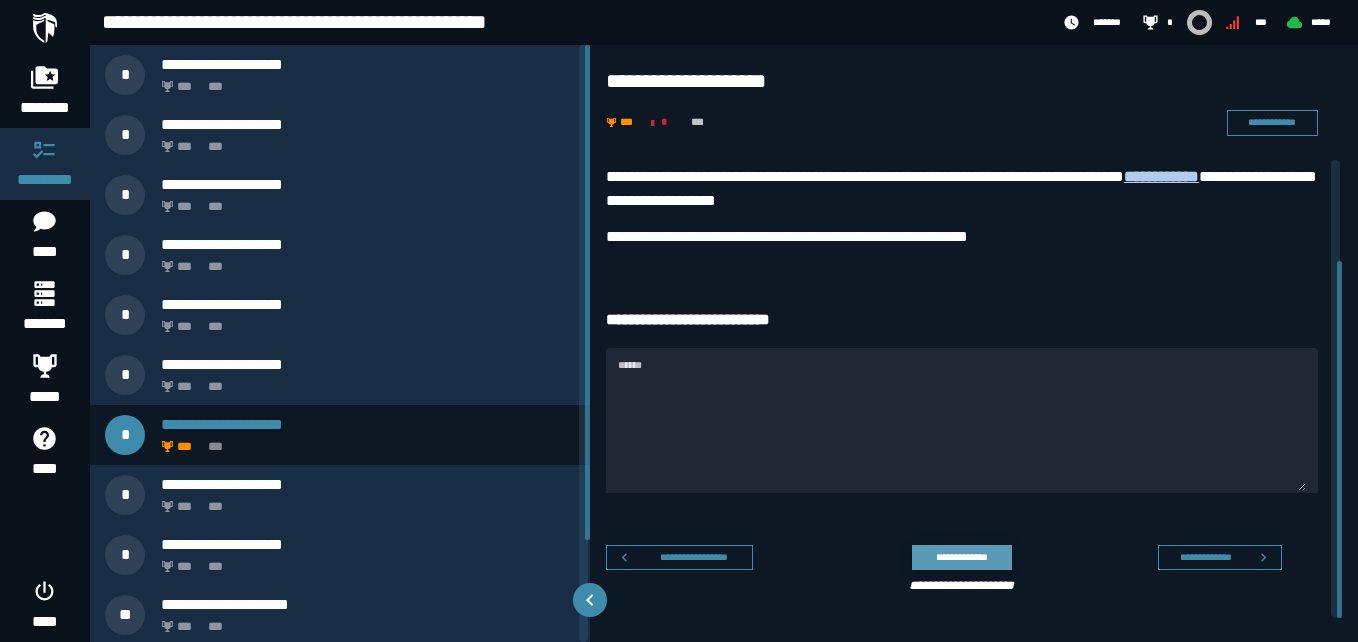 click on "**********" at bounding box center [961, 557] 